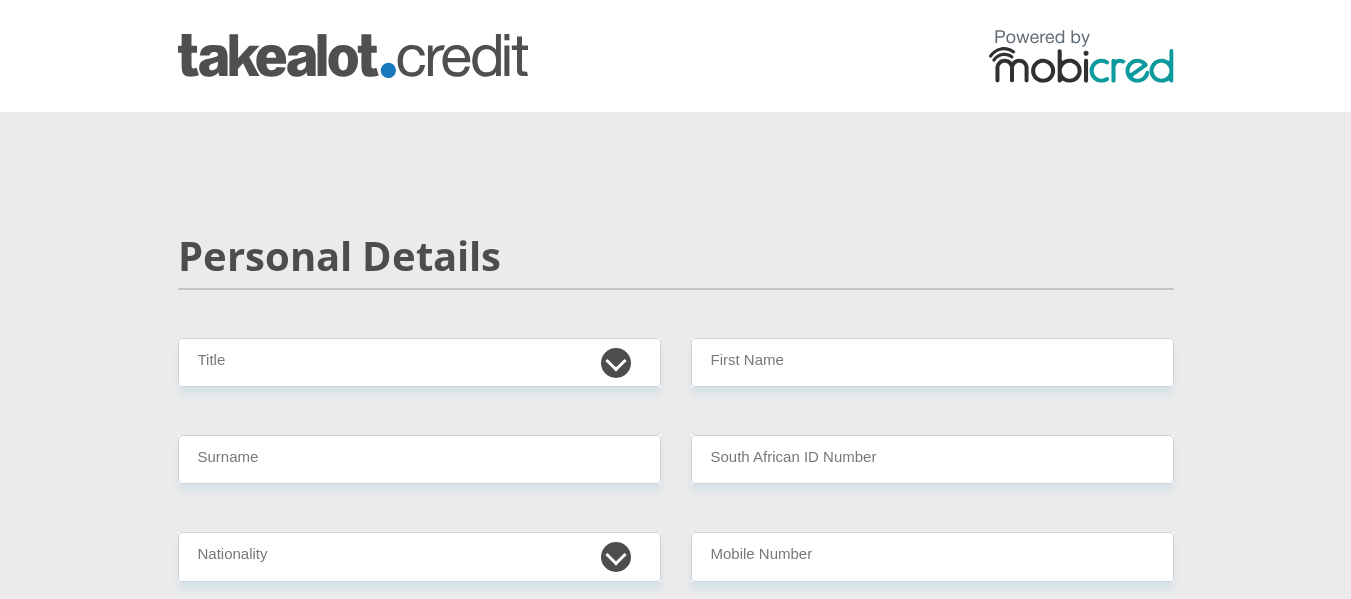 scroll, scrollTop: 0, scrollLeft: 0, axis: both 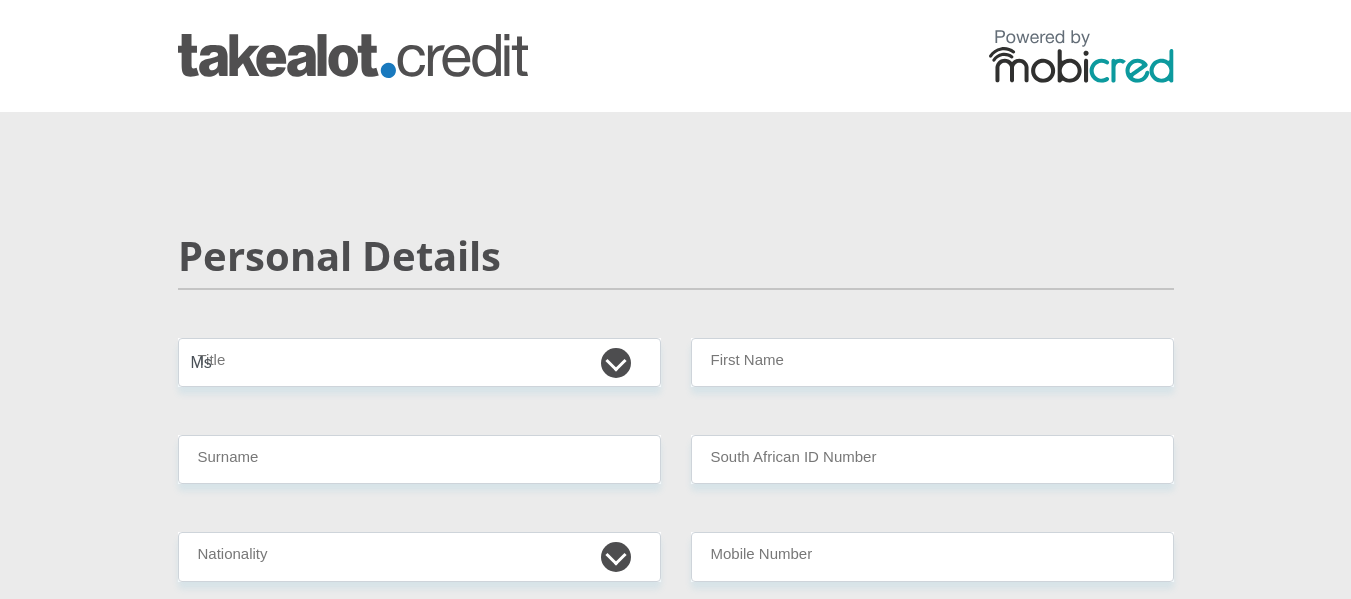 click on "Mr
Ms
Mrs
Dr
Other" at bounding box center (419, 362) 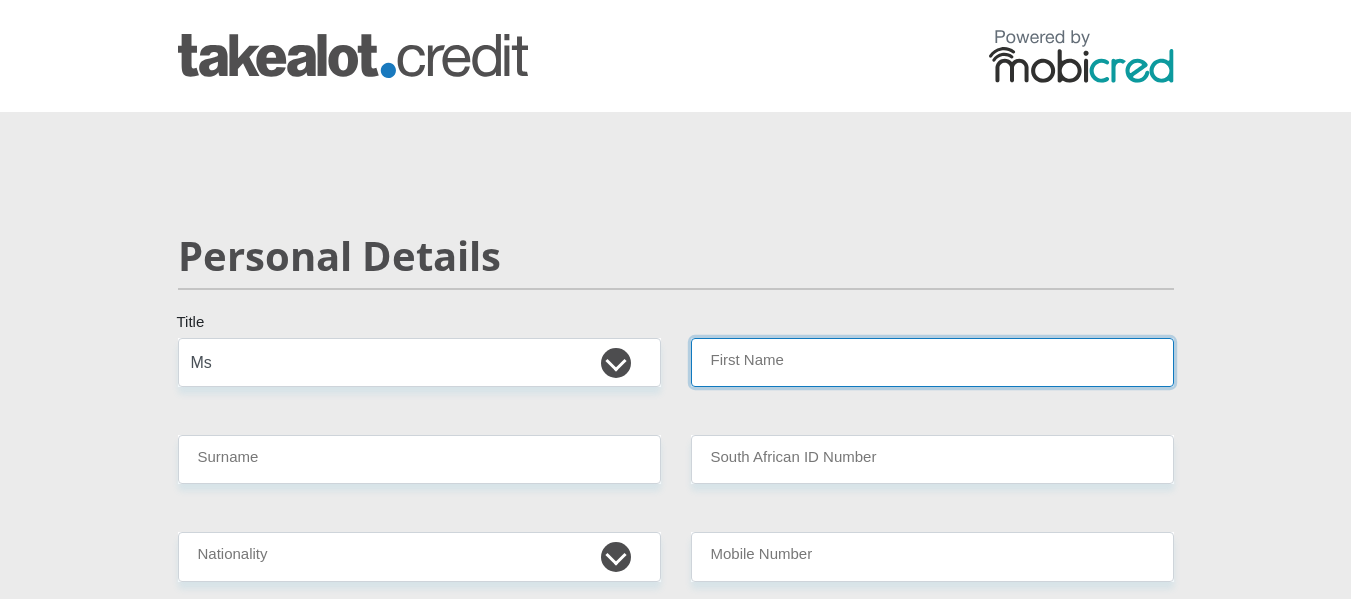 click on "First Name" at bounding box center (932, 362) 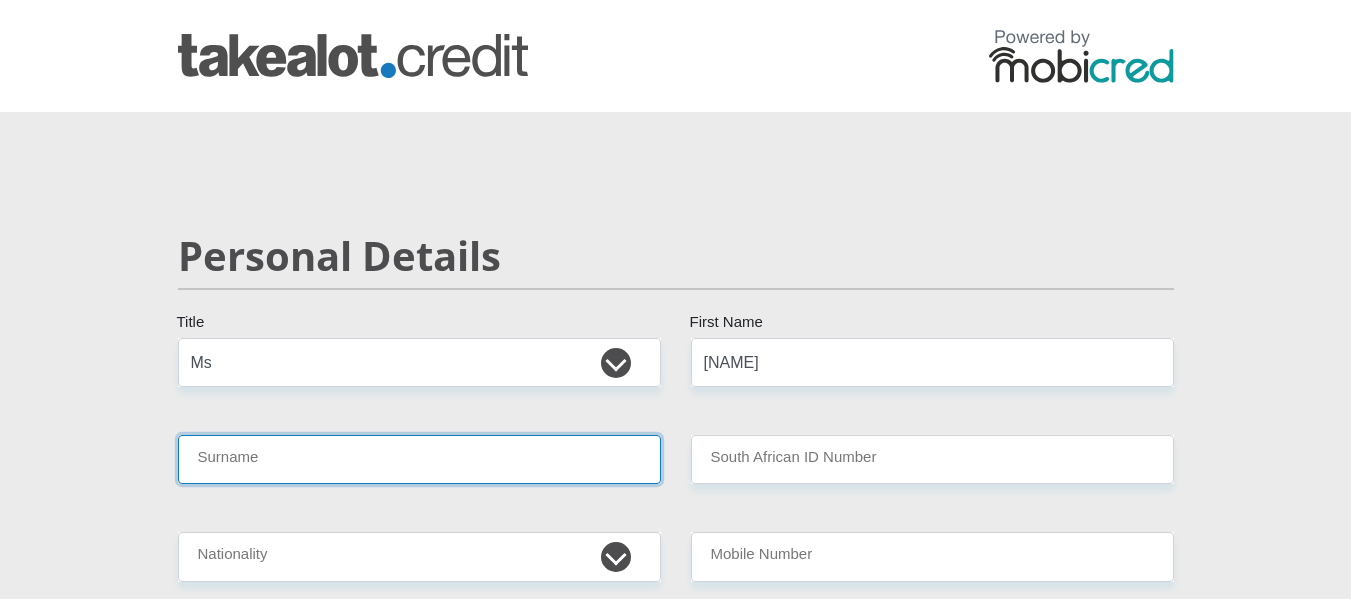 type on "Lee" 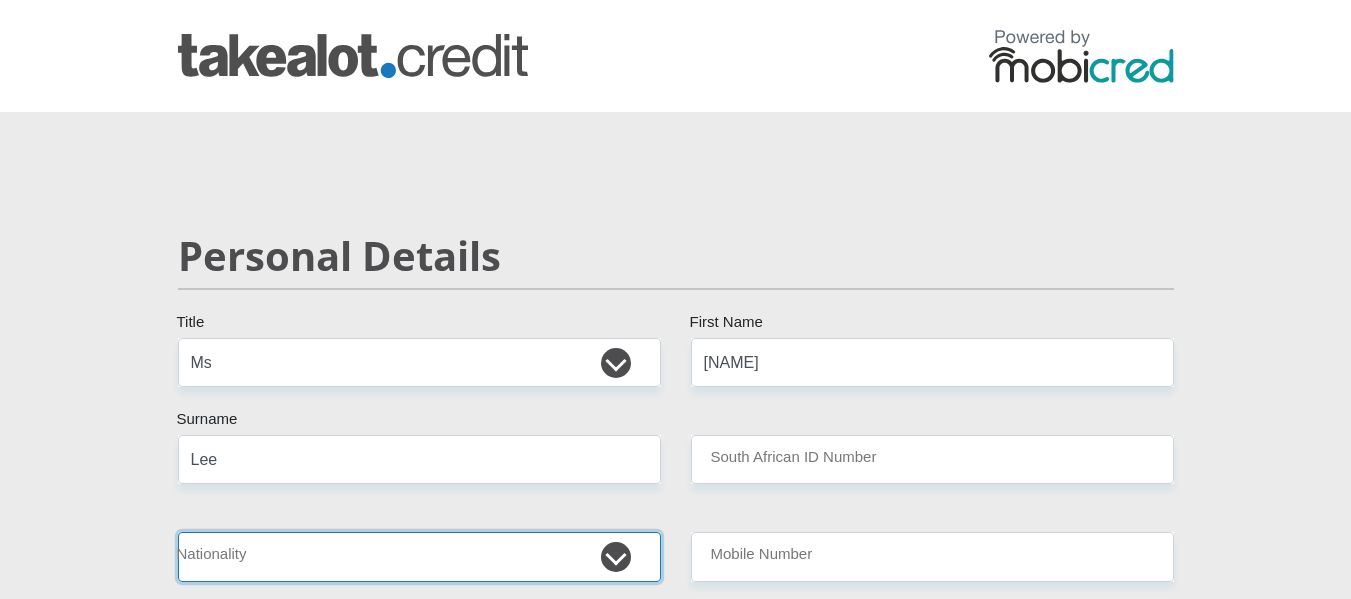 select on "ZAF" 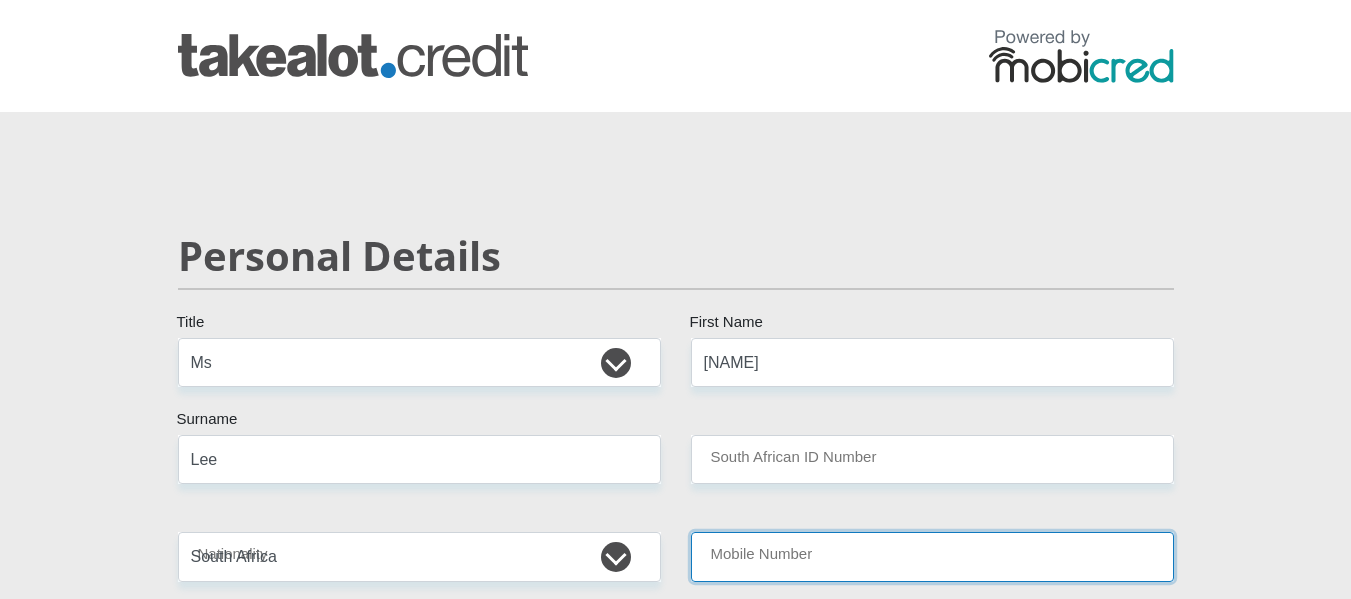 type on "0733496904" 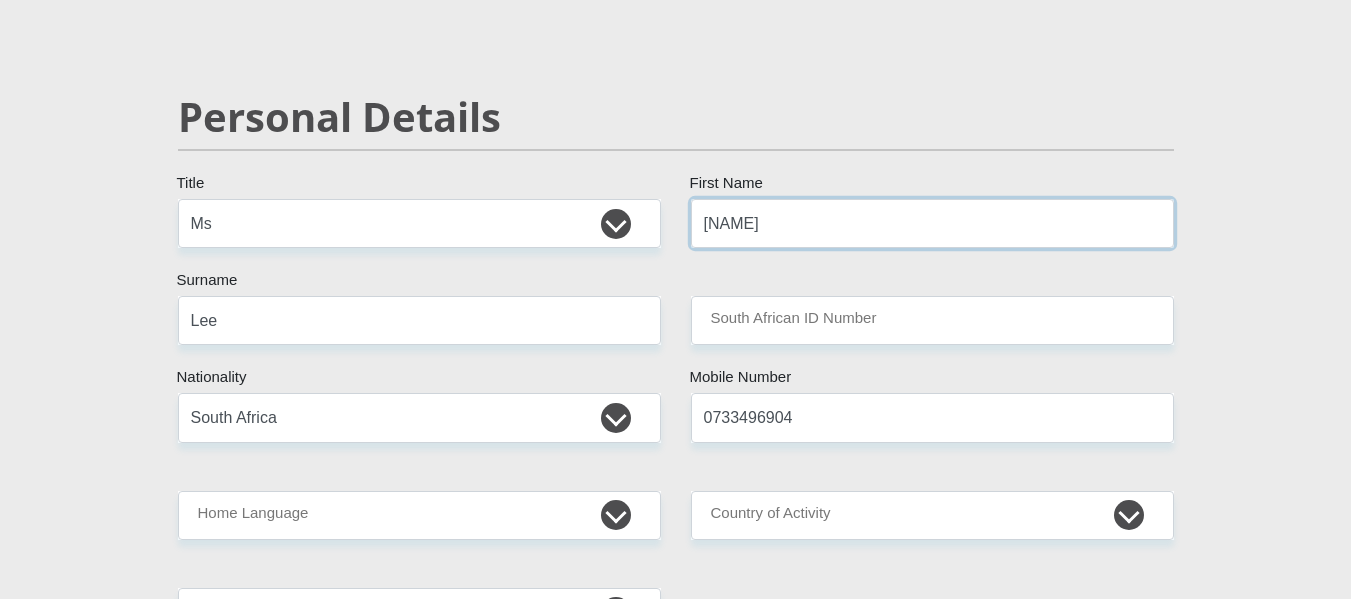 scroll, scrollTop: 140, scrollLeft: 0, axis: vertical 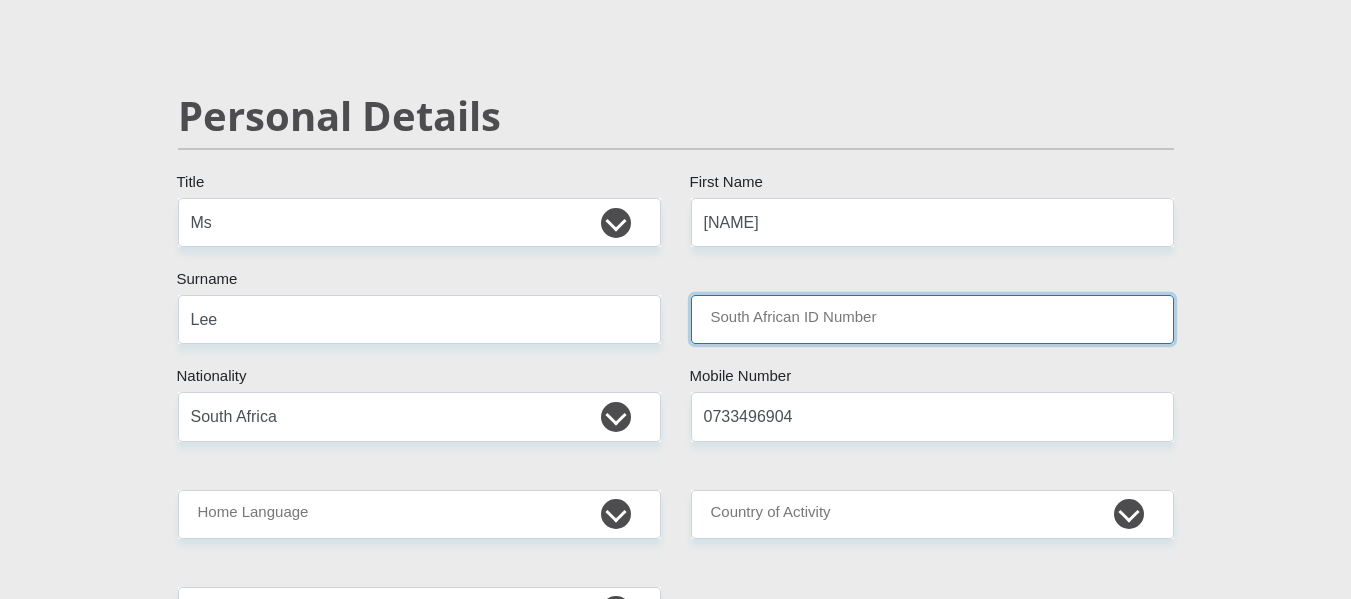 click on "South African ID Number" at bounding box center (932, 319) 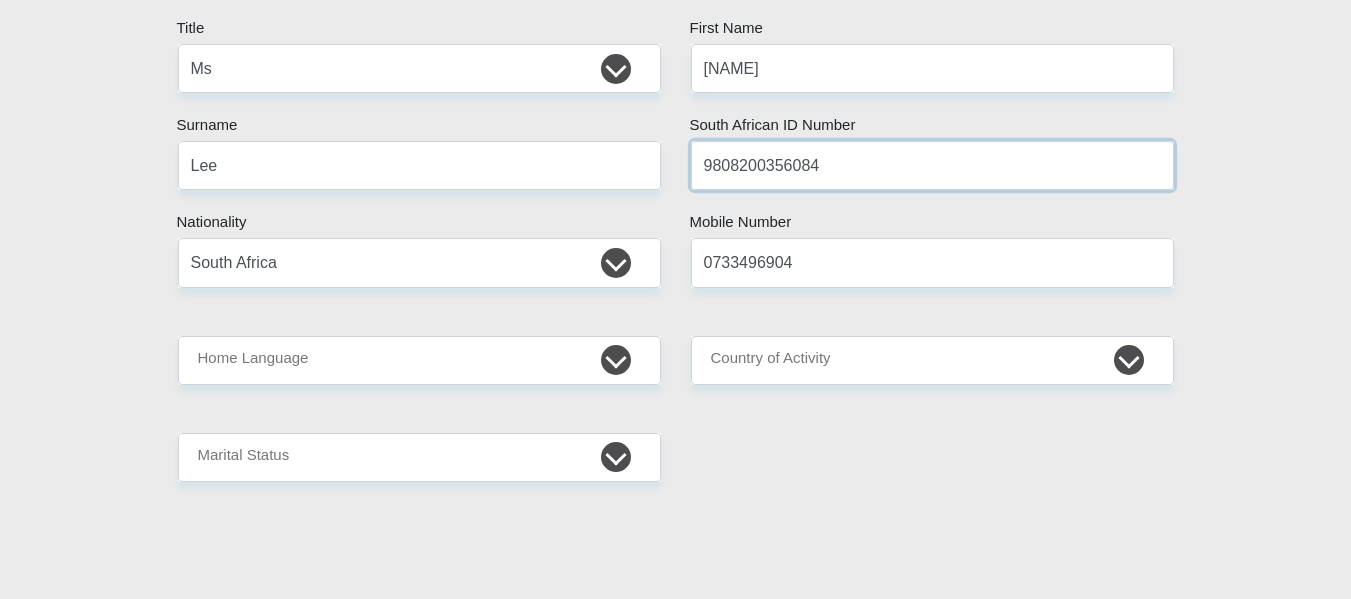 scroll, scrollTop: 295, scrollLeft: 0, axis: vertical 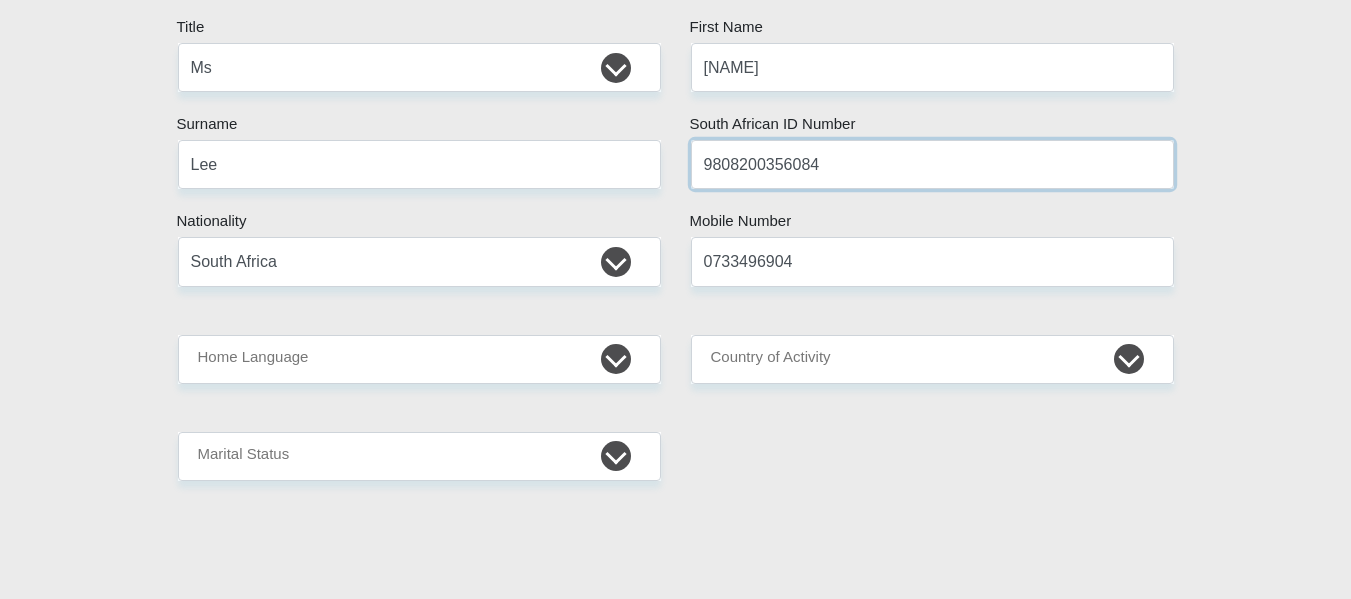 type on "9808200356084" 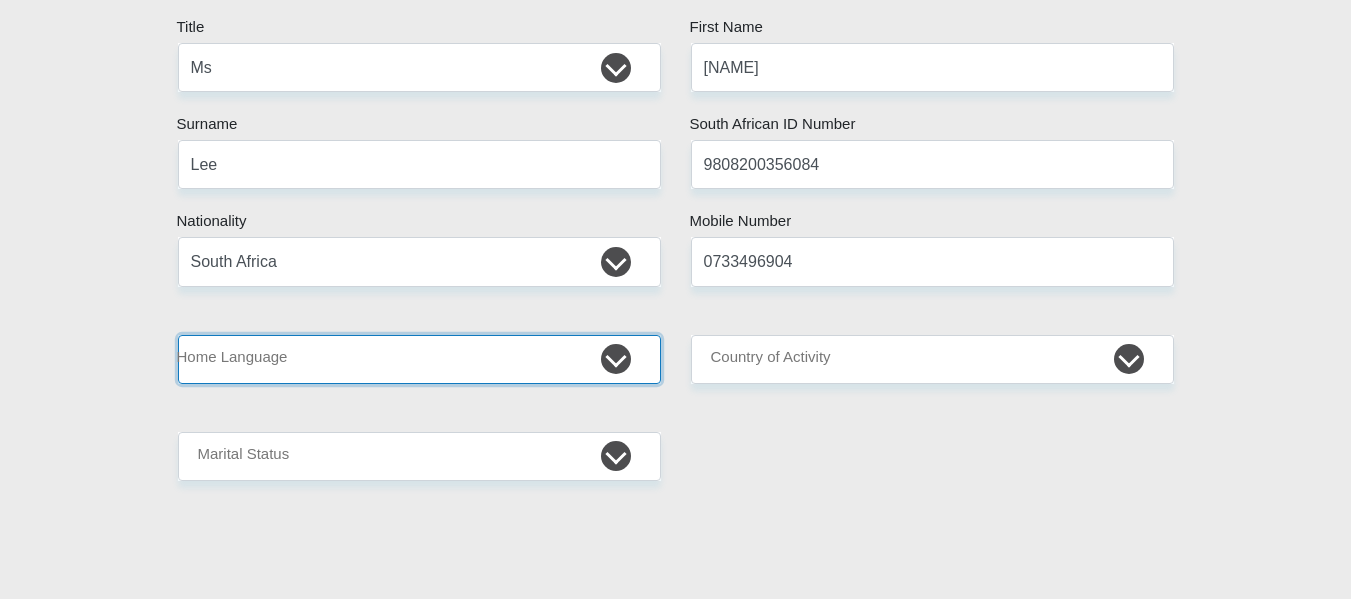 click on "Afrikaans
English
Sepedi
South Ndebele
Southern Sotho
Swati
Tsonga
Tswana
Venda
Xhosa
Zulu
Other" at bounding box center (419, 359) 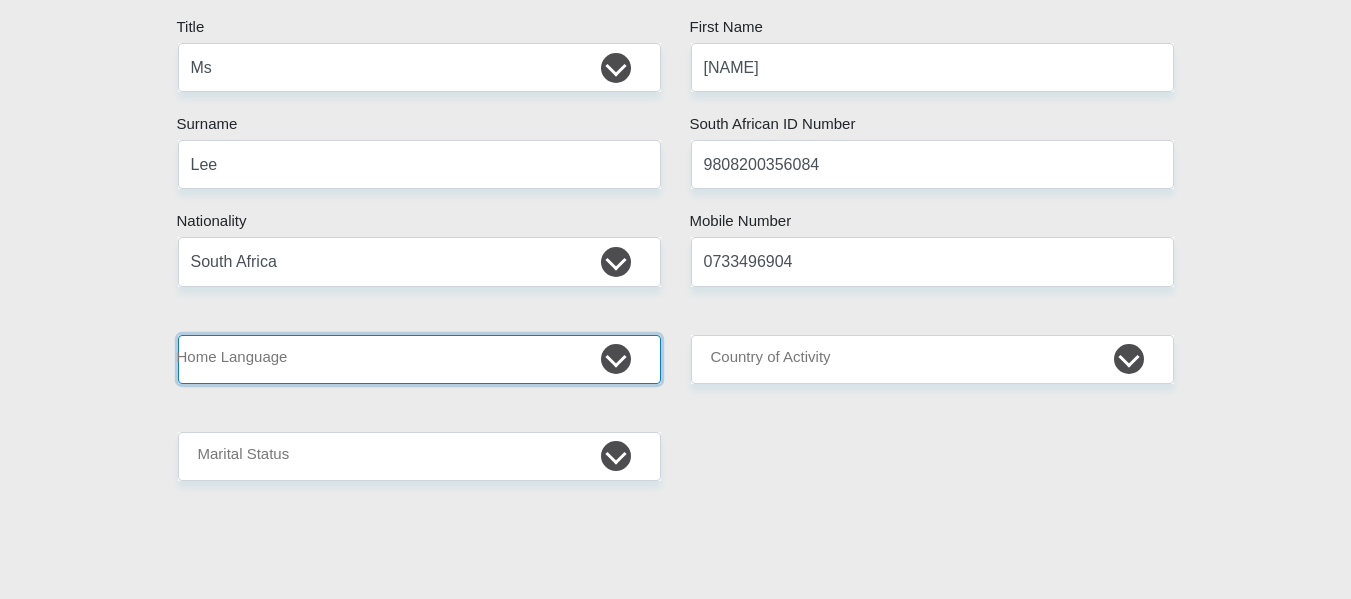 select on "eng" 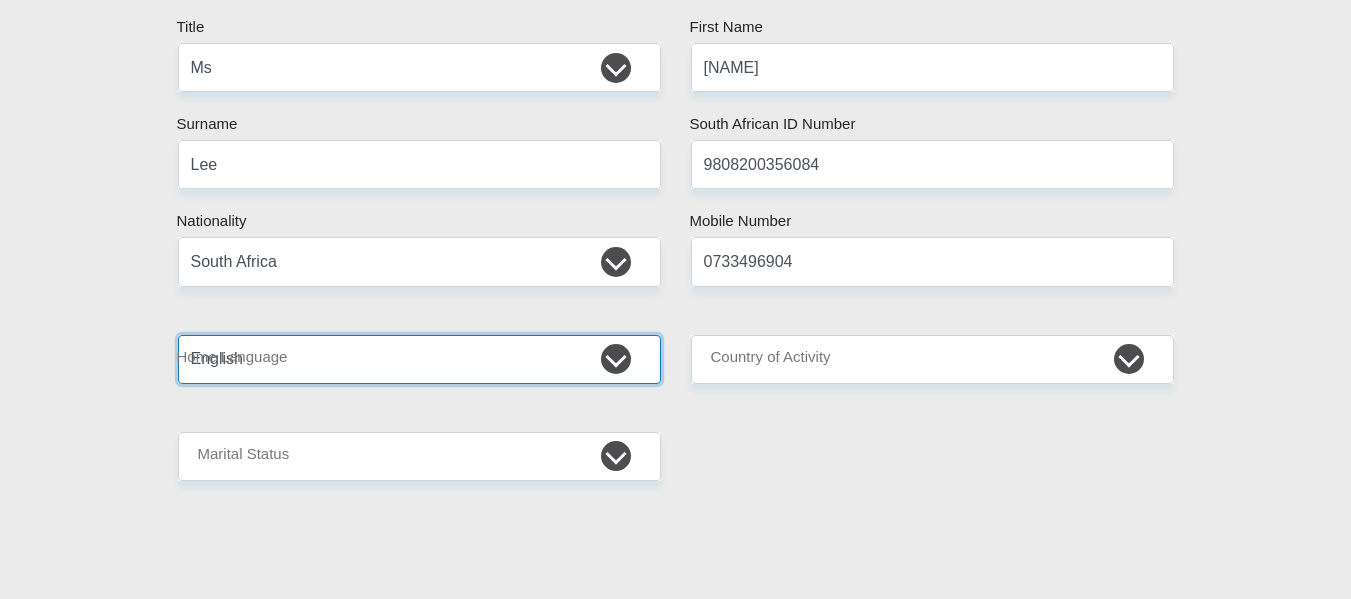 click on "Afrikaans
English
Sepedi
South Ndebele
Southern Sotho
Swati
Tsonga
Tswana
Venda
Xhosa
Zulu
Other" at bounding box center [419, 359] 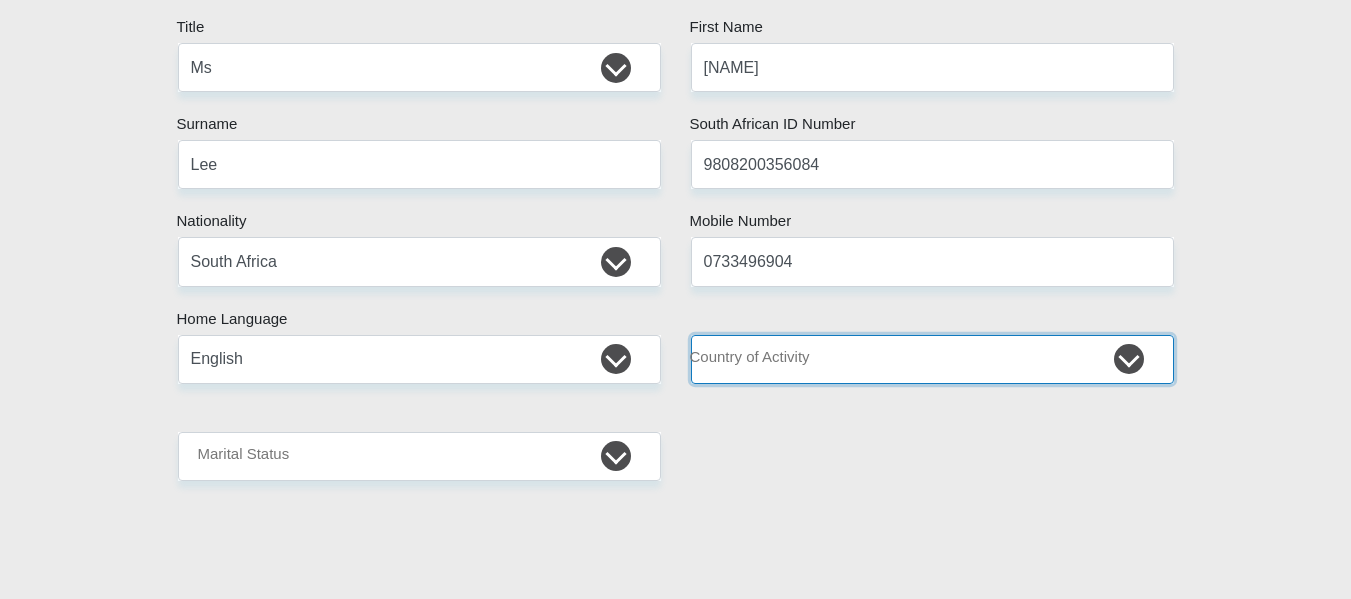 click on "South Africa
Afghanistan
Aland Islands
Albania
Algeria
America Samoa
American Virgin Islands
Andorra
Angola
Anguilla
Antarctica
Antigua and Barbuda
Argentina
Armenia
Aruba
Ascension Island
Australia
Austria
Azerbaijan
Chad" at bounding box center [932, 359] 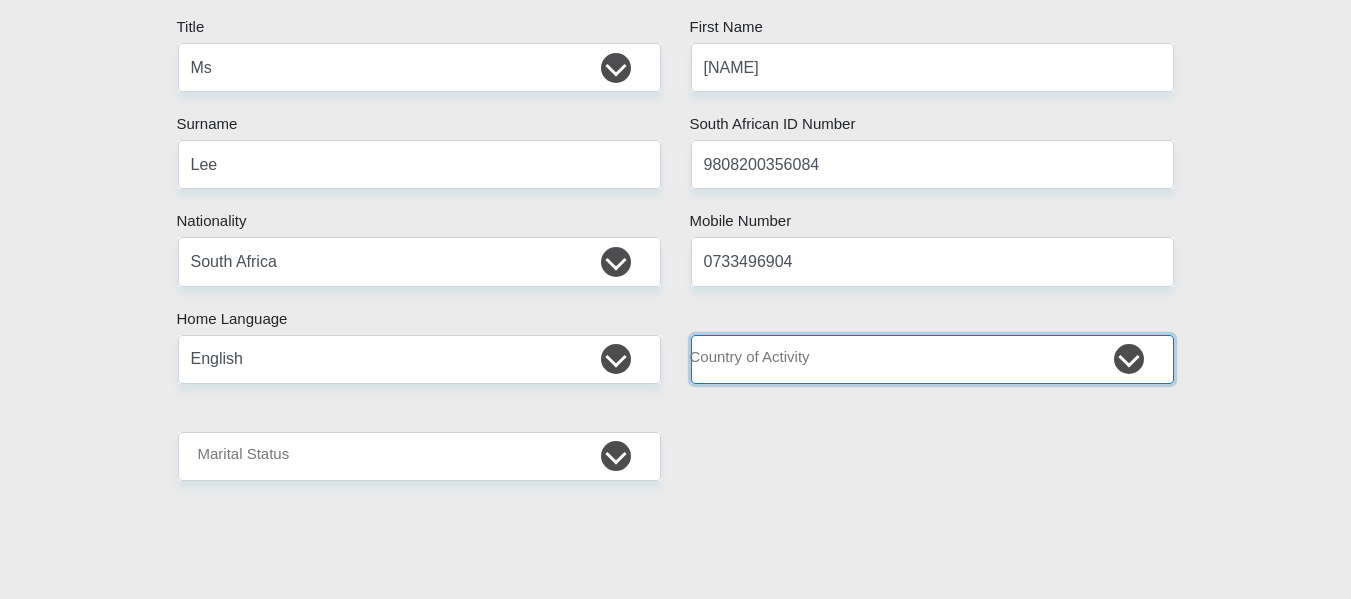 select on "ZAF" 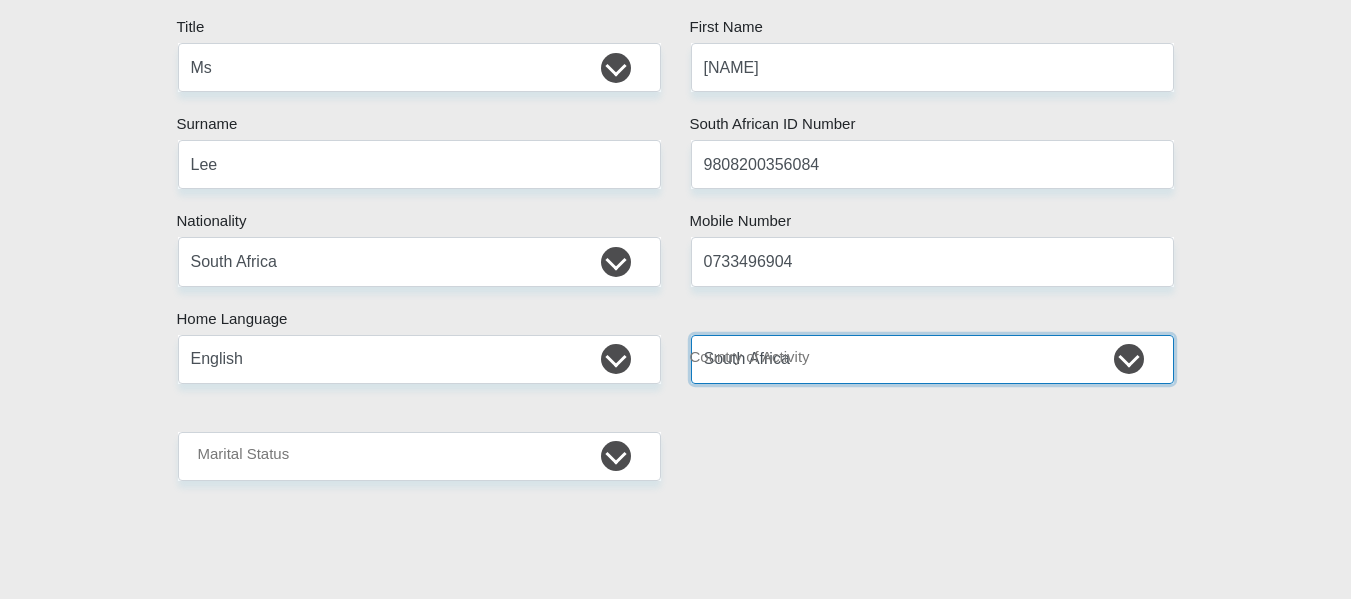 click on "South Africa
Afghanistan
Aland Islands
Albania
Algeria
America Samoa
American Virgin Islands
Andorra
Angola
Anguilla
Antarctica
Antigua and Barbuda
Argentina
Armenia
Aruba
Ascension Island
Australia
Austria
Azerbaijan
Chad" at bounding box center [932, 359] 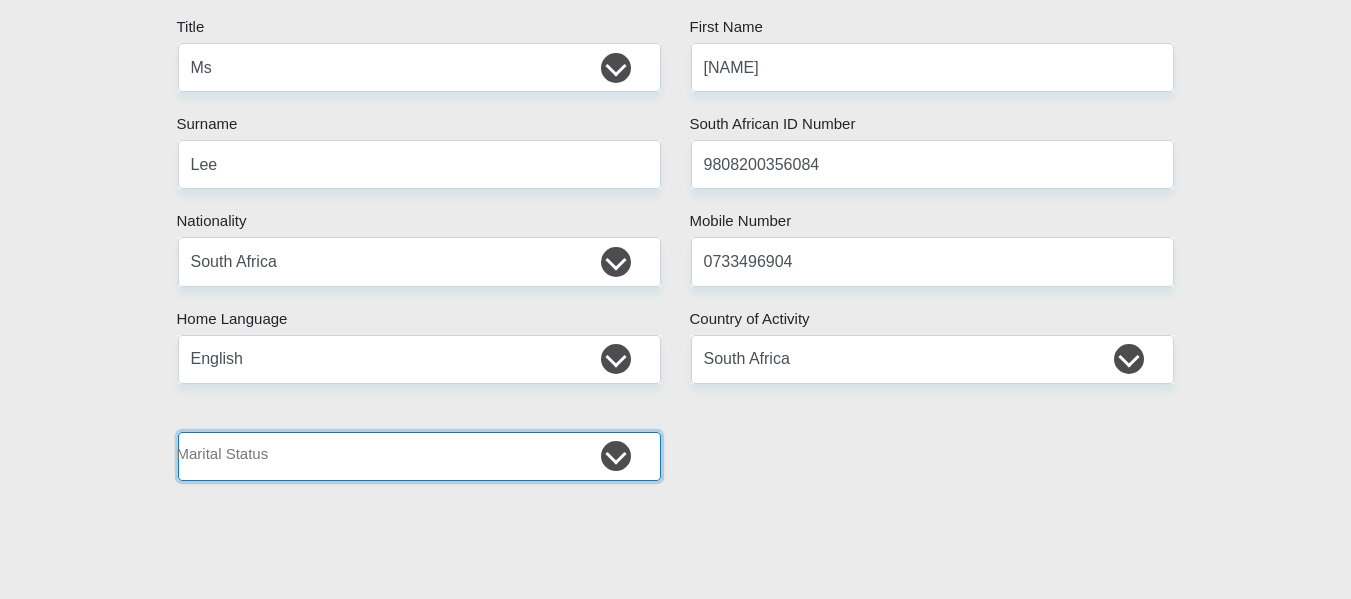 click on "Married ANC
Single
Divorced
Widowed
Married COP or Customary Law" at bounding box center (419, 456) 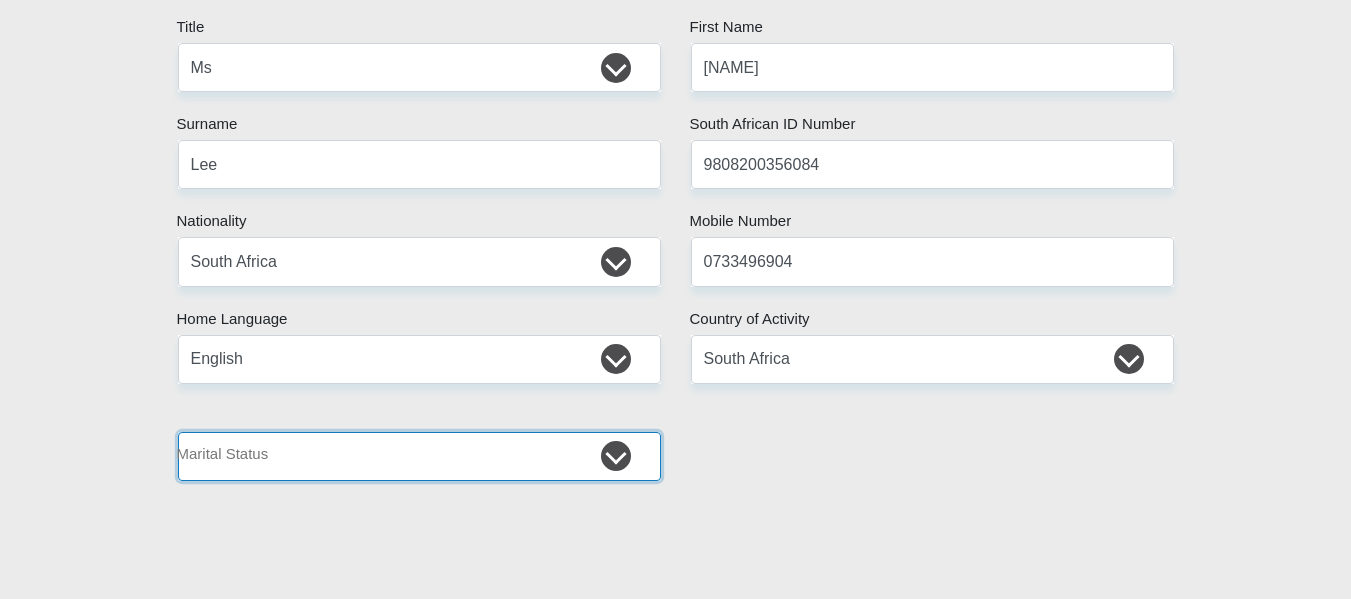 select on "2" 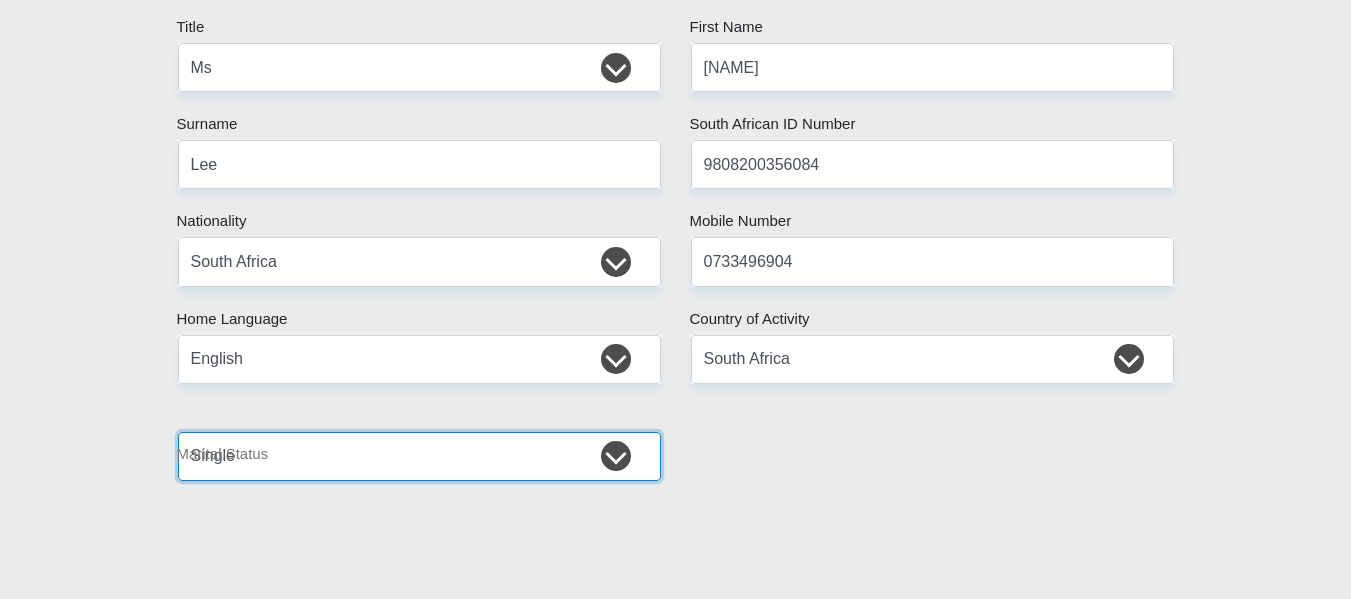 click on "Married ANC
Single
Divorced
Widowed
Married COP or Customary Law" at bounding box center (419, 456) 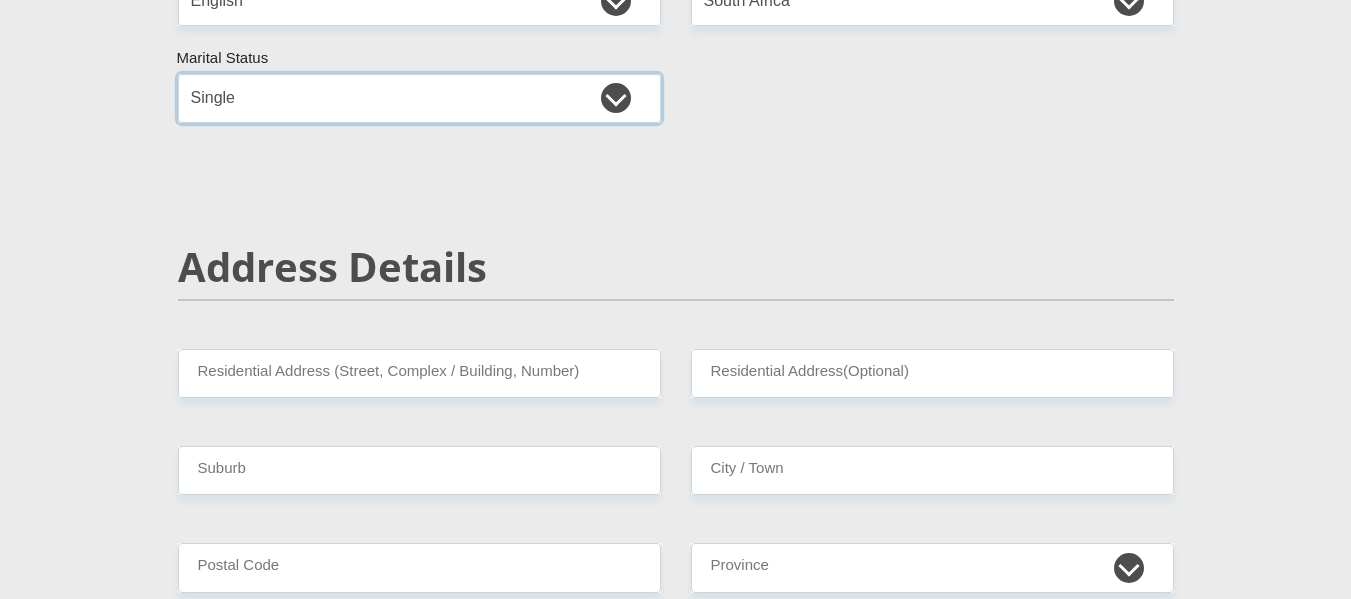 scroll, scrollTop: 671, scrollLeft: 0, axis: vertical 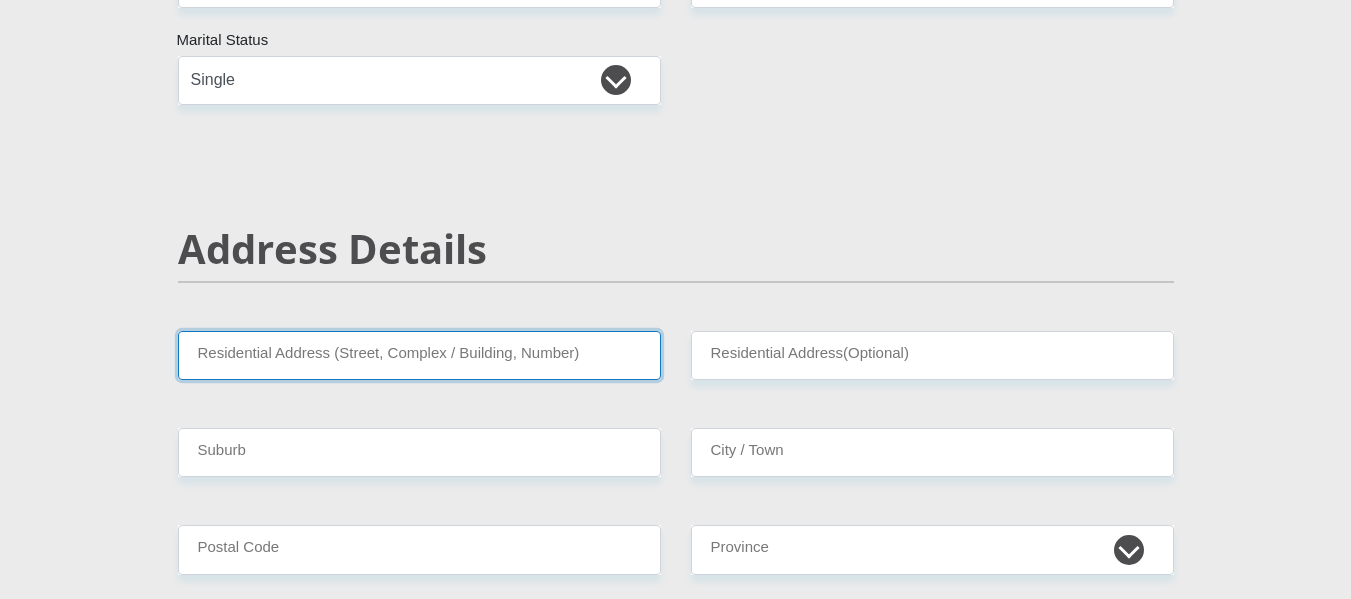 click on "Residential Address (Street, Complex / Building, Number)" at bounding box center (419, 355) 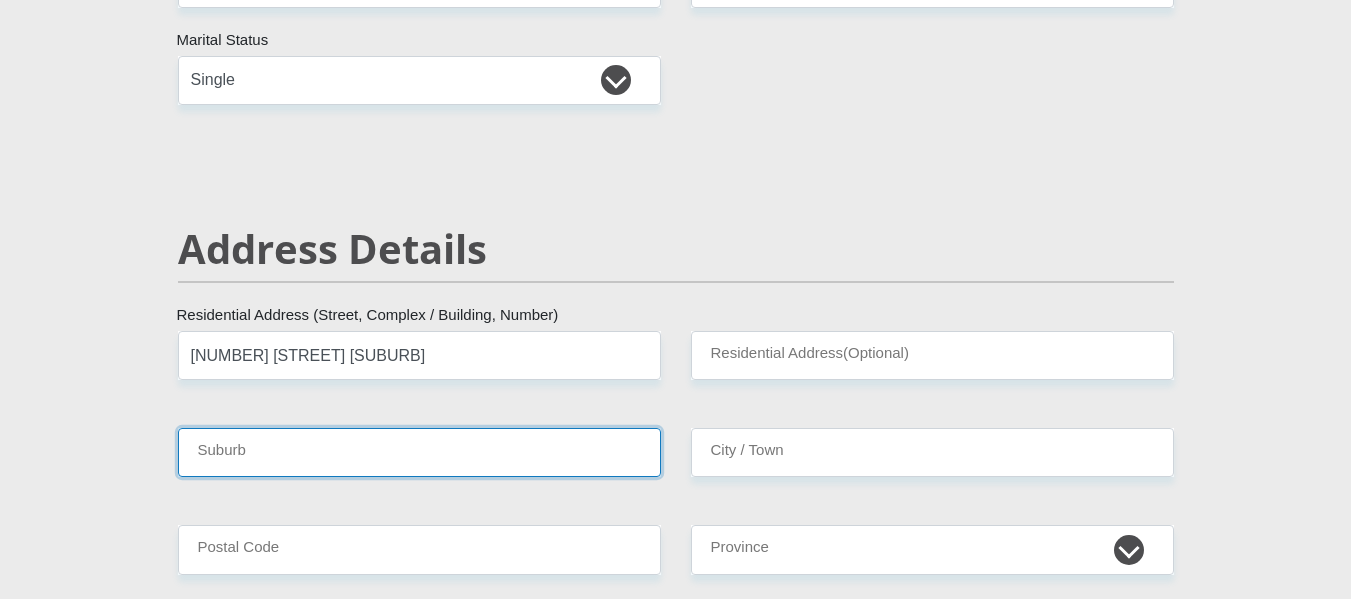 type on "East London" 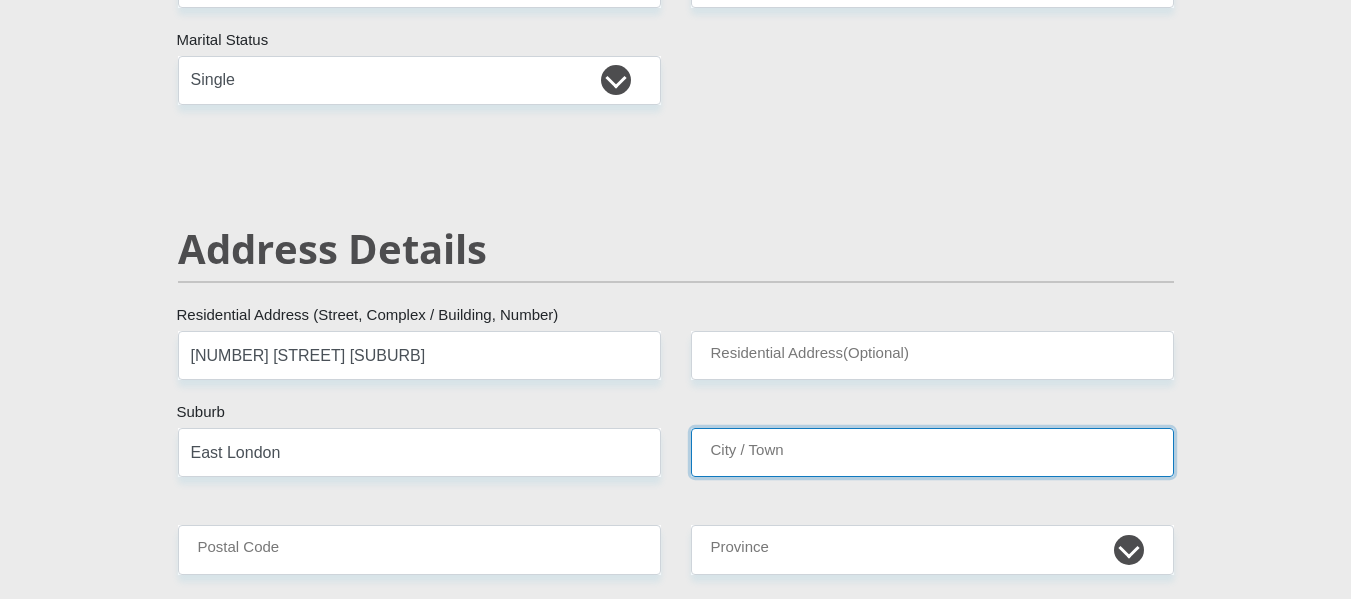 type on "East London" 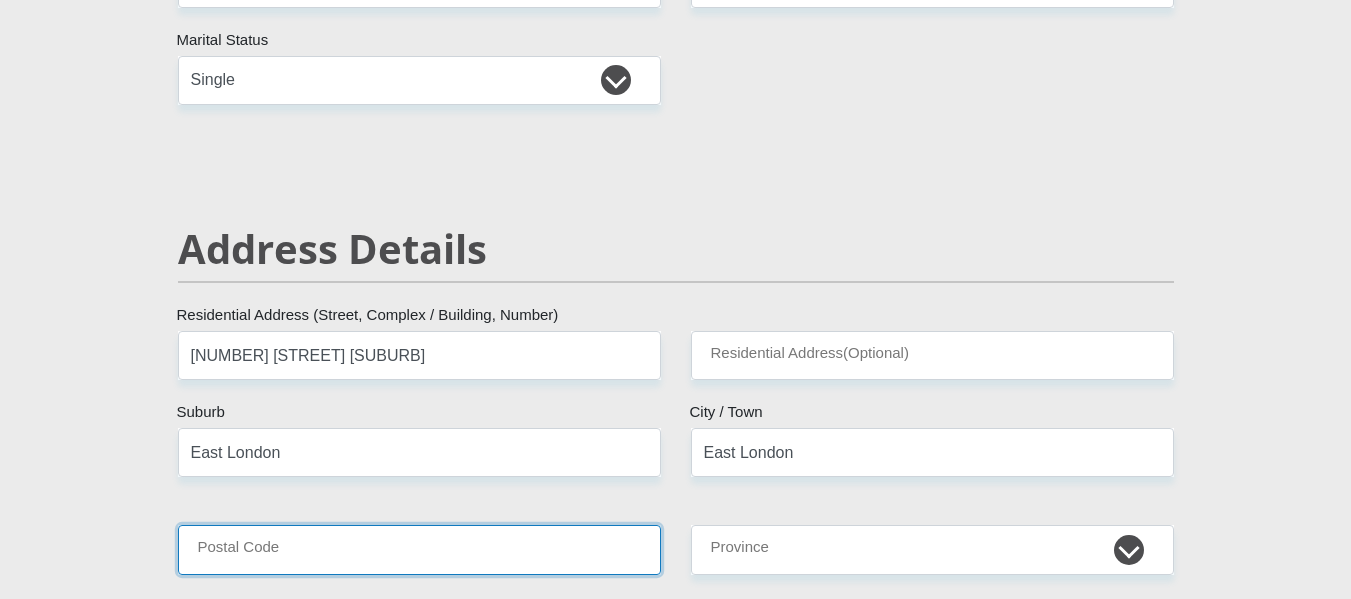 type on "5200" 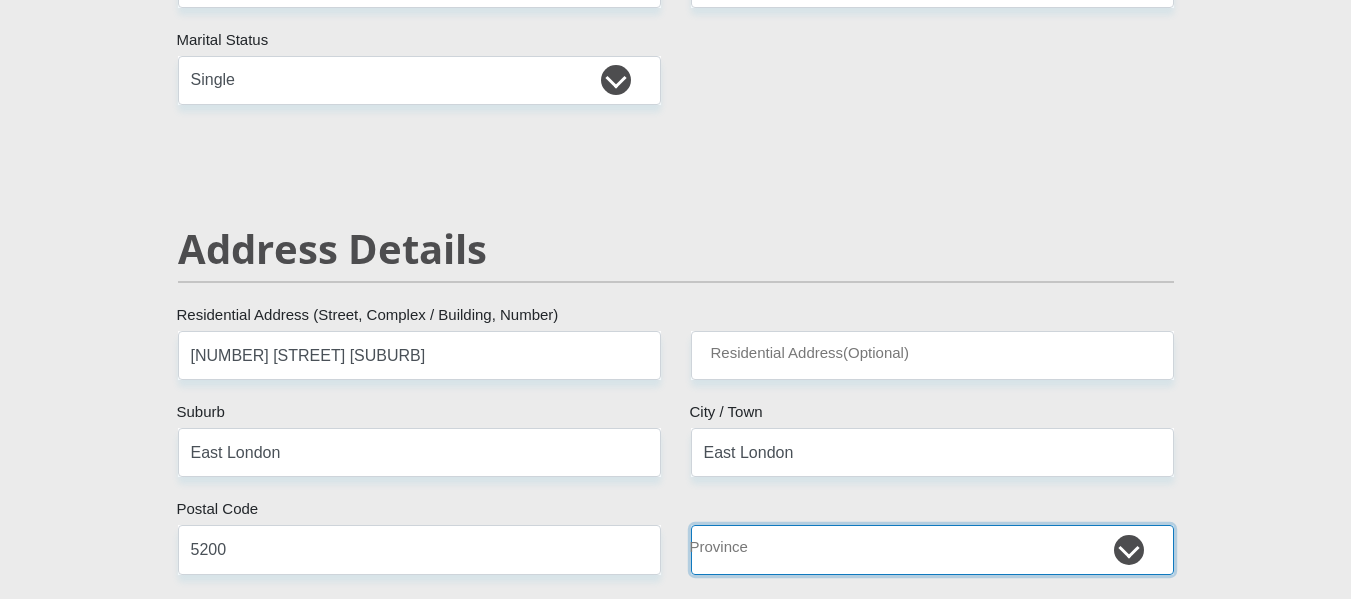 select on "Eastern Cape" 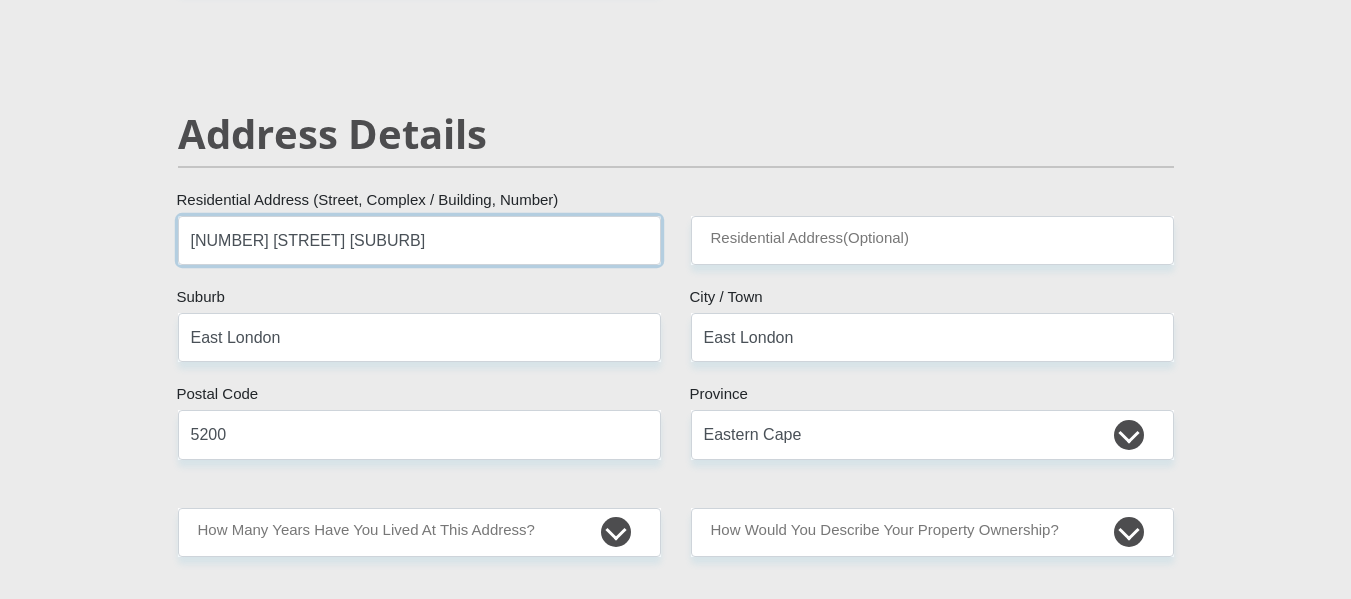 scroll, scrollTop: 809, scrollLeft: 0, axis: vertical 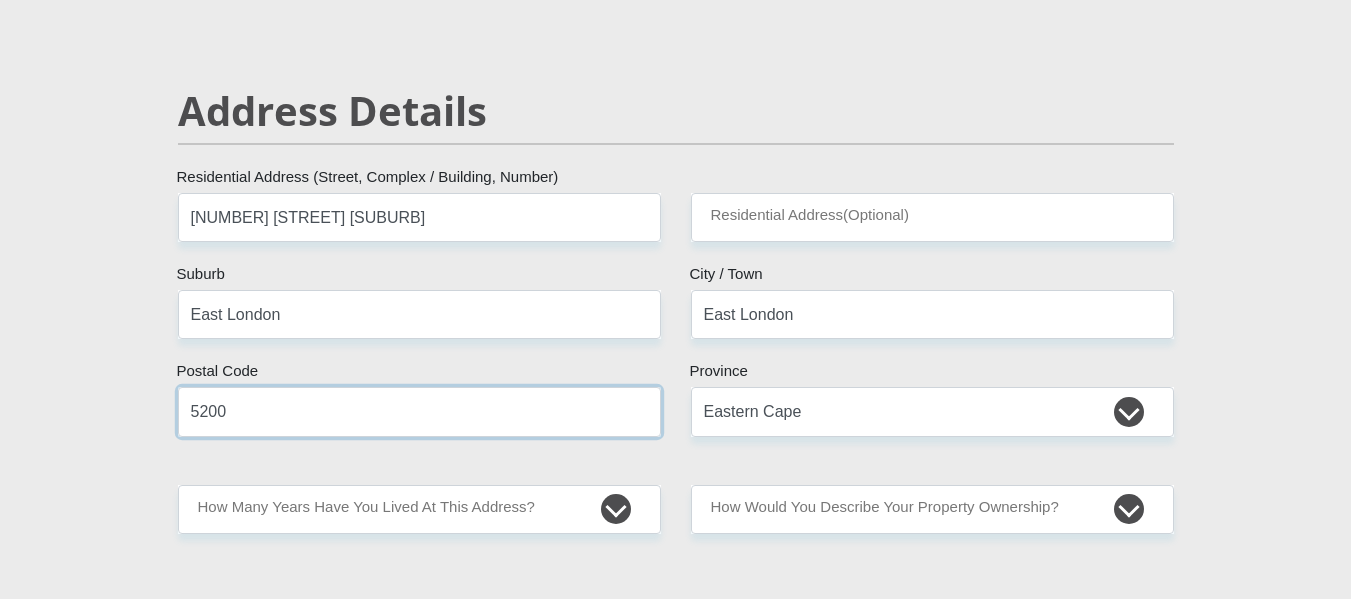 click on "5200" at bounding box center [419, 411] 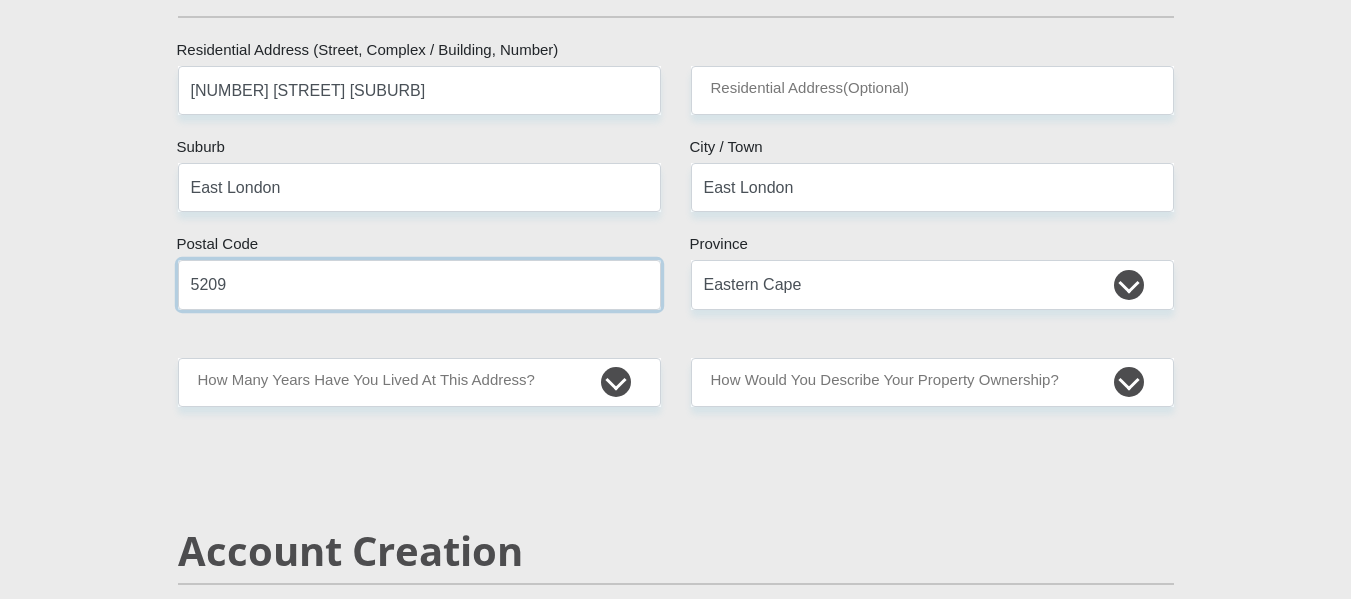 scroll, scrollTop: 944, scrollLeft: 0, axis: vertical 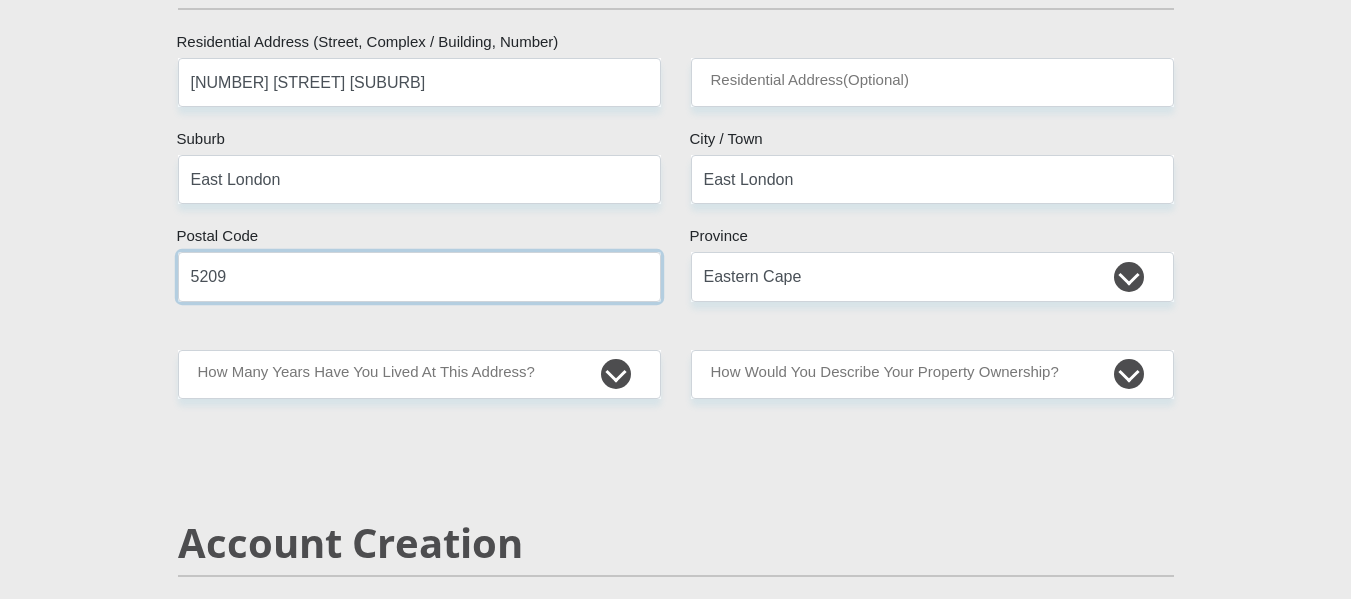 type on "5209" 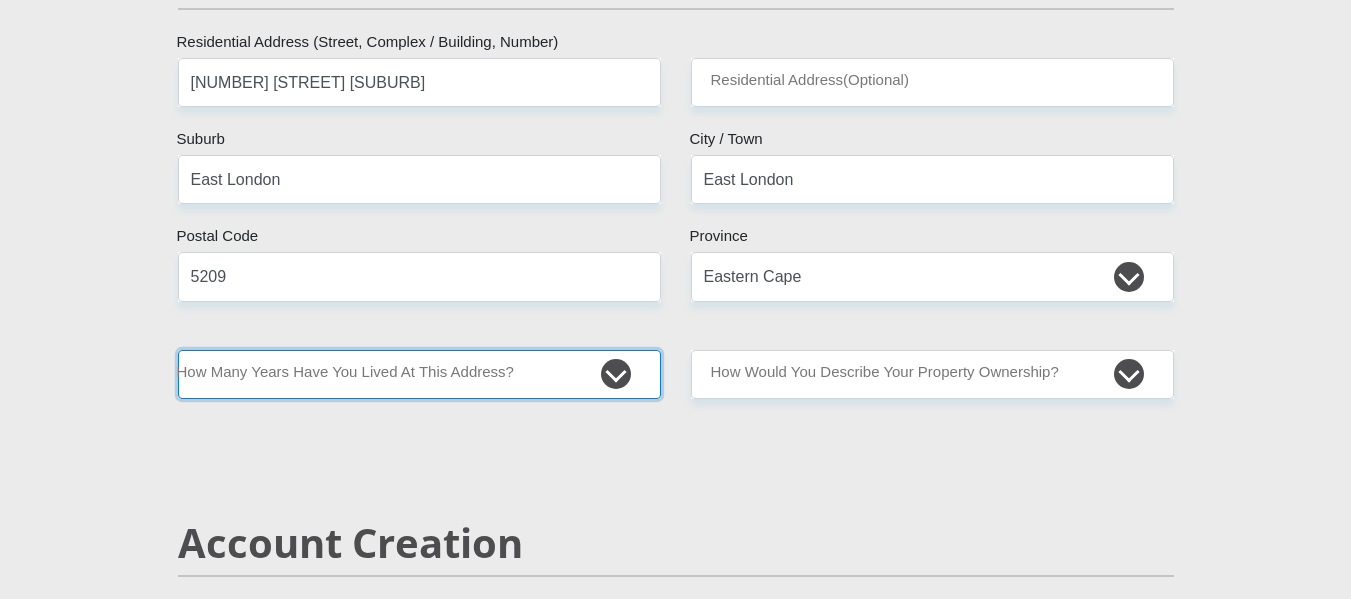 click on "less than 1 year
1-3 years
3-5 years
5+ years" at bounding box center [419, 374] 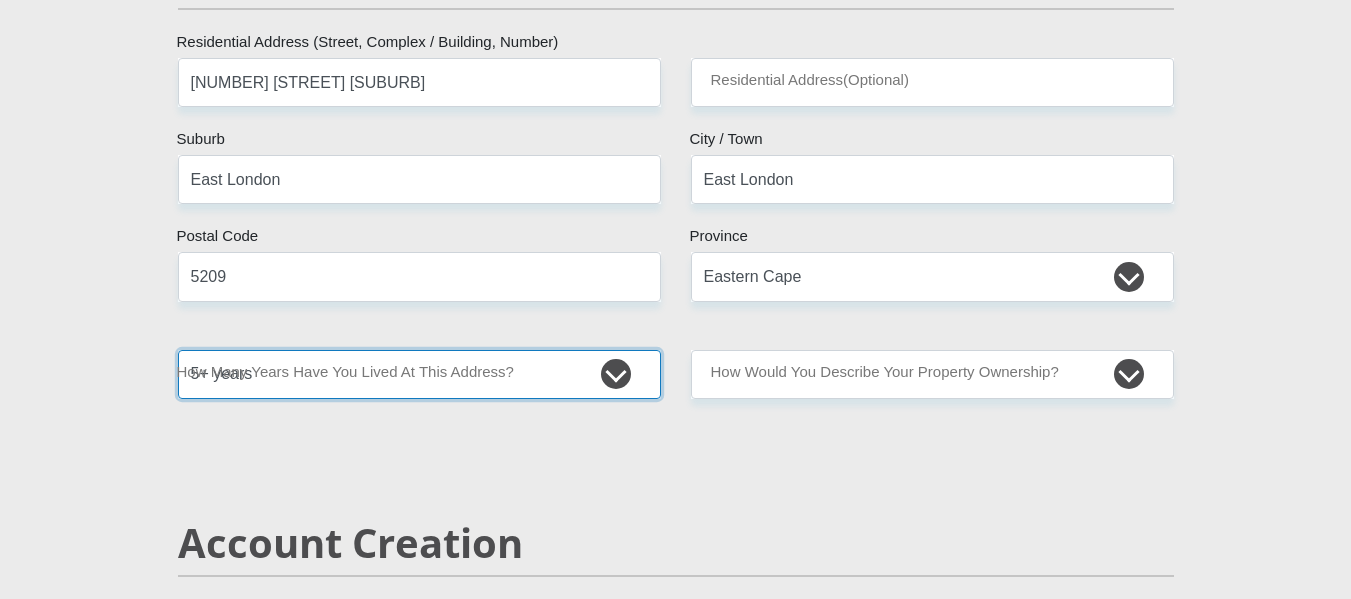 click on "less than 1 year
1-3 years
3-5 years
5+ years" at bounding box center (419, 374) 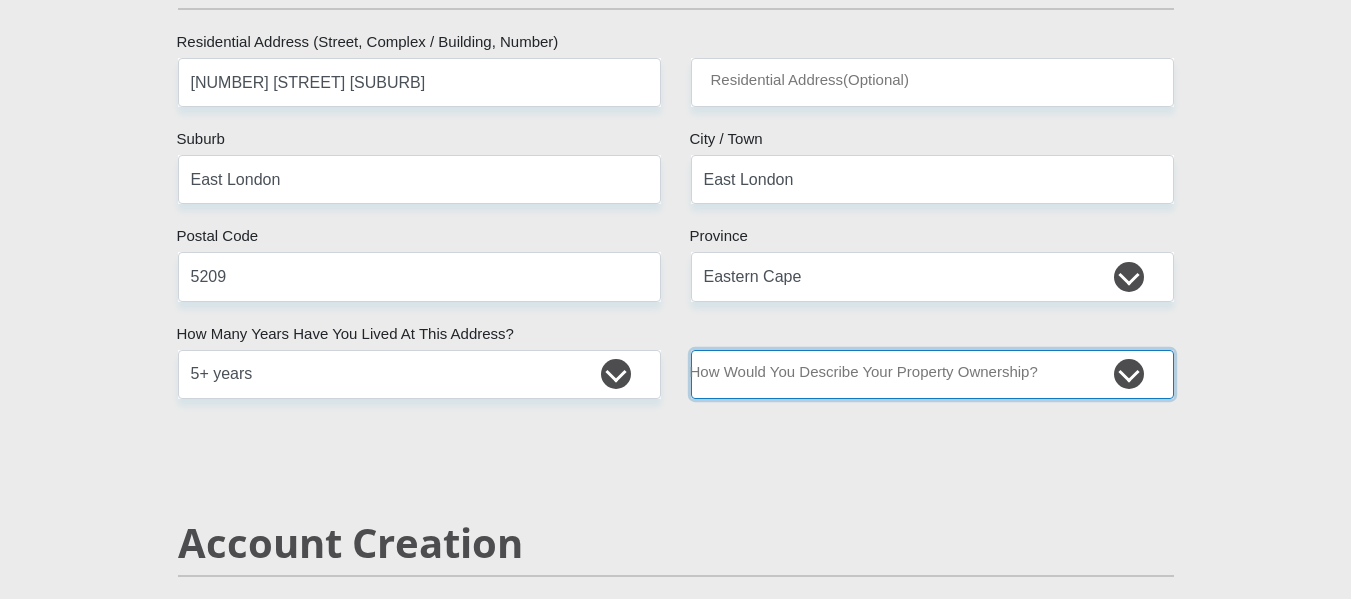 click on "Owned
Rented
Family Owned
Company Dwelling" at bounding box center (932, 374) 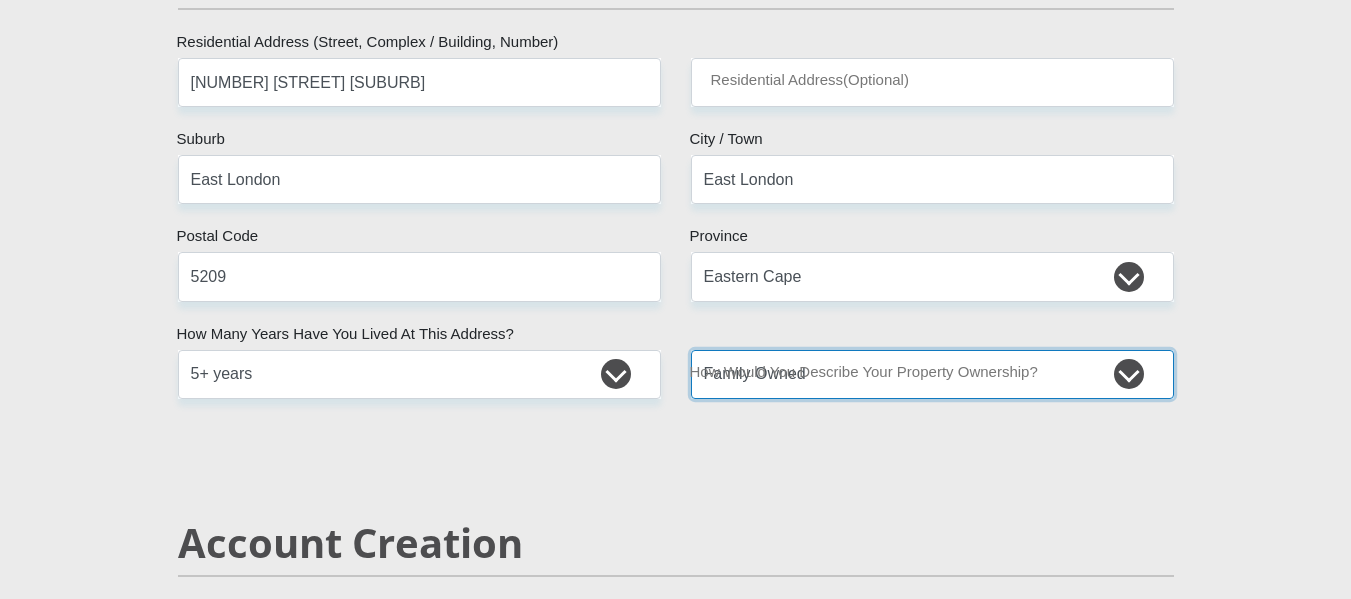 click on "Owned
Rented
Family Owned
Company Dwelling" at bounding box center (932, 374) 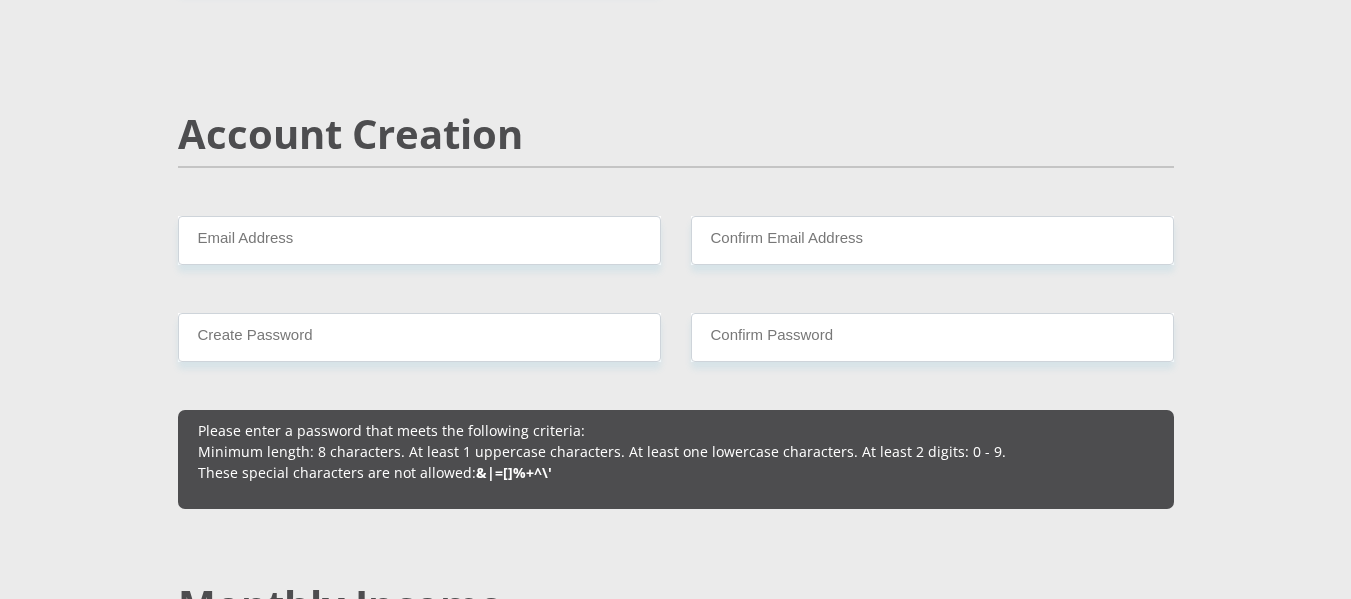 scroll, scrollTop: 1354, scrollLeft: 0, axis: vertical 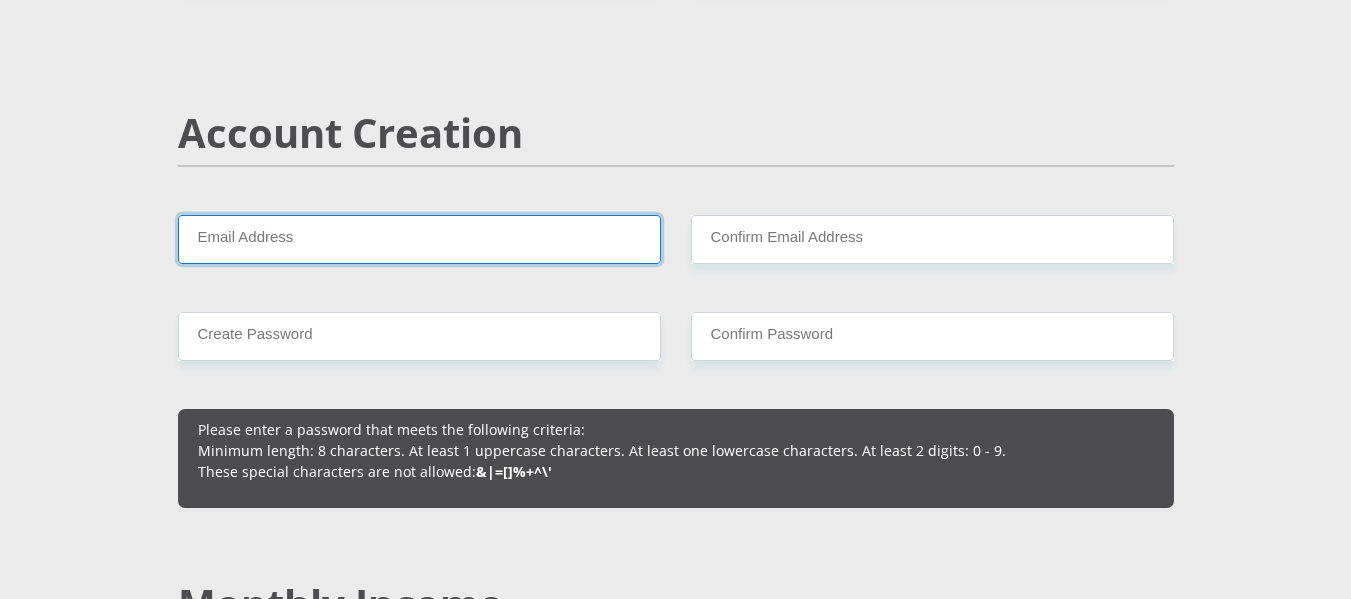 click on "Email Address" at bounding box center [419, 239] 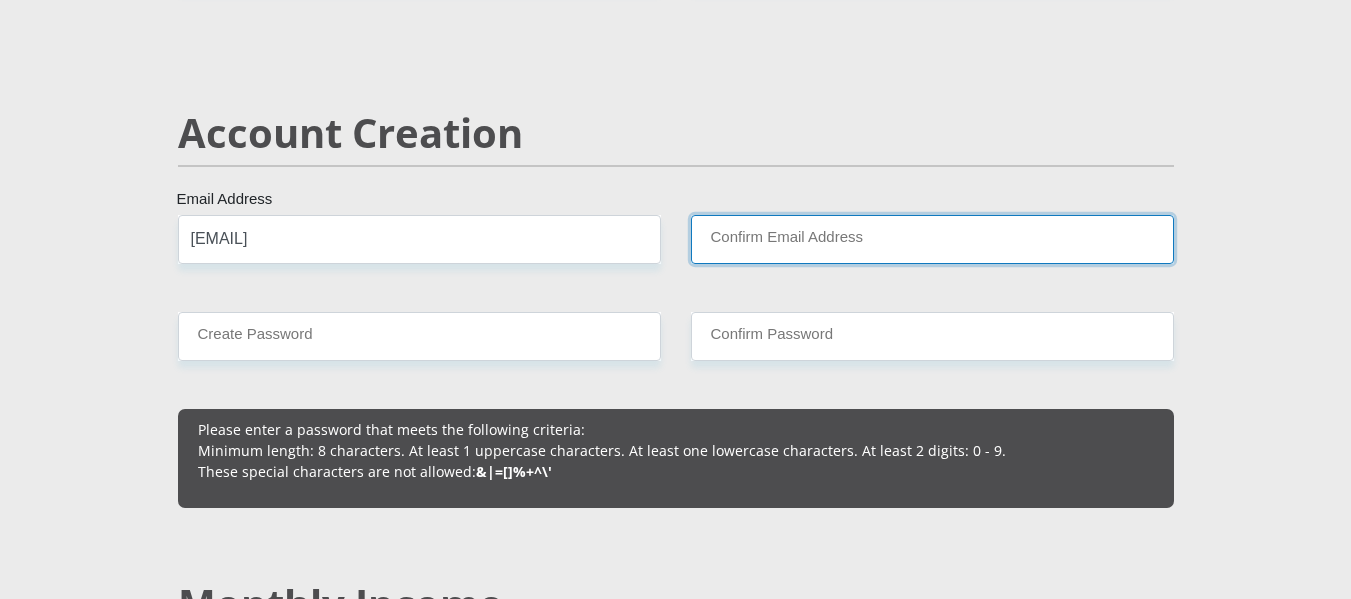 type on "niaanlee16@gmail.com" 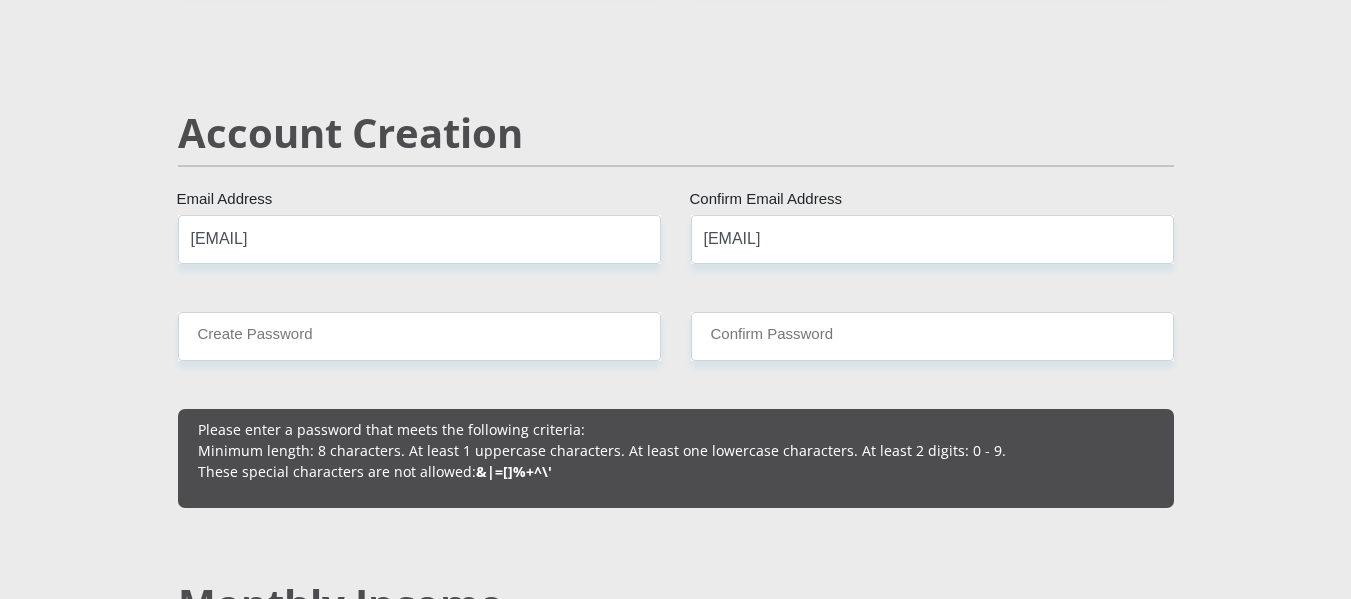 type 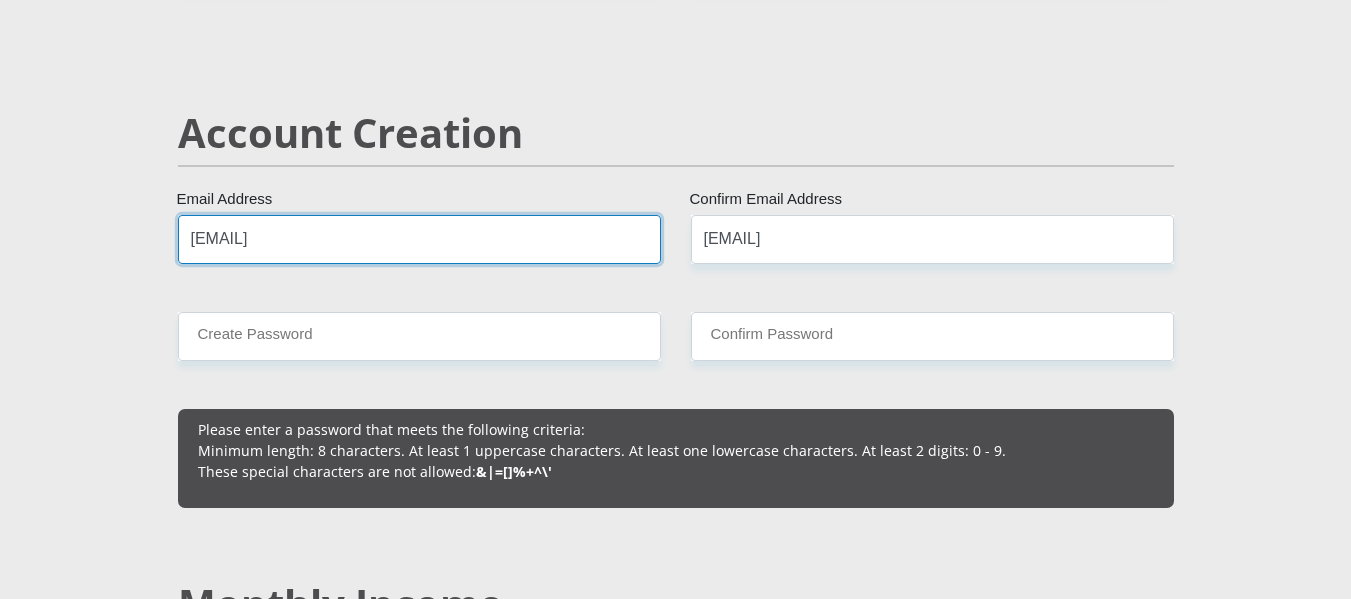 type 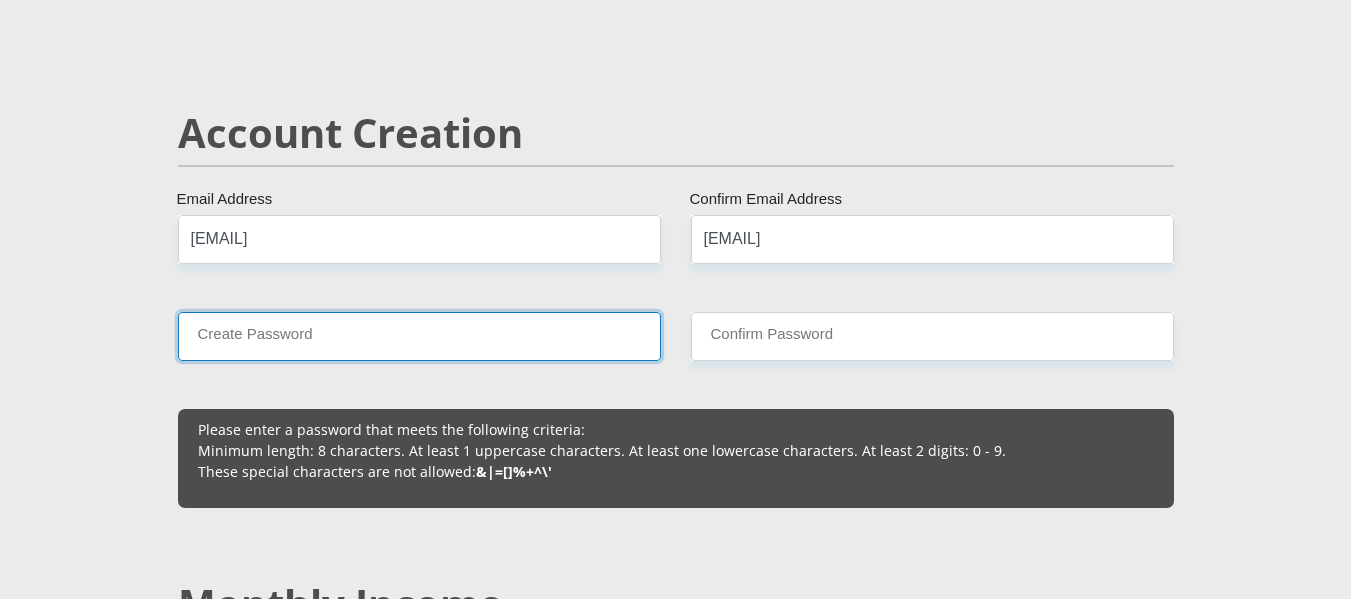 click on "Create Password" at bounding box center [419, 336] 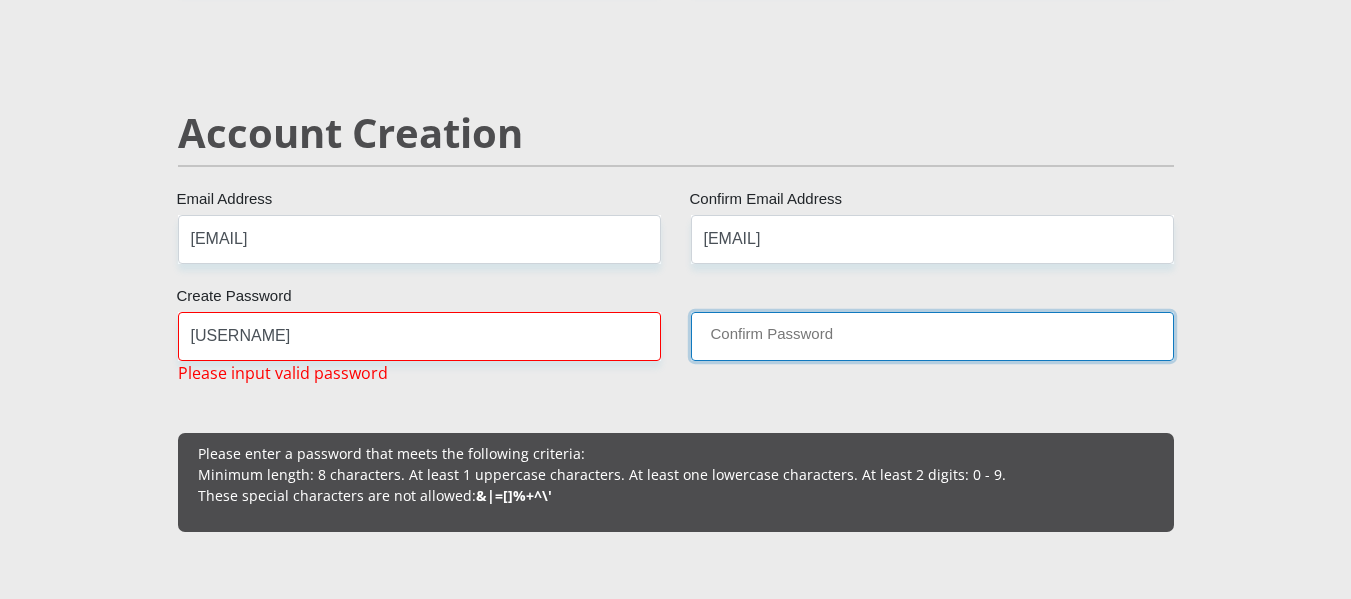 click on "Confirm Password" at bounding box center (932, 336) 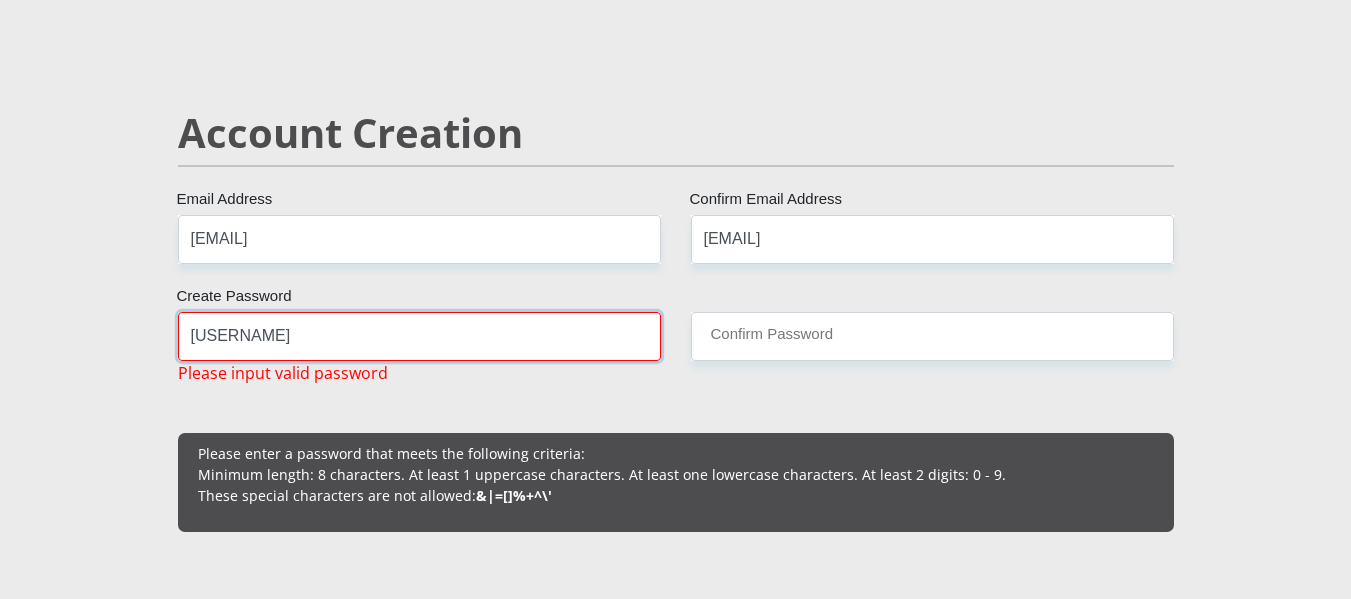 click on "tamikaanne101" at bounding box center [419, 336] 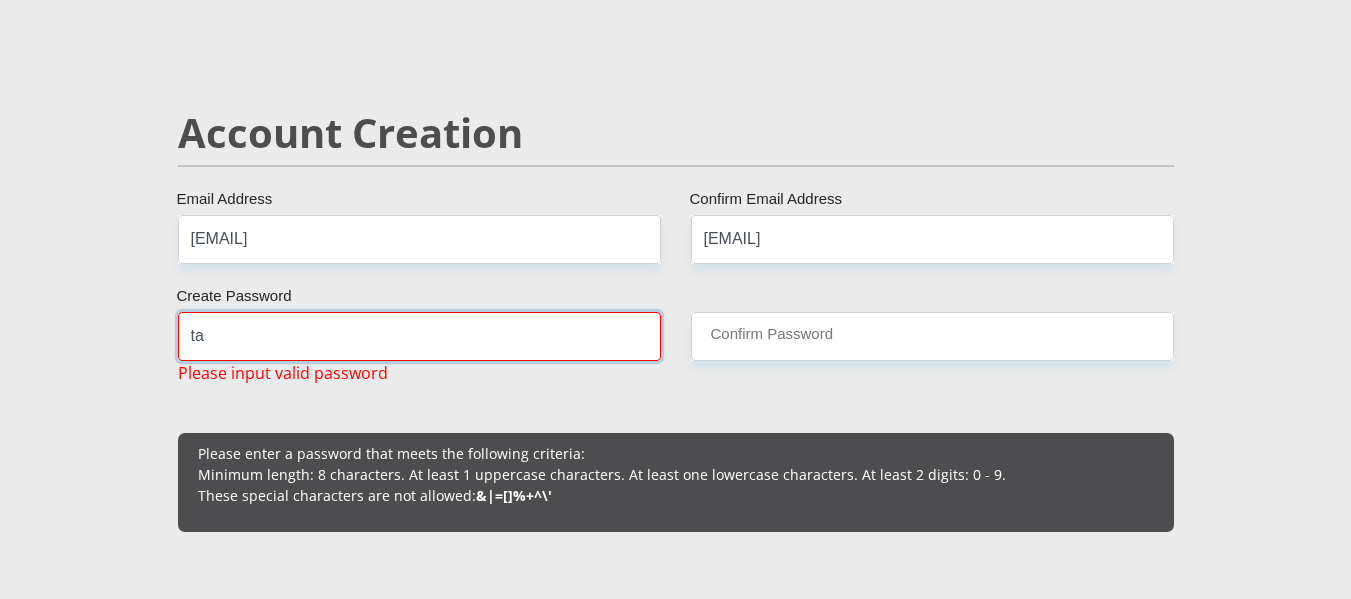 type on "t" 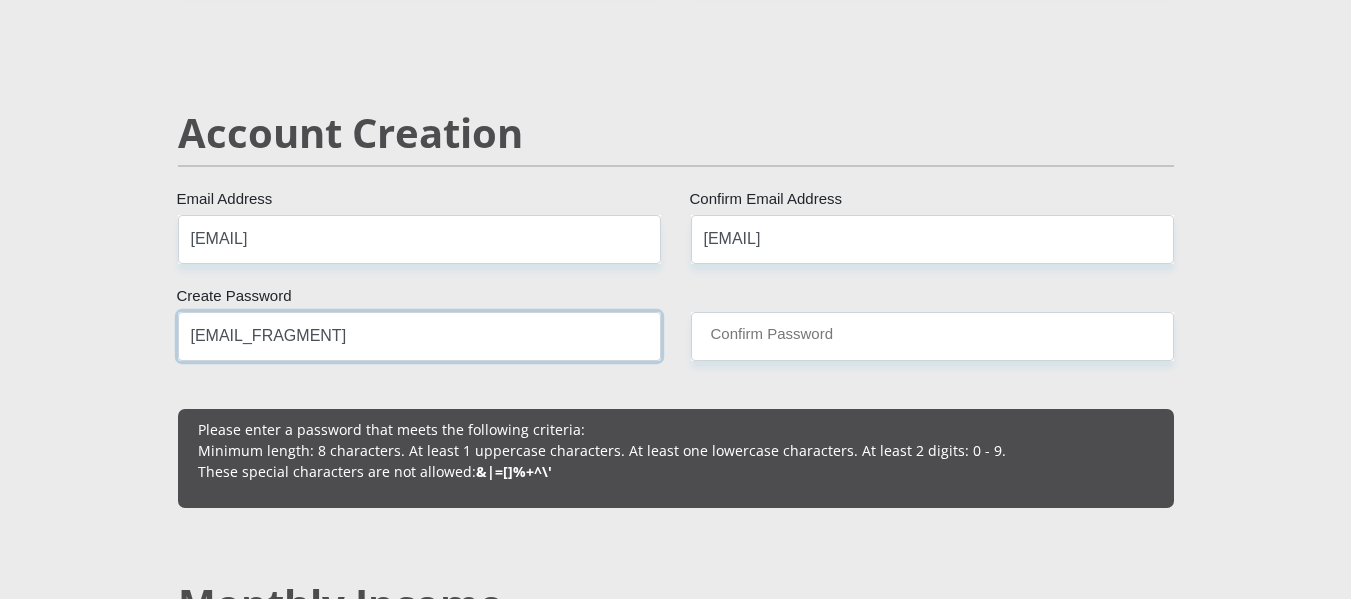type on "Tamikaanne101*" 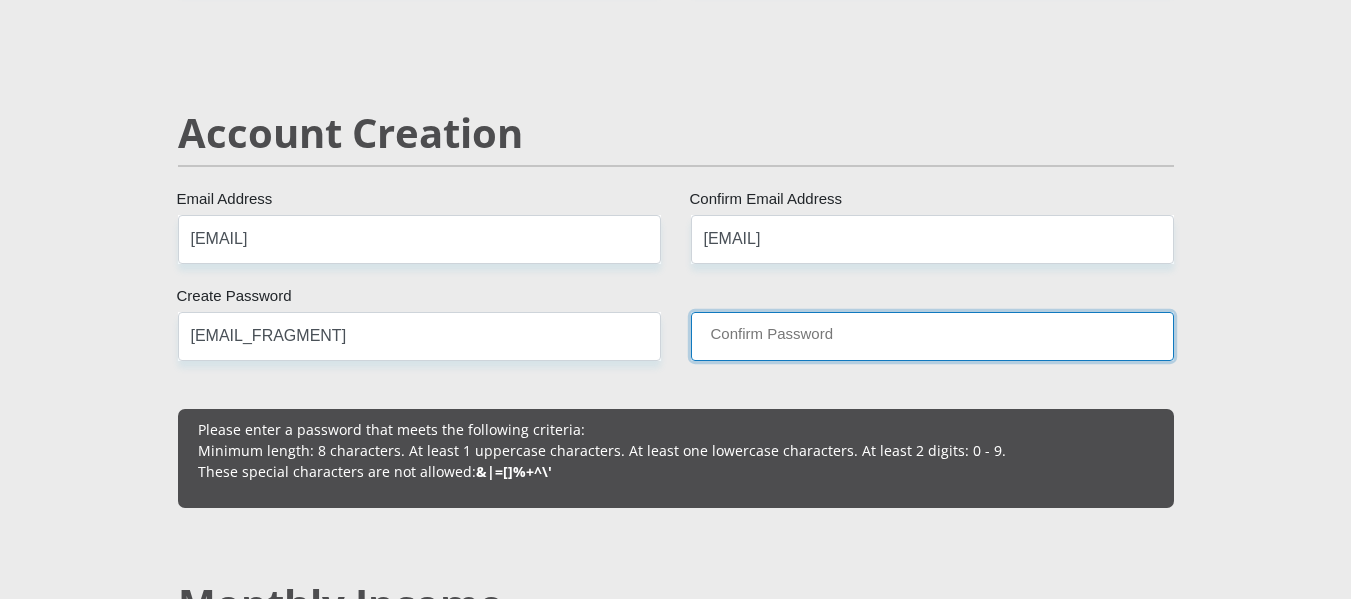 click on "Confirm Password" at bounding box center (932, 336) 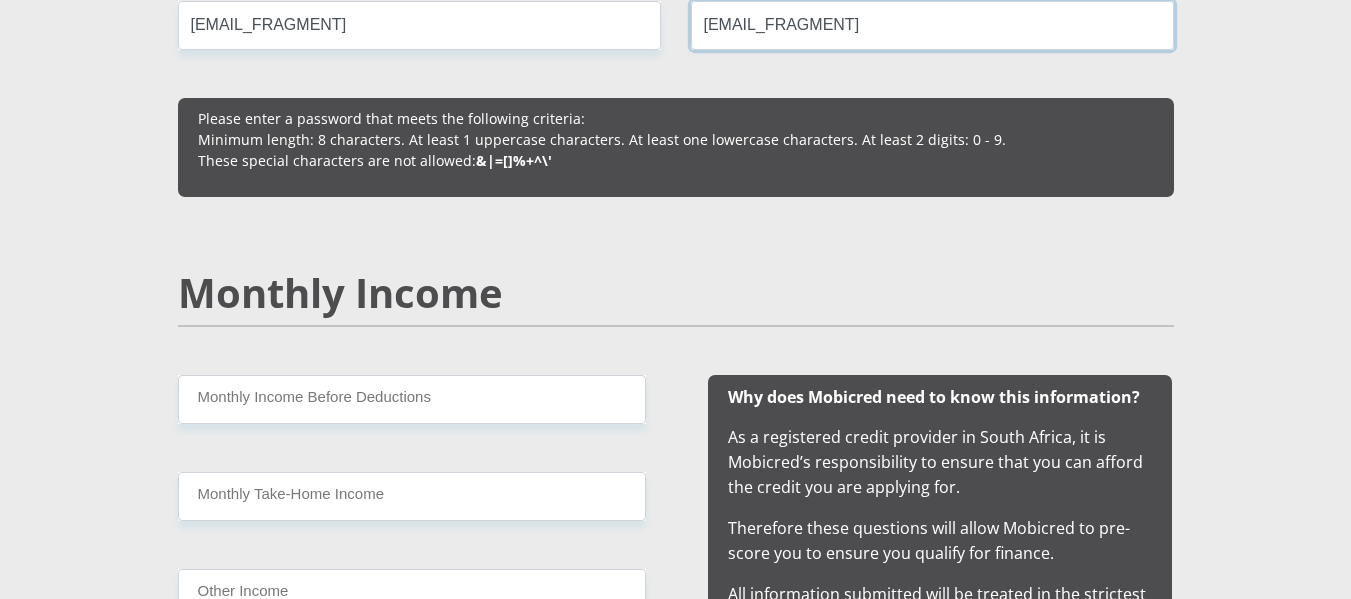 scroll, scrollTop: 1674, scrollLeft: 0, axis: vertical 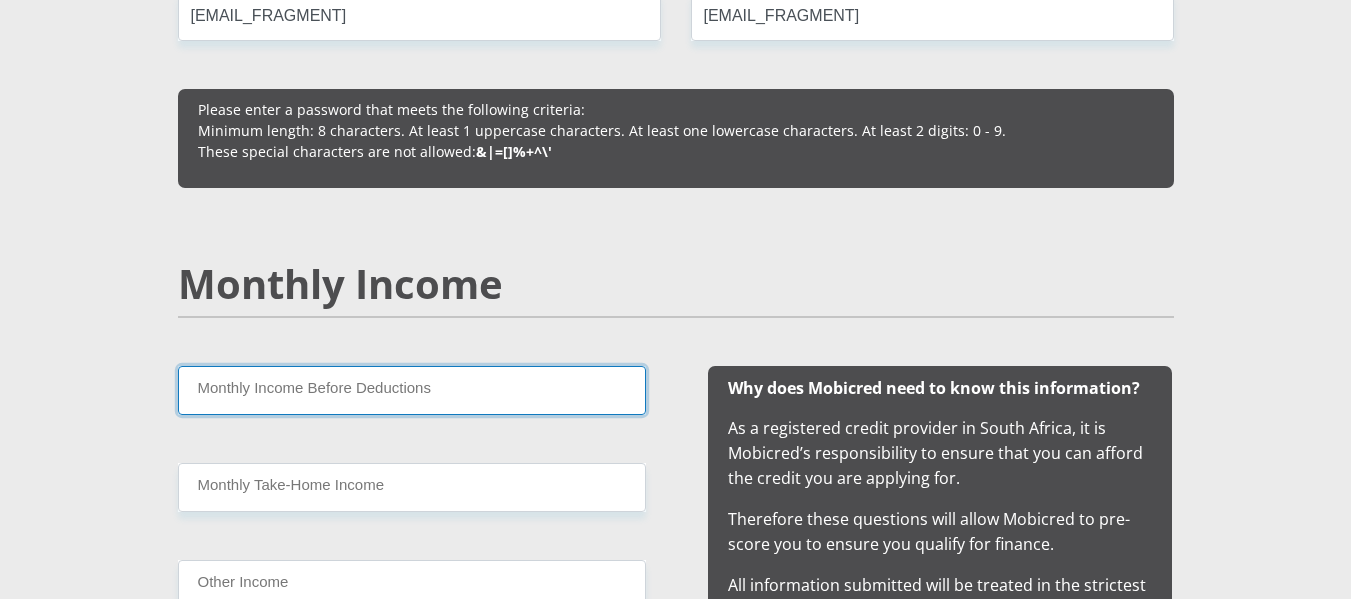 click on "Monthly Income Before Deductions" at bounding box center (412, 390) 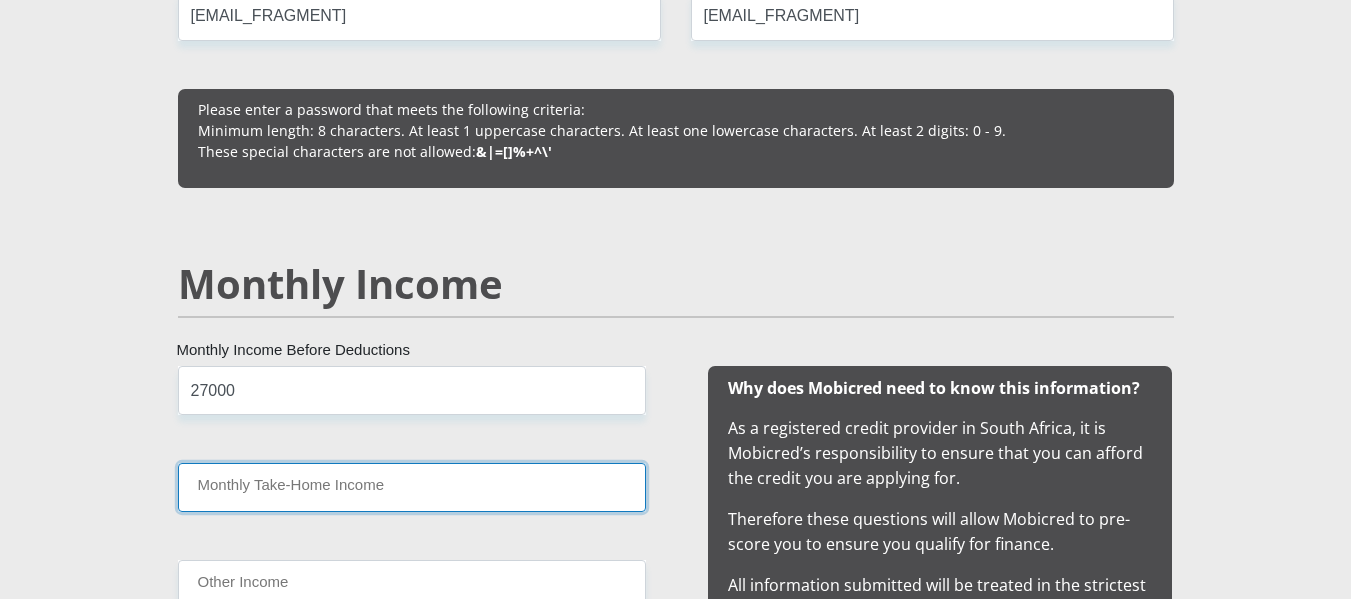 click on "Monthly Take-Home Income" at bounding box center (412, 487) 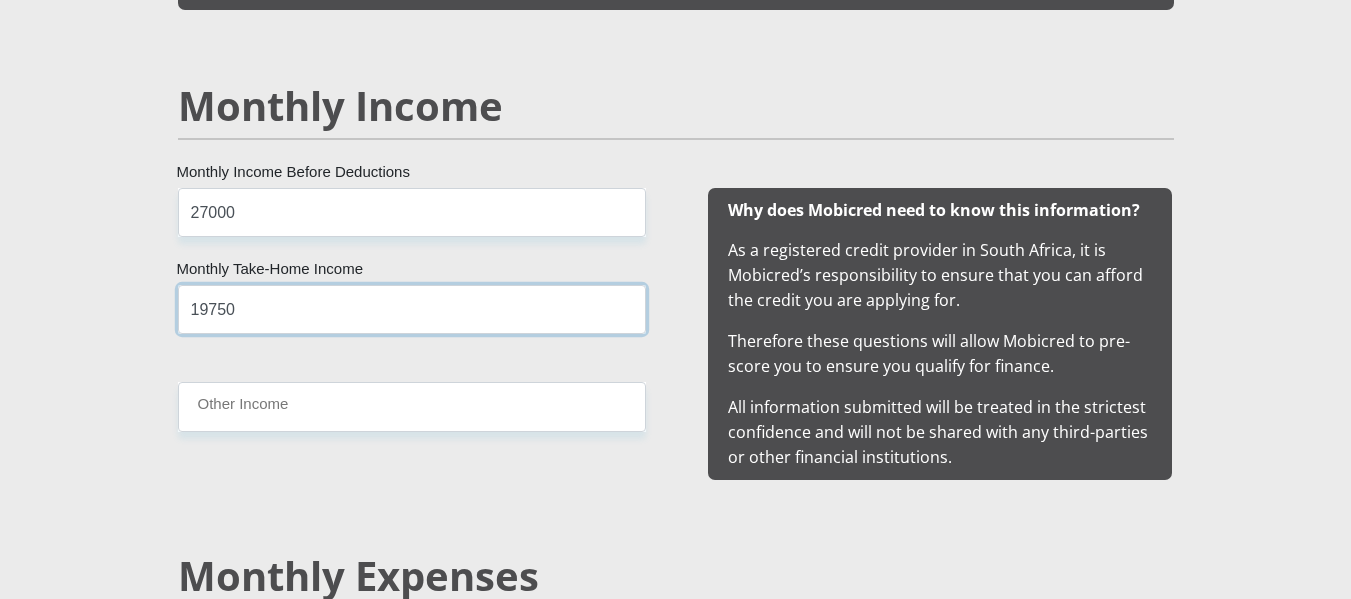 scroll, scrollTop: 1853, scrollLeft: 0, axis: vertical 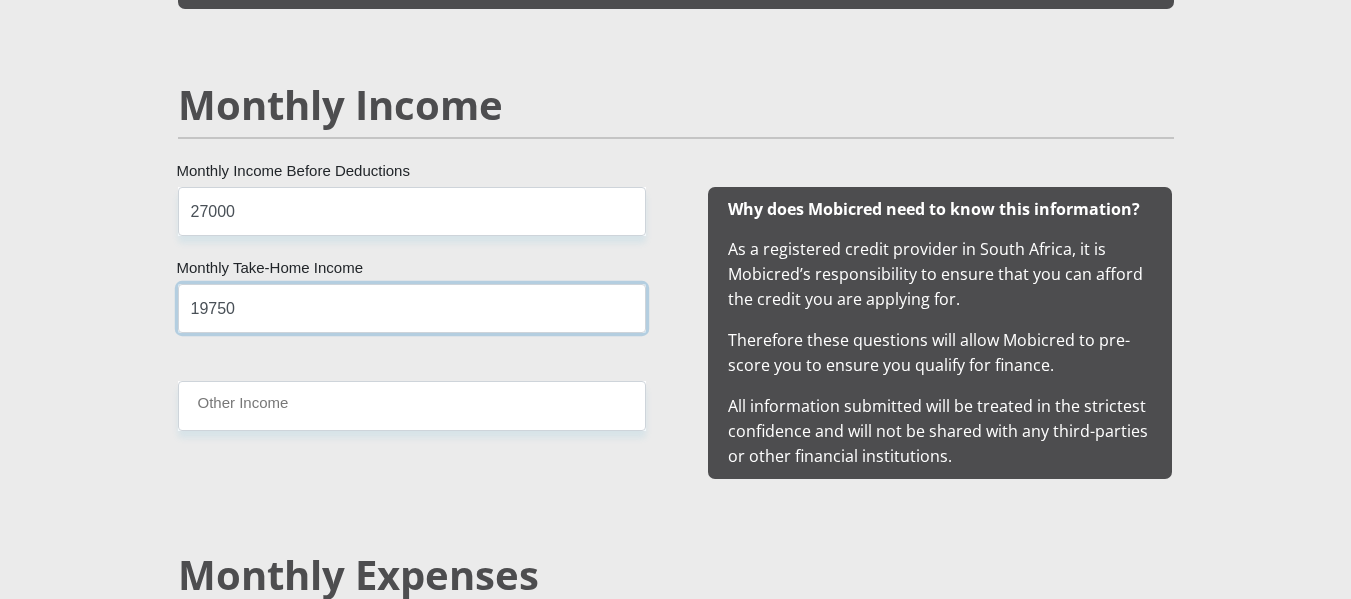 type on "19750" 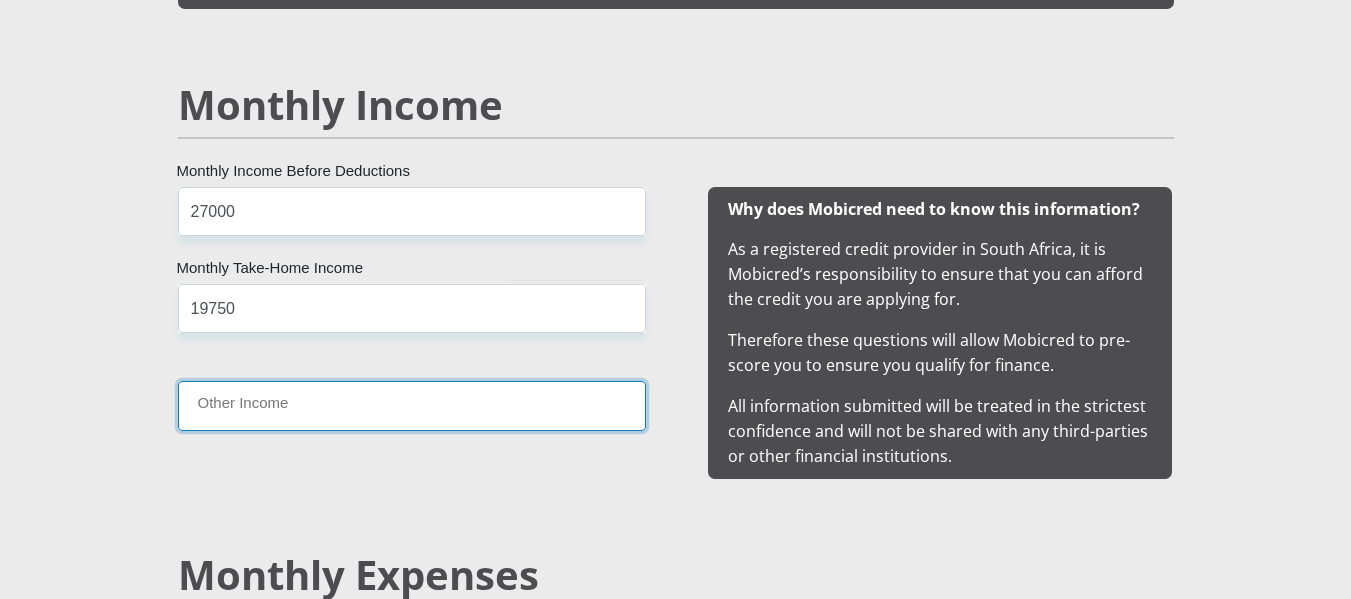 click on "Other Income" at bounding box center (412, 405) 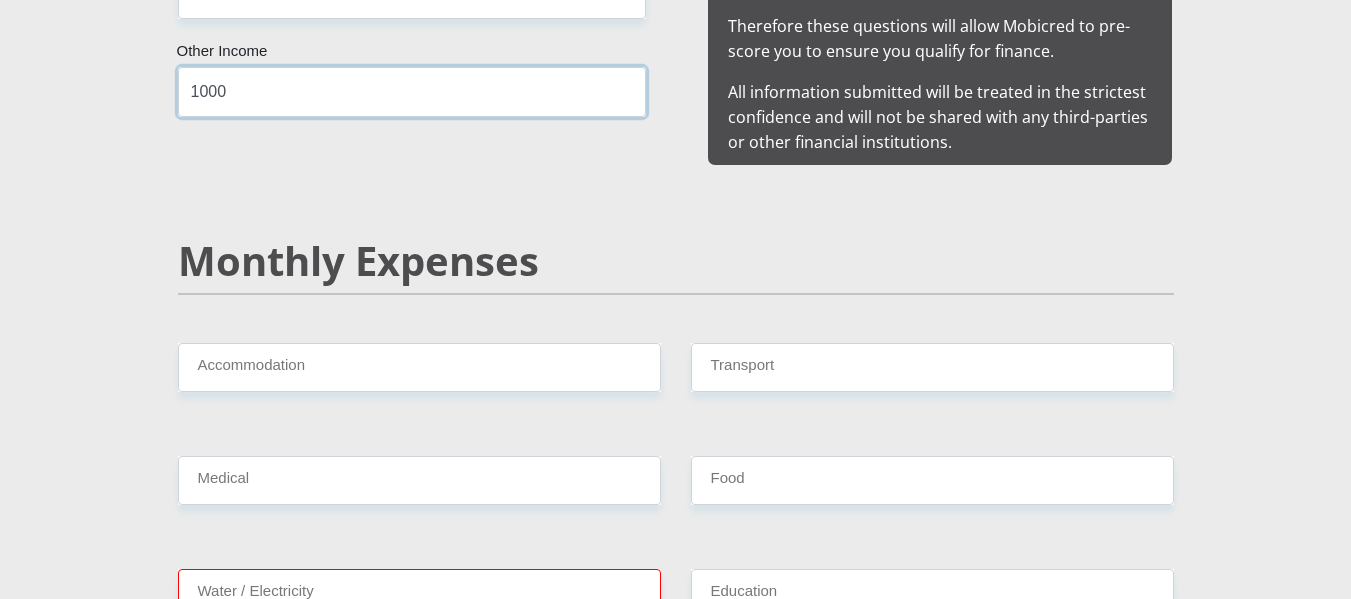 scroll, scrollTop: 2168, scrollLeft: 0, axis: vertical 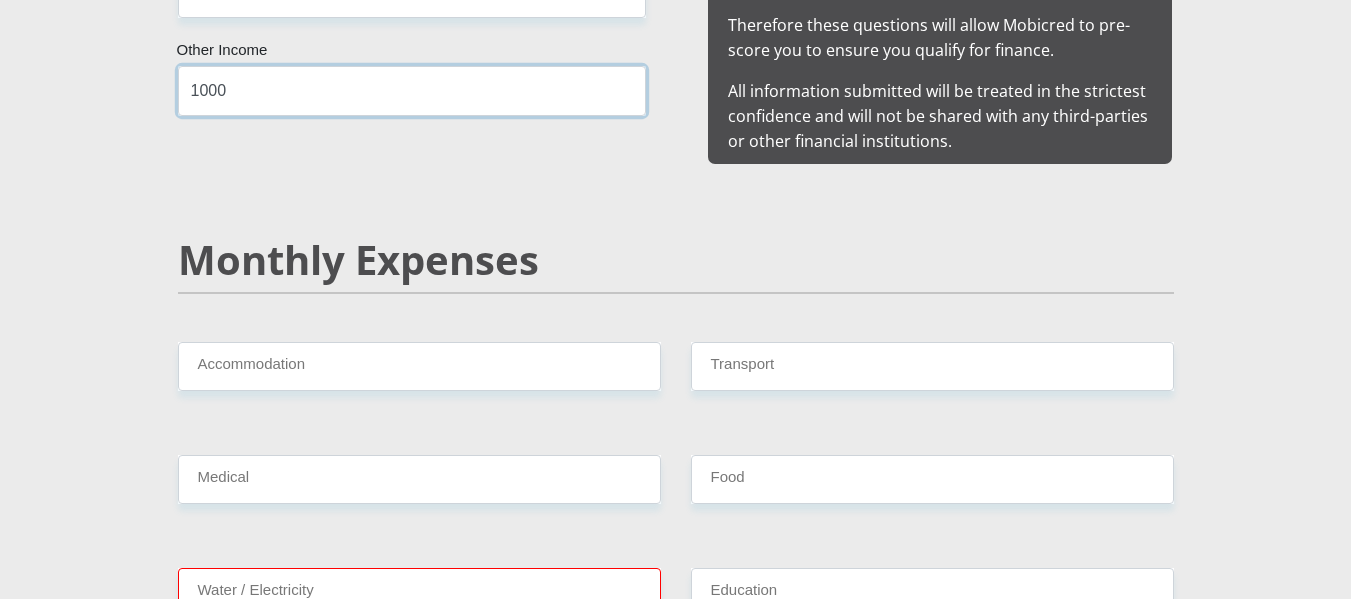 type on "1000" 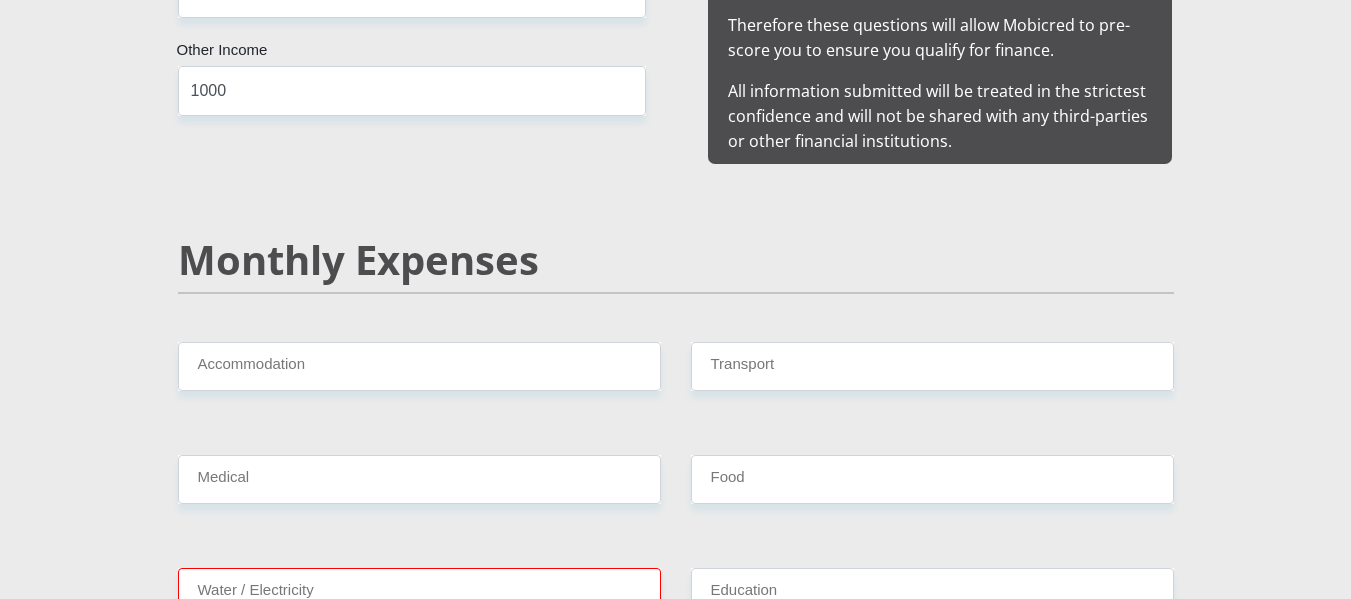 drag, startPoint x: 282, startPoint y: 406, endPoint x: 282, endPoint y: 386, distance: 20 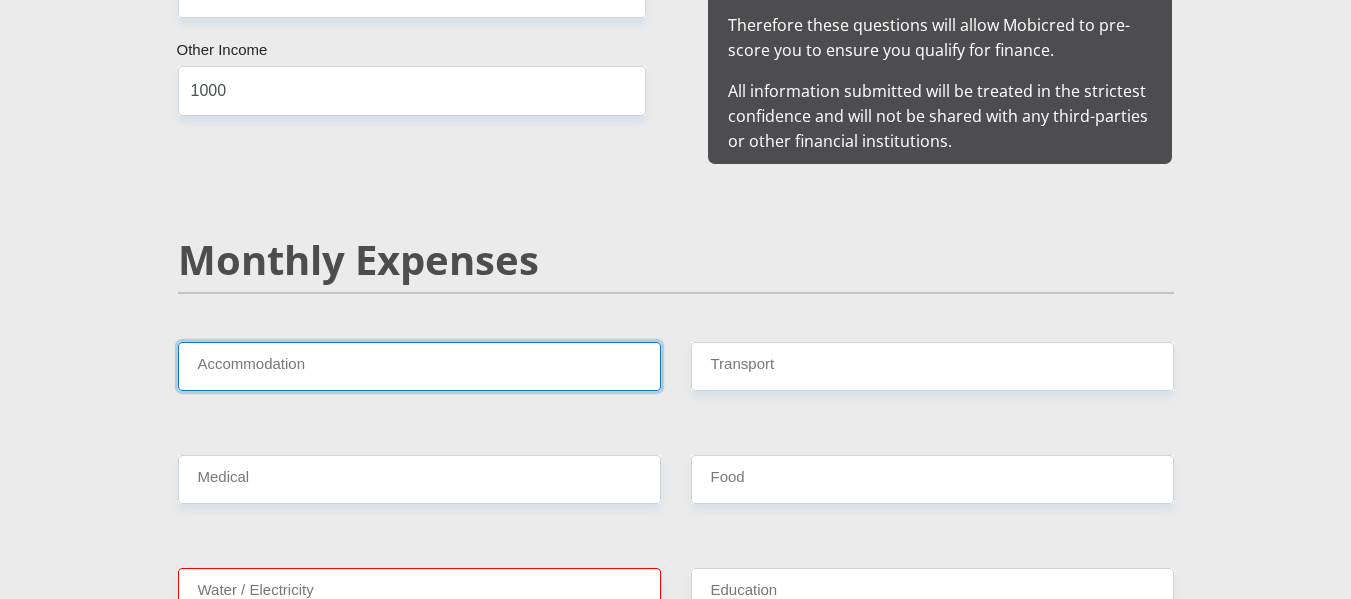 click on "Accommodation" at bounding box center [419, 366] 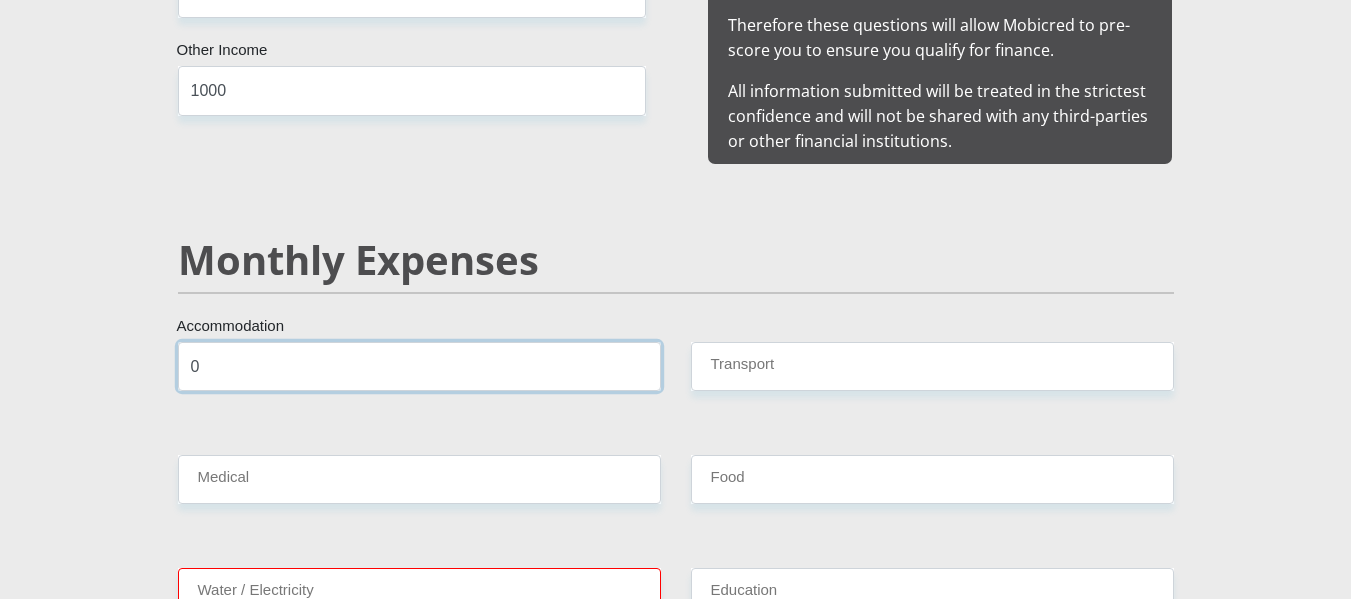 type on "0" 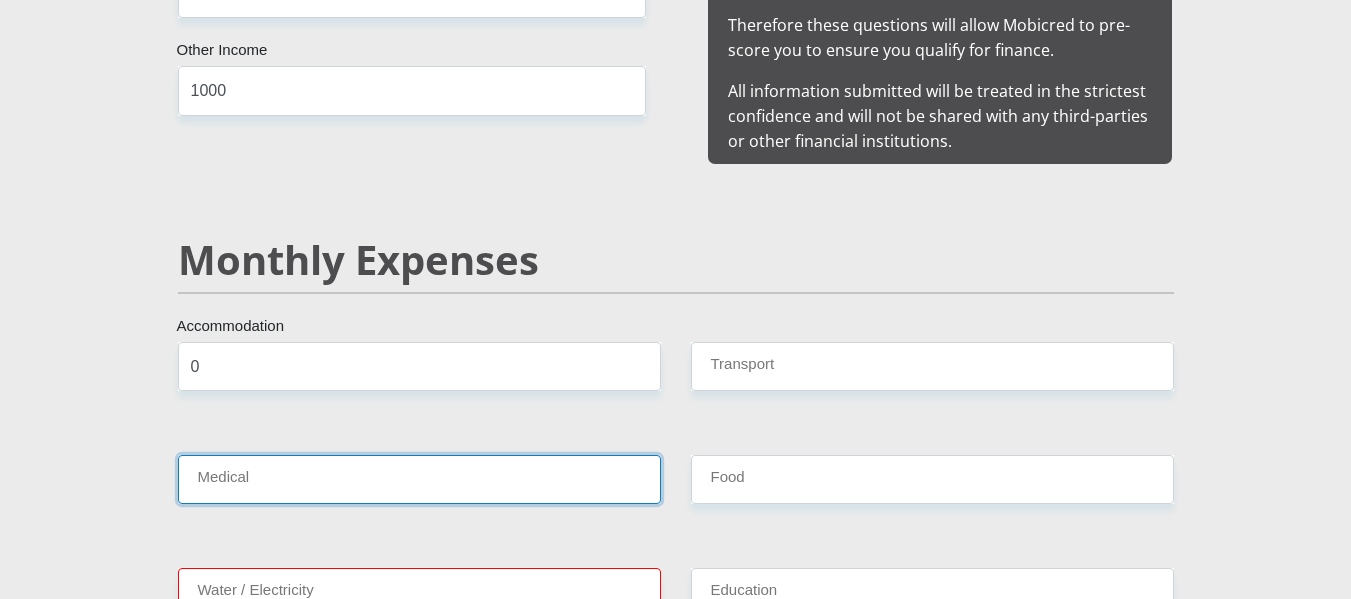 click on "Medical" at bounding box center (419, 479) 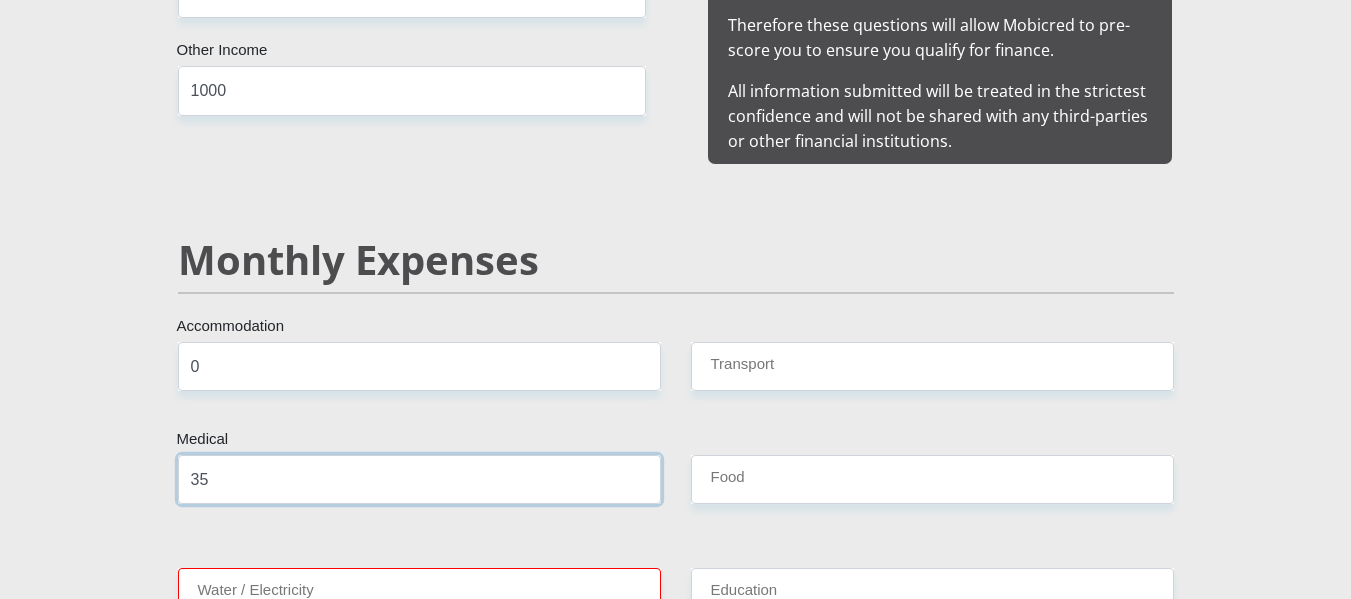 type on "3" 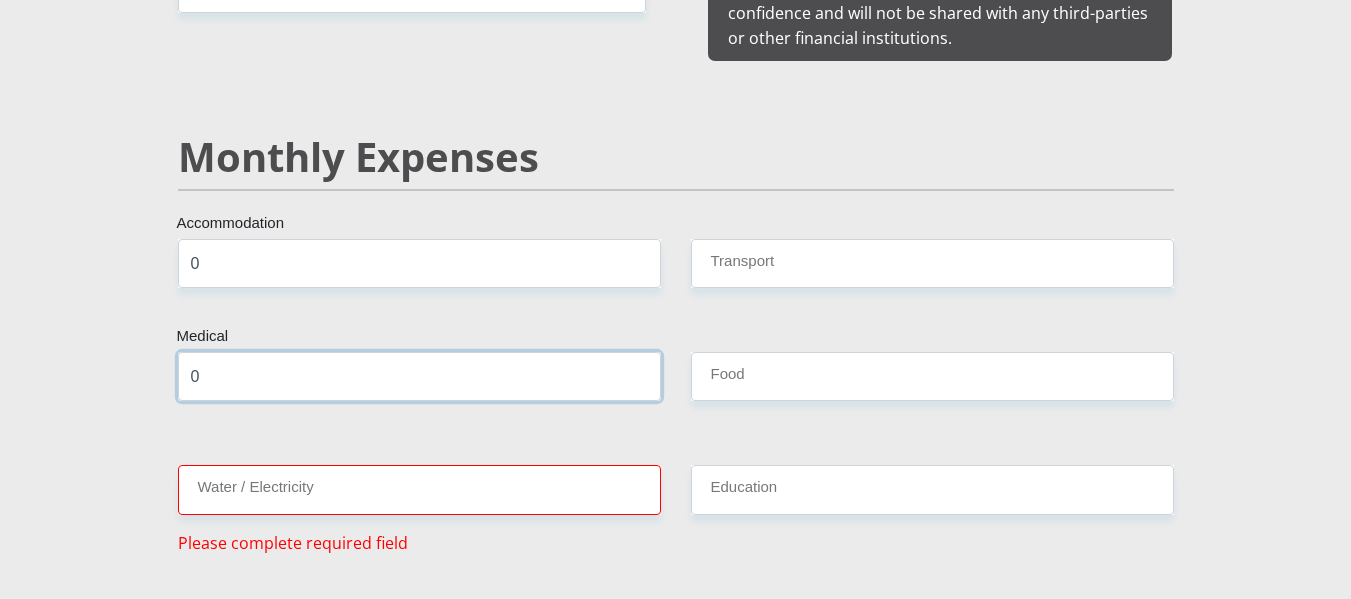 scroll, scrollTop: 2272, scrollLeft: 0, axis: vertical 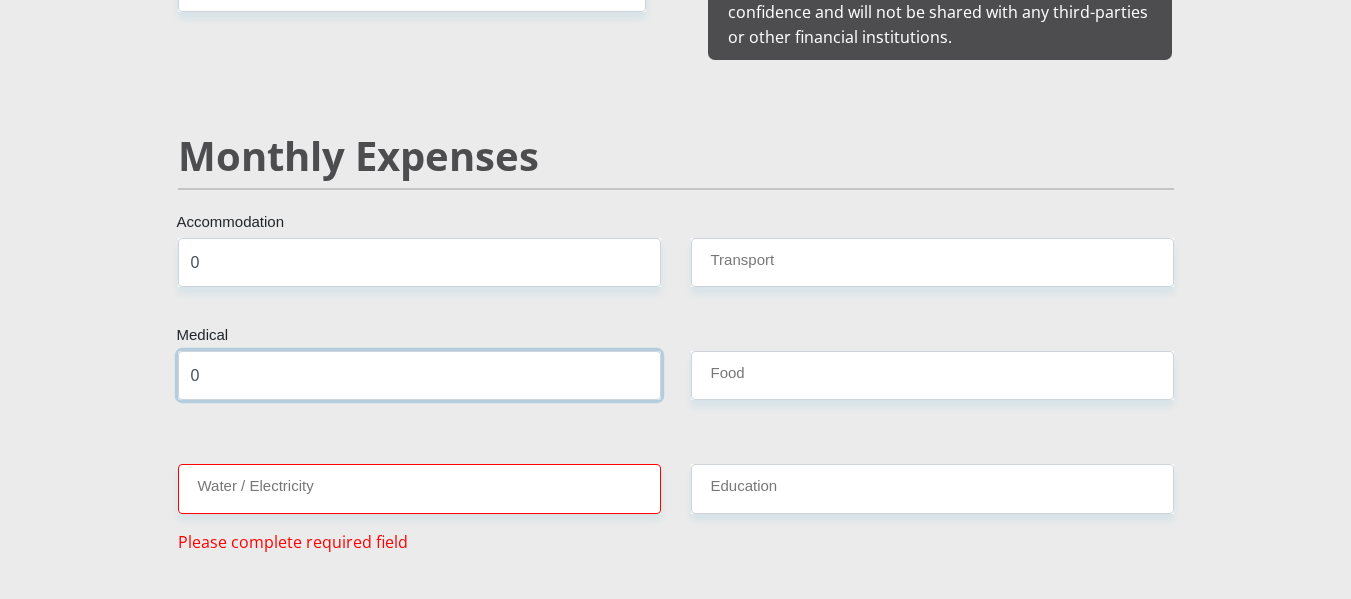 type on "0" 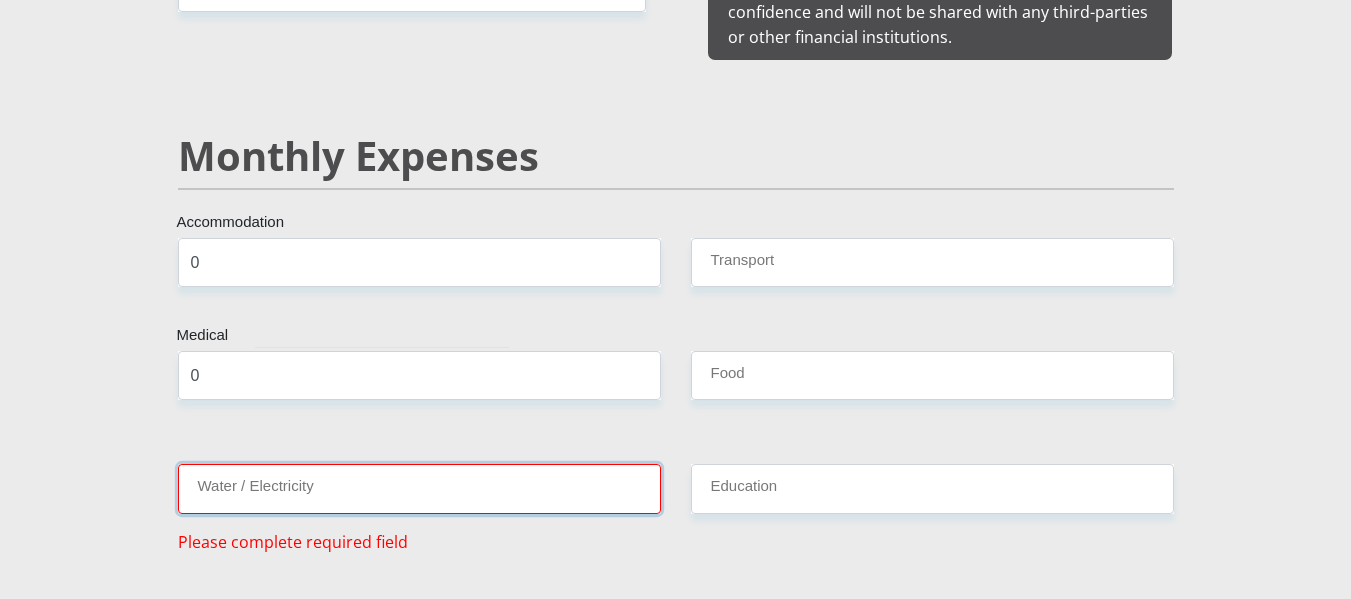 click on "Water / Electricity" at bounding box center (419, 488) 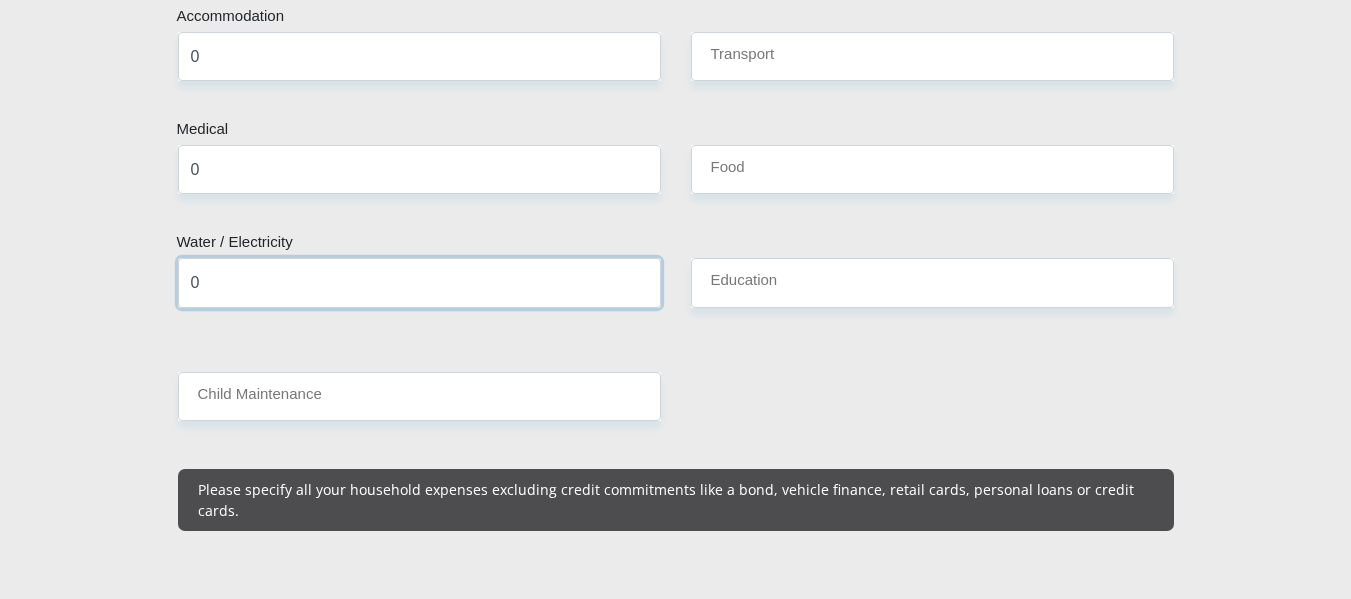 scroll, scrollTop: 2479, scrollLeft: 0, axis: vertical 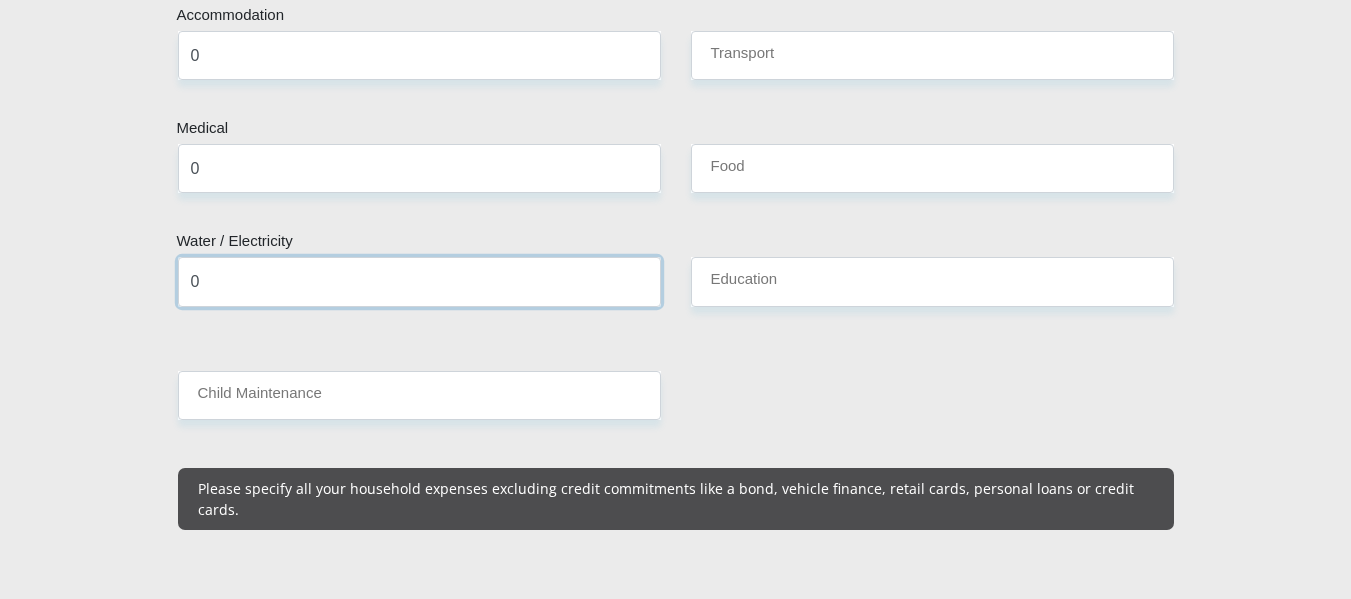 type on "0" 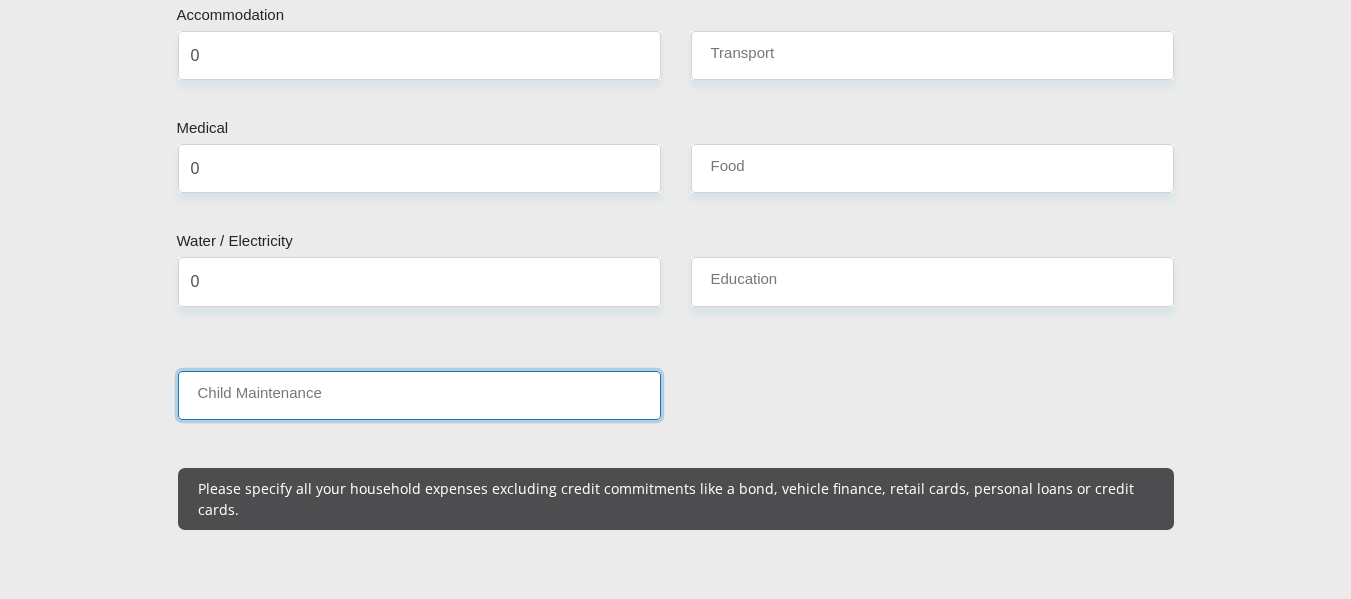 click on "Child Maintenance" at bounding box center [419, 395] 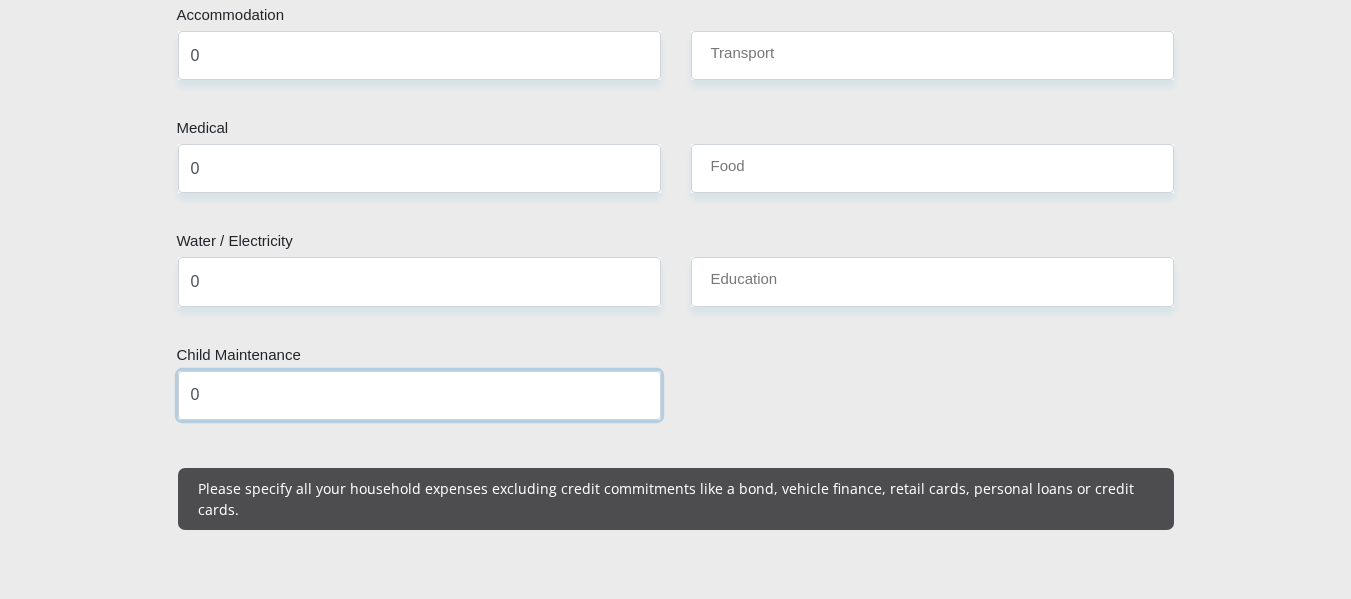 type on "0" 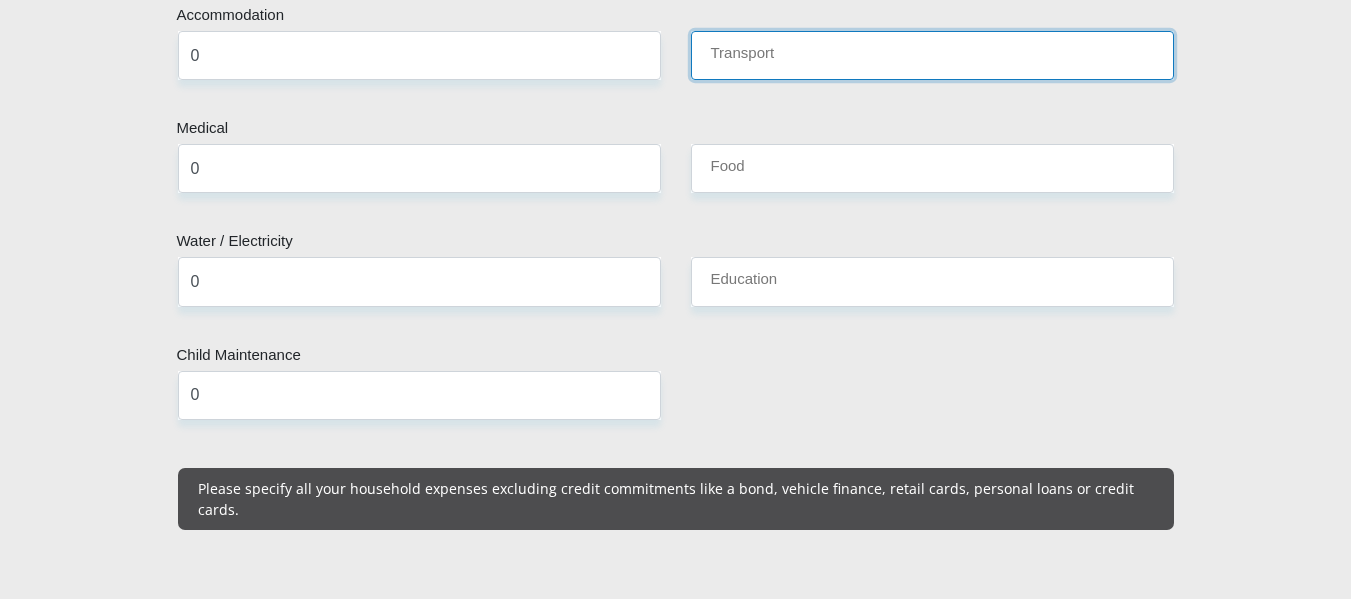 click on "Transport" at bounding box center (932, 55) 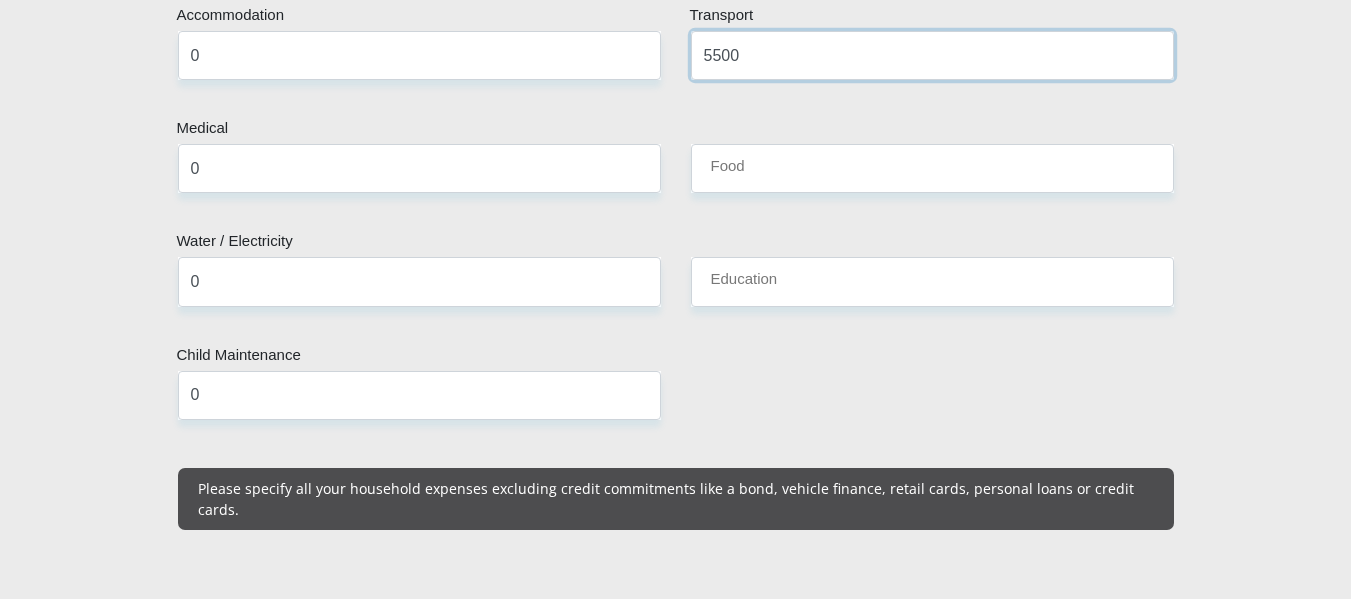 type on "5500" 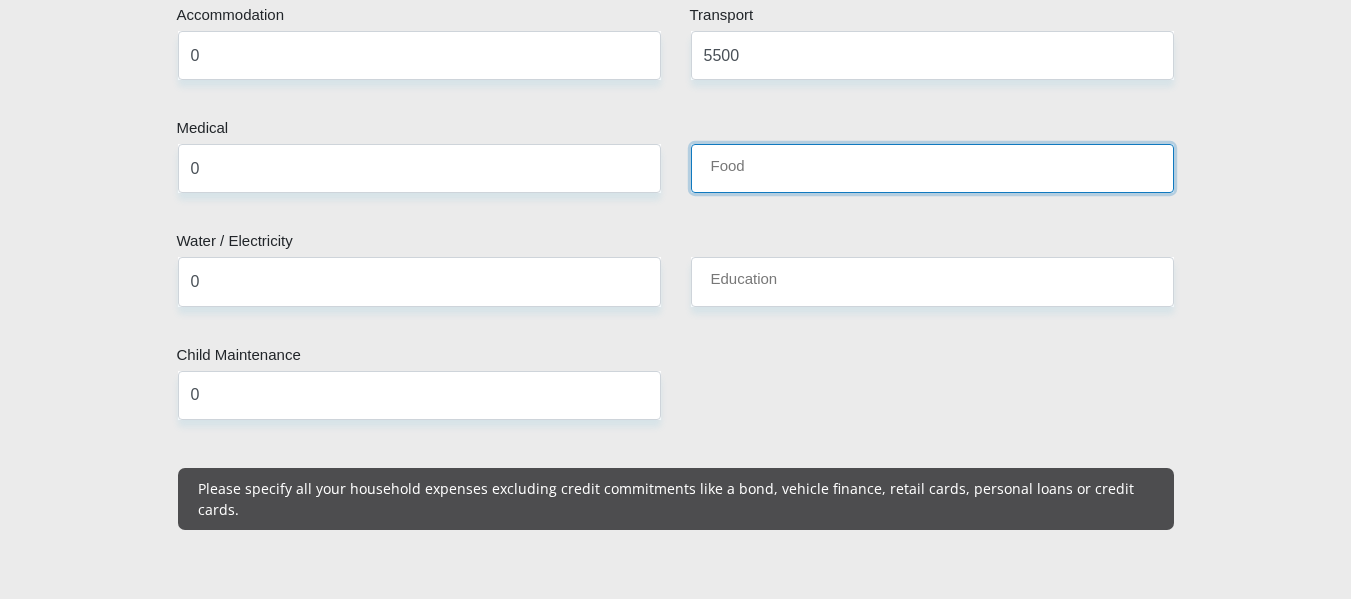 click on "Food" at bounding box center [932, 168] 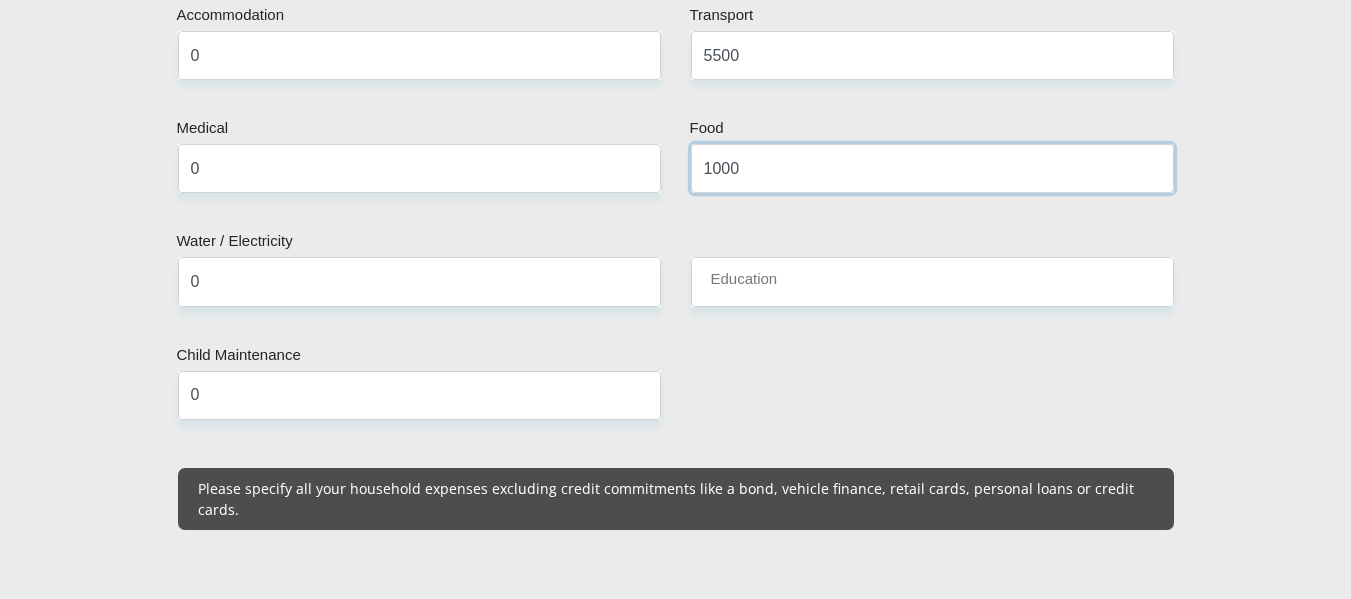 type on "1000" 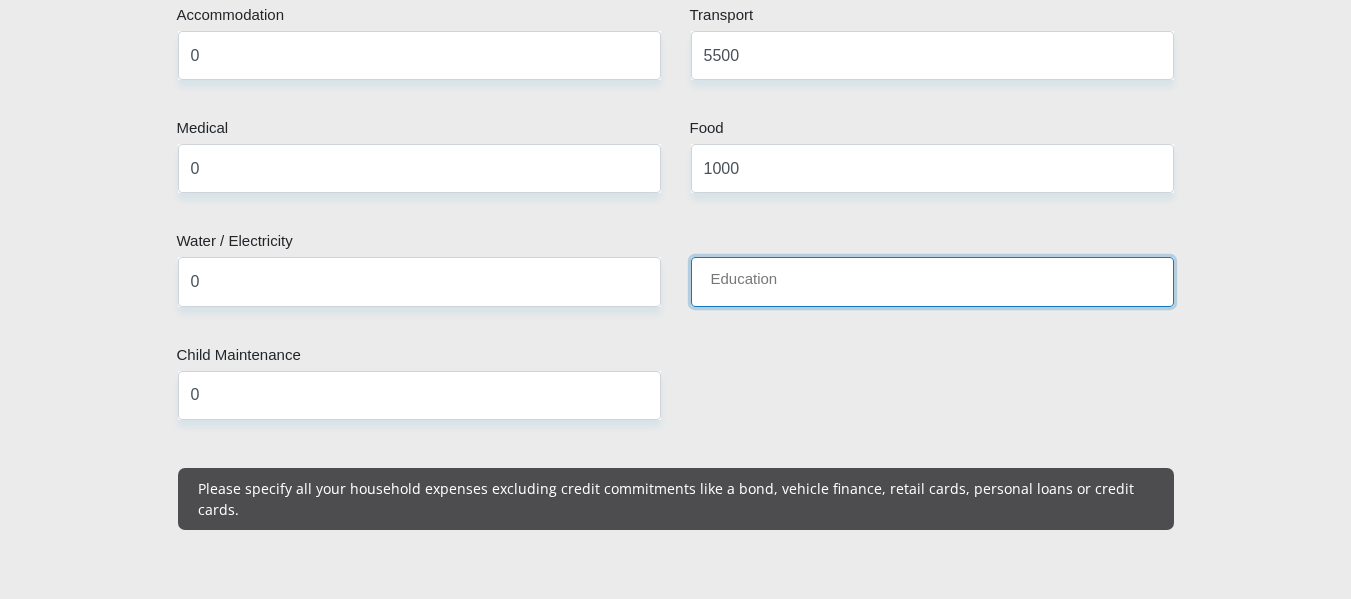click on "Education" at bounding box center [932, 281] 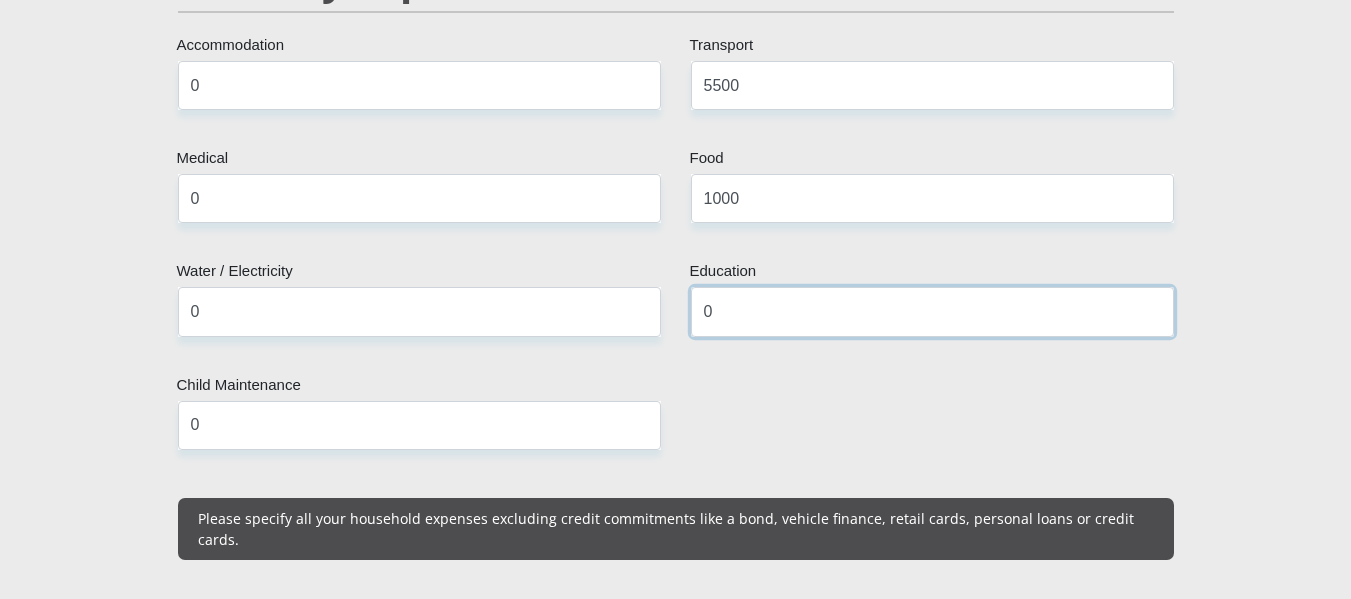 scroll, scrollTop: 2425, scrollLeft: 0, axis: vertical 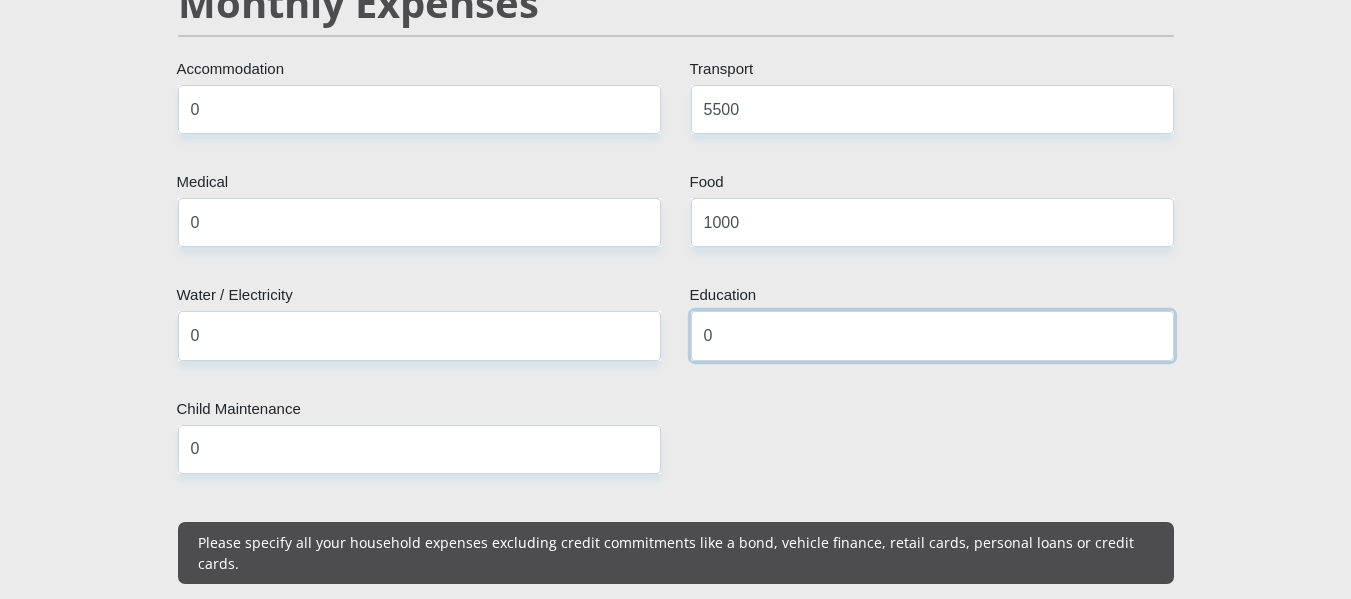 type on "0" 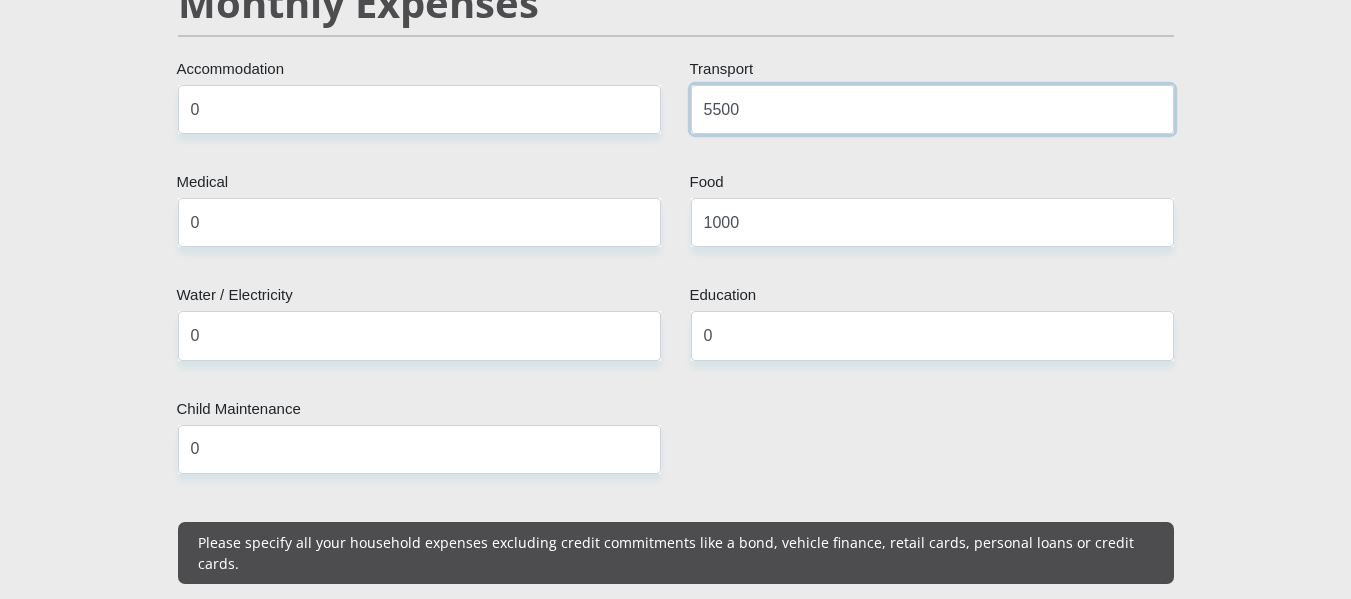 click on "5500" at bounding box center [932, 109] 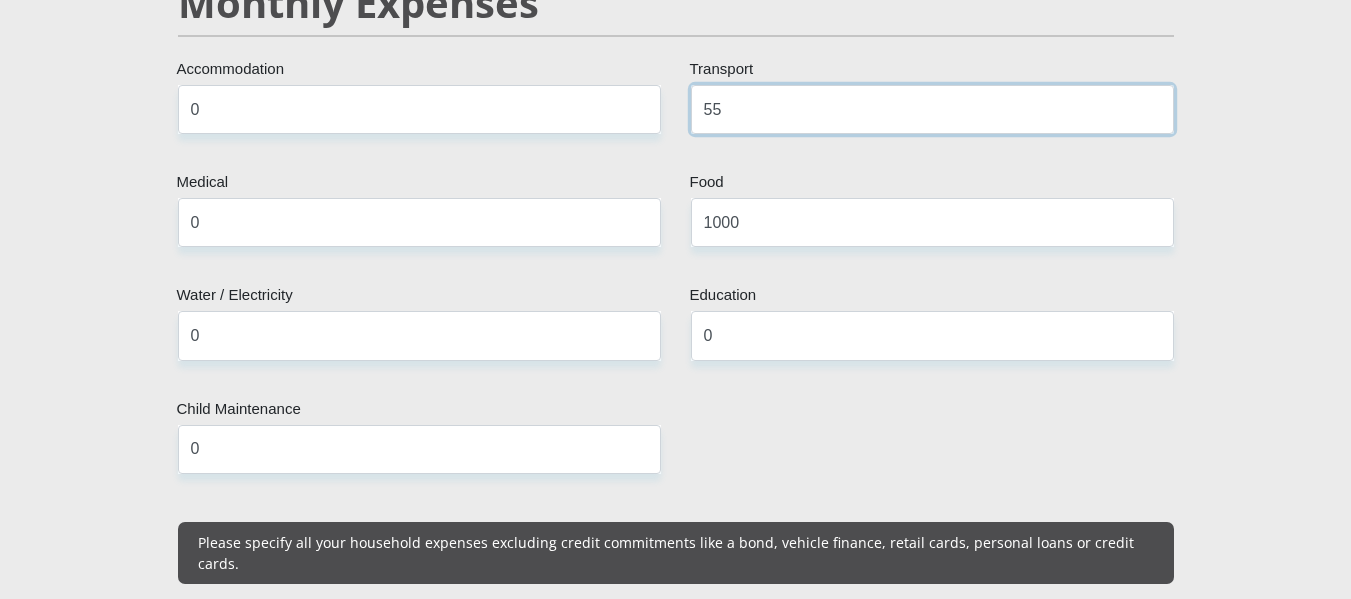 type on "5" 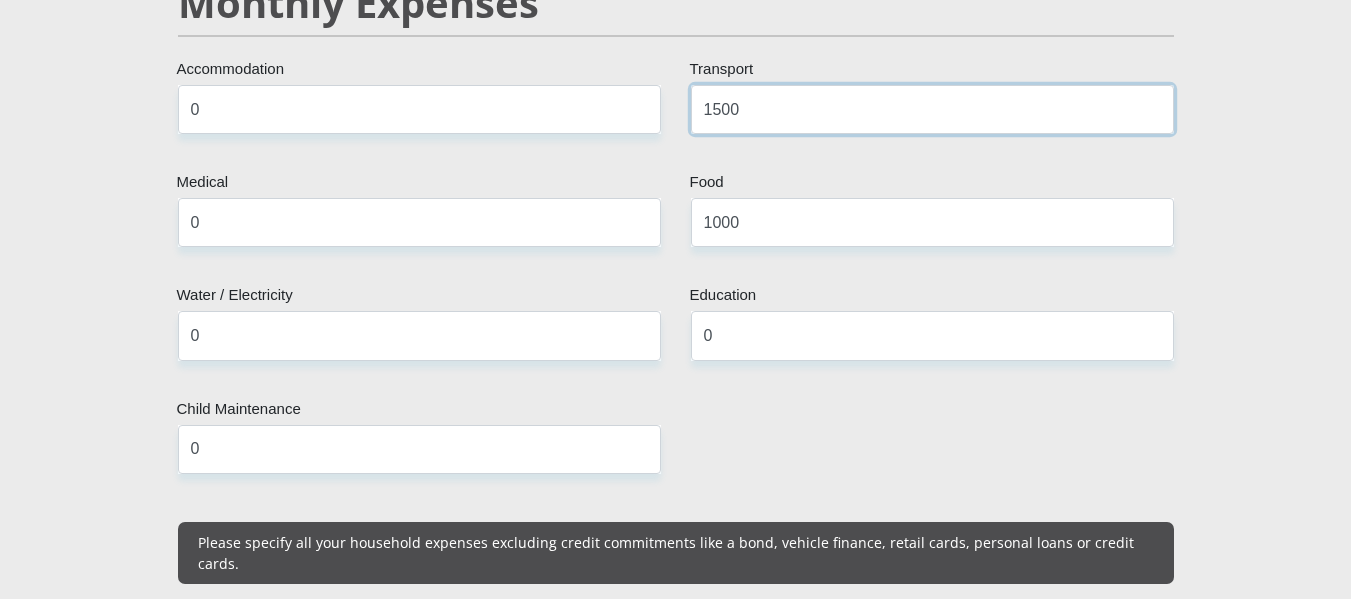 type on "1500" 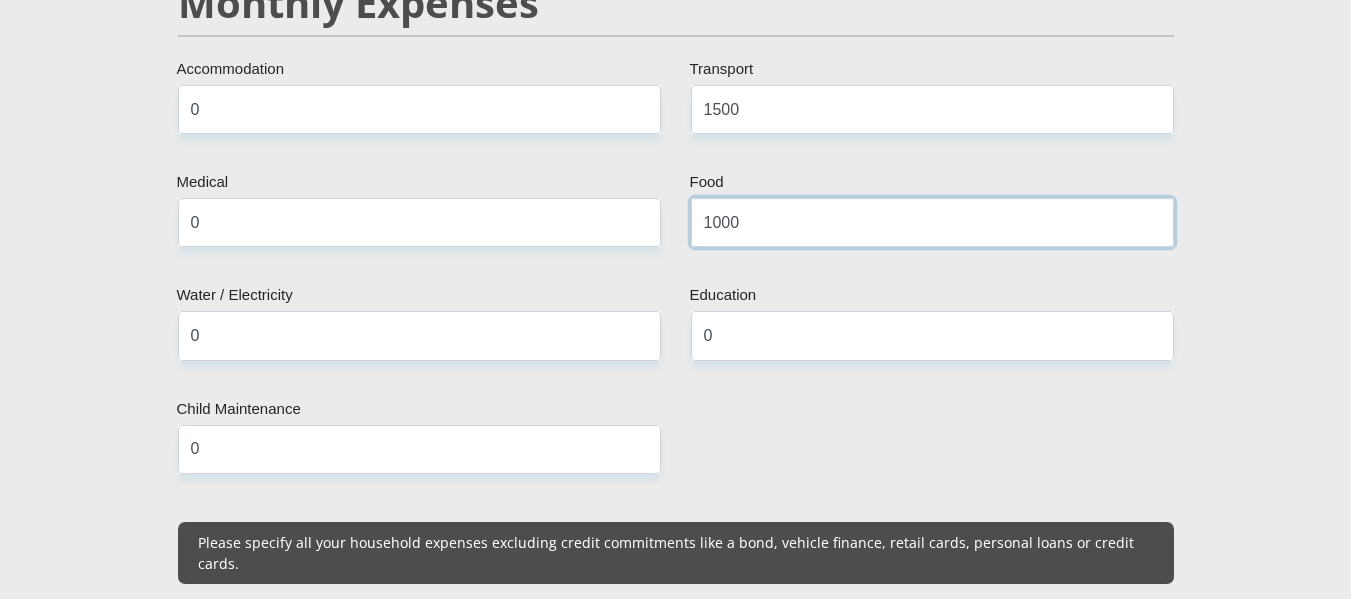click on "1000" at bounding box center (932, 222) 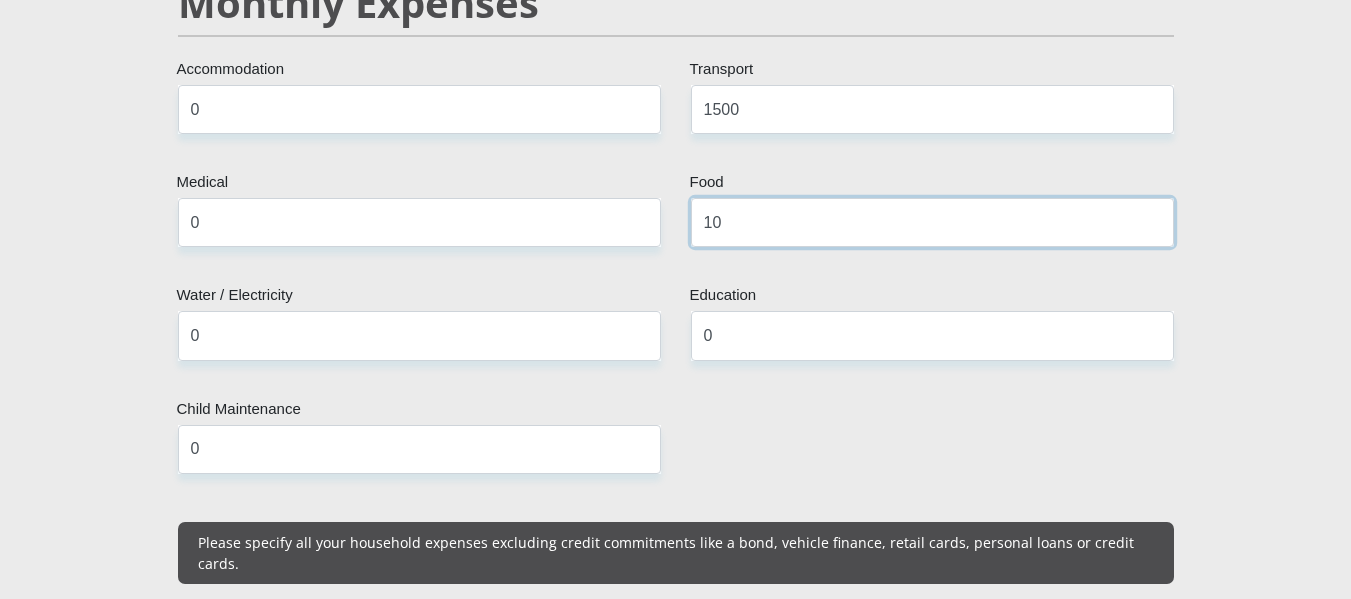 type on "1" 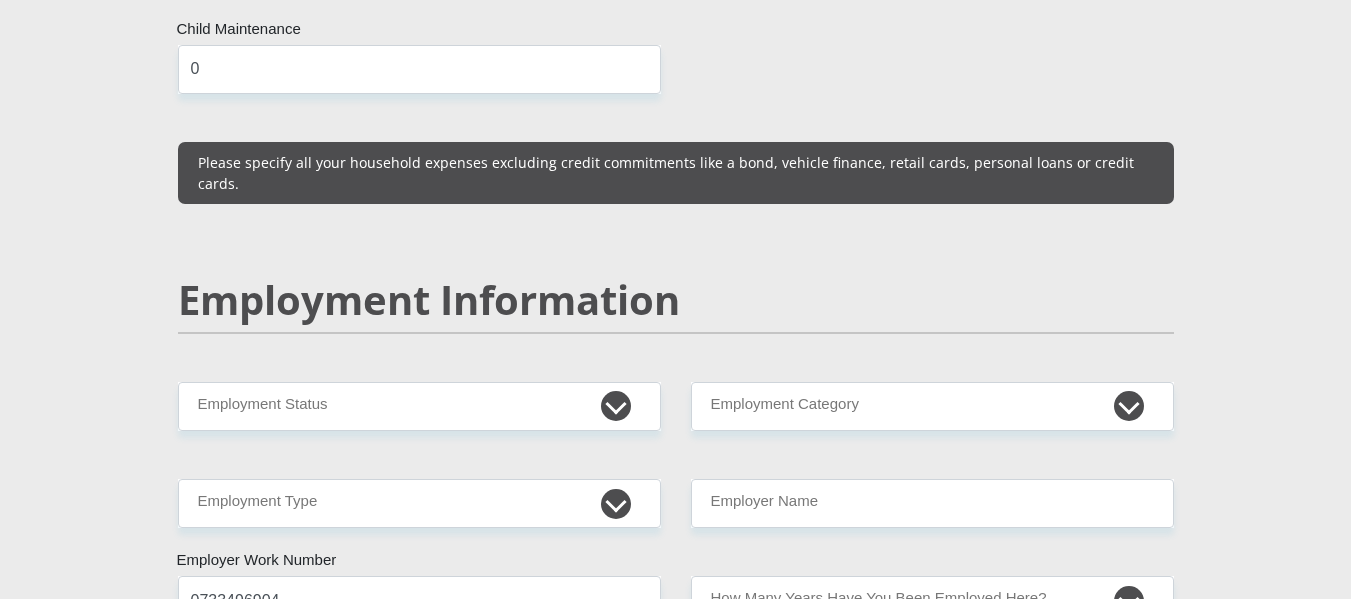 scroll, scrollTop: 2806, scrollLeft: 0, axis: vertical 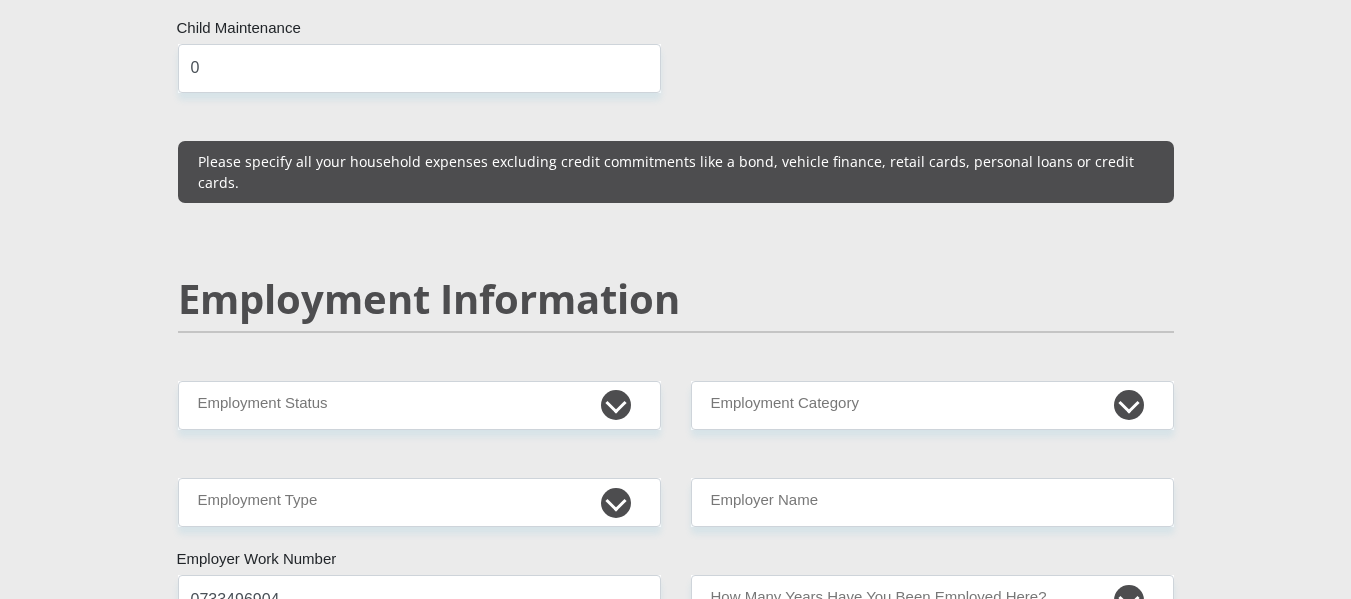 type on "2000" 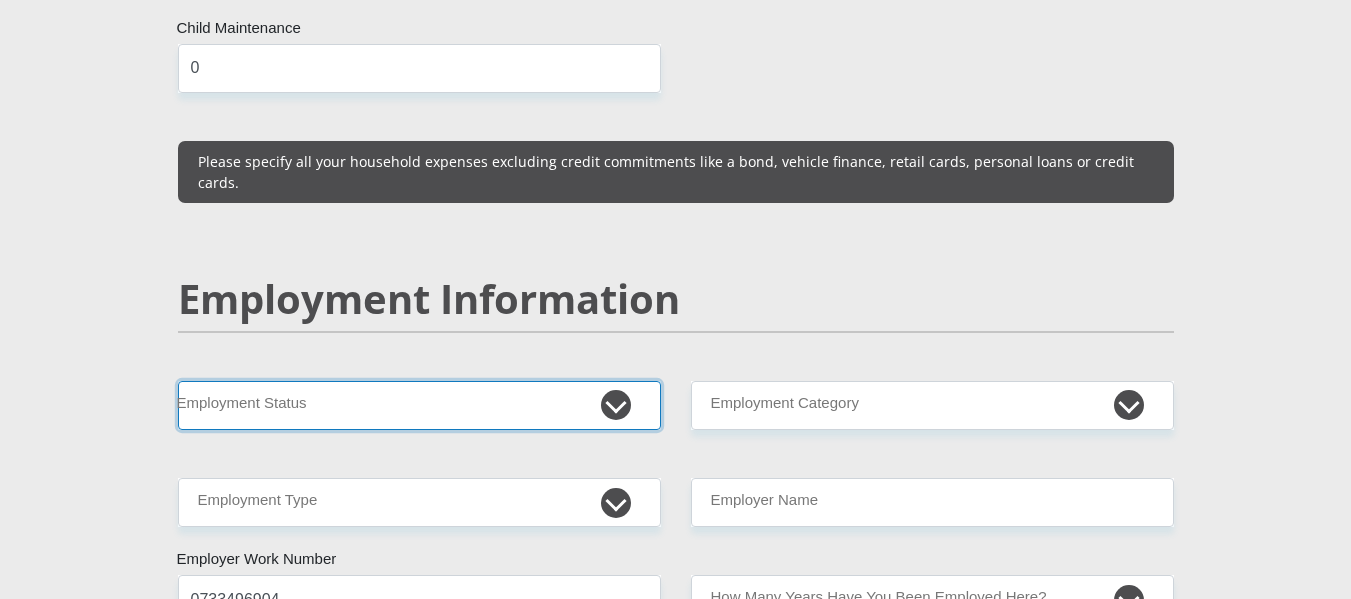 click on "Permanent/Full-time
Part-time/Casual
Contract Worker
Self-Employed
Housewife
Retired
Student
Medically Boarded
Disability
Unemployed" at bounding box center (419, 405) 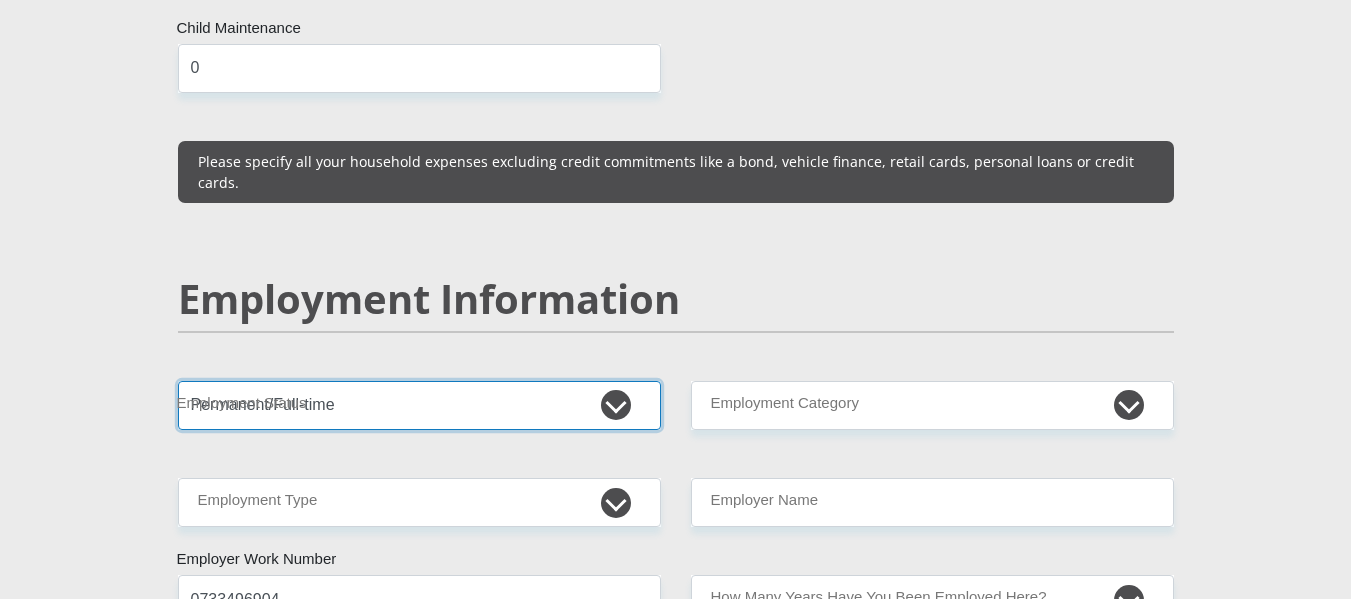 click on "Permanent/Full-time
Part-time/Casual
Contract Worker
Self-Employed
Housewife
Retired
Student
Medically Boarded
Disability
Unemployed" at bounding box center [419, 405] 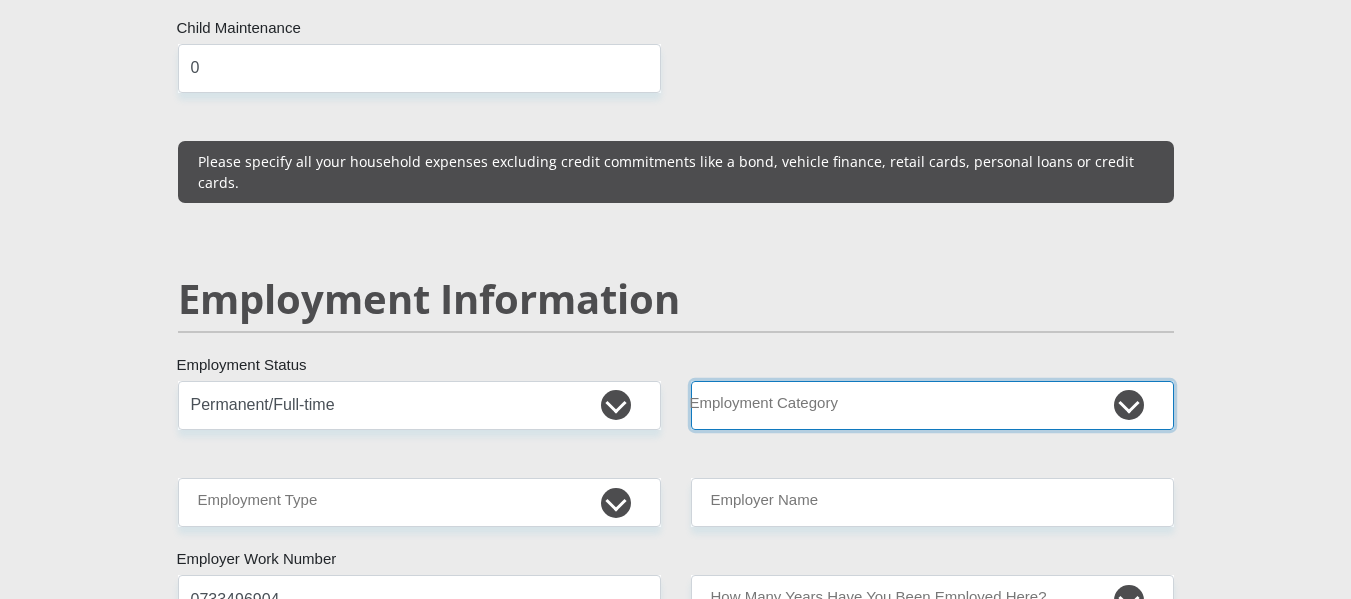 click on "AGRICULTURE
ALCOHOL & TOBACCO
CONSTRUCTION MATERIALS
METALLURGY
EQUIPMENT FOR RENEWABLE ENERGY
SPECIALIZED CONTRACTORS
CAR
GAMING (INCL. INTERNET
OTHER WHOLESALE
UNLICENSED PHARMACEUTICALS
CURRENCY EXCHANGE HOUSES
OTHER FINANCIAL INSTITUTIONS & INSURANCE
REAL ESTATE AGENTS
OIL & GAS
OTHER MATERIALS (E.G. IRON ORE)
PRECIOUS STONES & PRECIOUS METALS
POLITICAL ORGANIZATIONS
RELIGIOUS ORGANIZATIONS(NOT SECTS)
ACTI. HAVING BUSINESS DEAL WITH PUBLIC ADMINISTRATION
LAUNDROMATS" at bounding box center (932, 405) 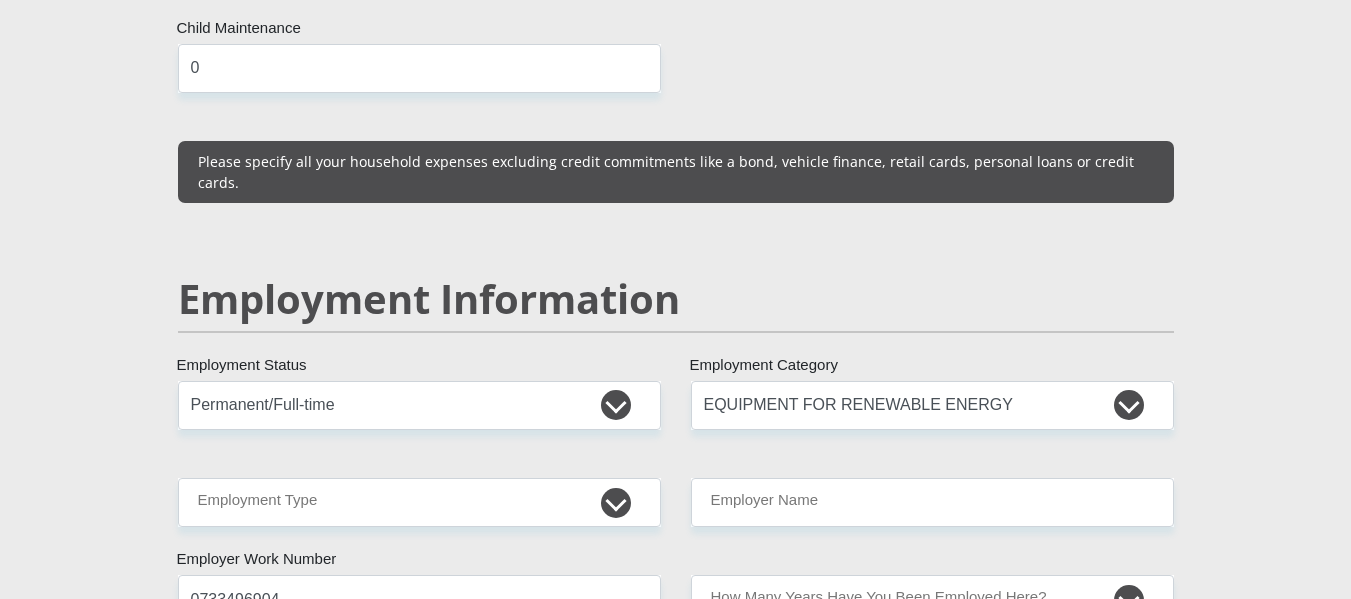 click on "Personal Details
Mr
Ms
Mrs
Dr
Other
Title
NiaanAnne
First Name
Lee
Surname
9808200356084
South African ID Number
Please input valid ID number
South Africa
Afghanistan
Aland Islands
Albania
Algeria
America Samoa
American Virgin Islands
Andorra
Angola
Anguilla  Antarctica" at bounding box center [675, 386] 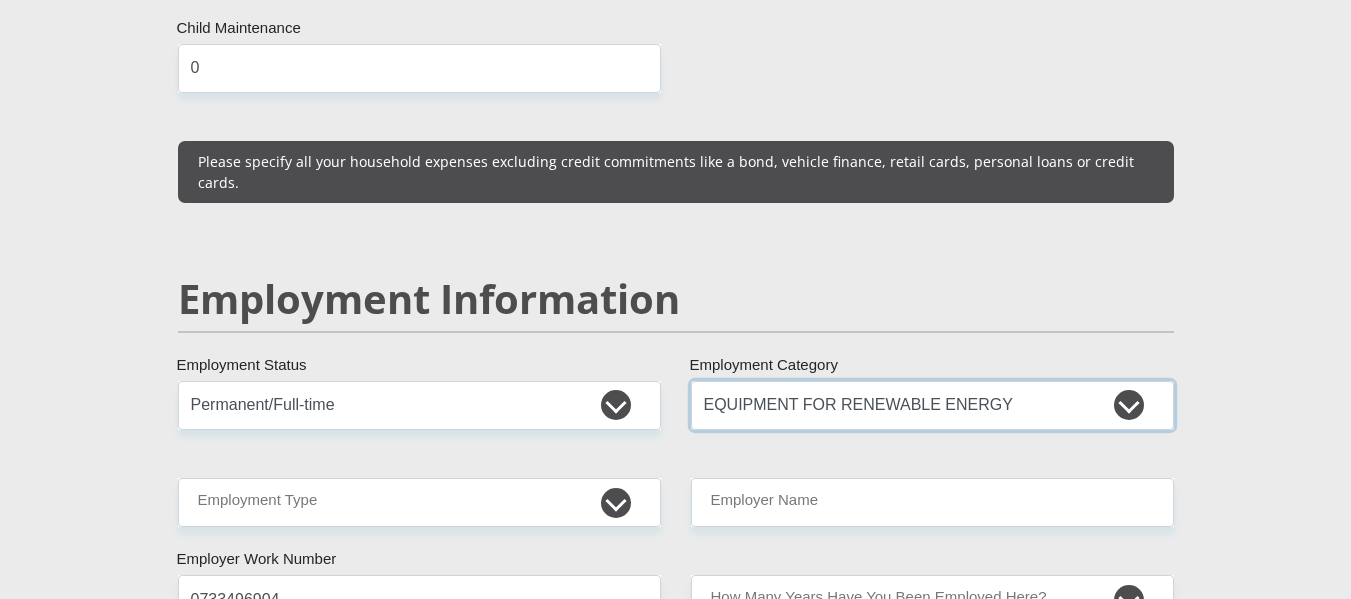 click on "AGRICULTURE
ALCOHOL & TOBACCO
CONSTRUCTION MATERIALS
METALLURGY
EQUIPMENT FOR RENEWABLE ENERGY
SPECIALIZED CONTRACTORS
CAR
GAMING (INCL. INTERNET
OTHER WHOLESALE
UNLICENSED PHARMACEUTICALS
CURRENCY EXCHANGE HOUSES
OTHER FINANCIAL INSTITUTIONS & INSURANCE
REAL ESTATE AGENTS
OIL & GAS
OTHER MATERIALS (E.G. IRON ORE)
PRECIOUS STONES & PRECIOUS METALS
POLITICAL ORGANIZATIONS
RELIGIOUS ORGANIZATIONS(NOT SECTS)
ACTI. HAVING BUSINESS DEAL WITH PUBLIC ADMINISTRATION
LAUNDROMATS" at bounding box center [932, 405] 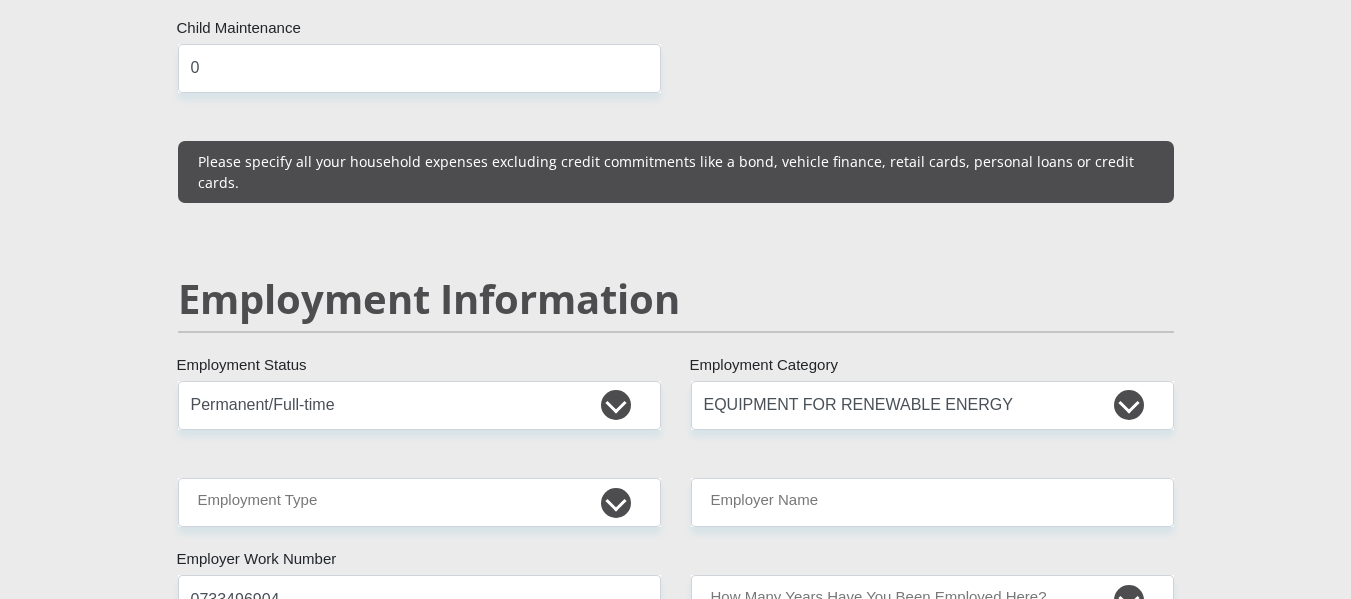 click on "Mr
Ms
Mrs
Dr
Other
Title
NiaanAnne
First Name
Lee
Surname
9808200356084
South African ID Number
Please input valid ID number
South Africa
Afghanistan
Aland Islands
Albania
Algeria
America Samoa
American Virgin Islands
Andorra
Angola
Anguilla
Antarctica
Antigua and Barbuda
Argentina" at bounding box center (676, 372) 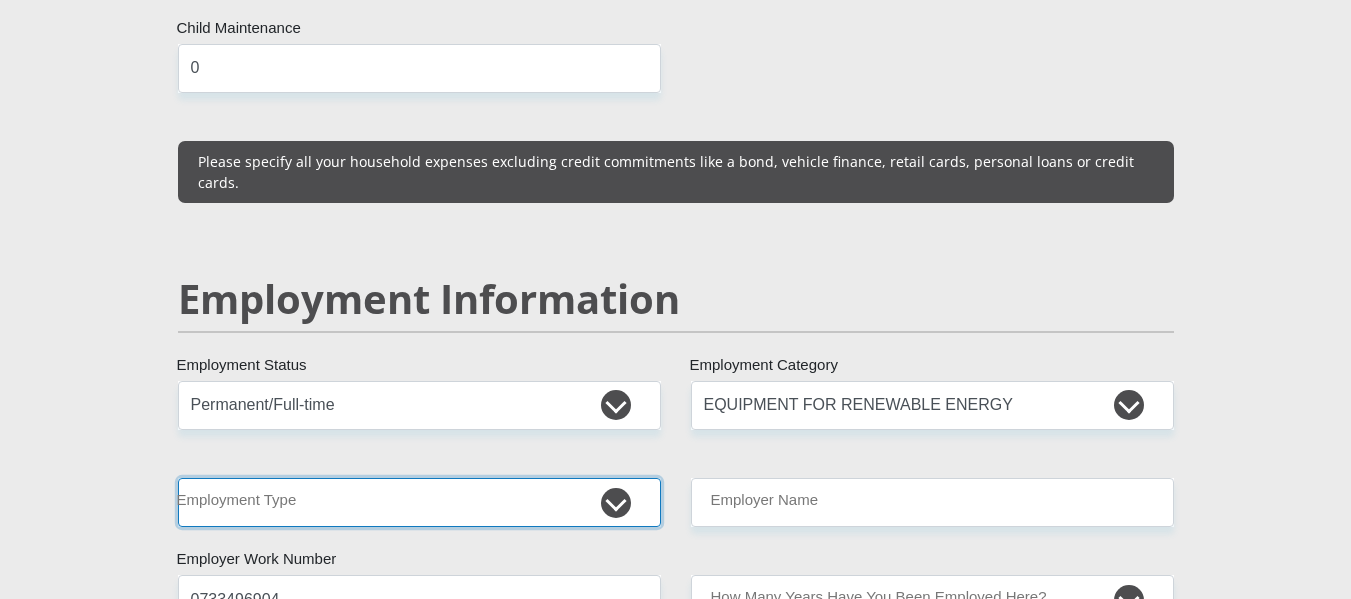 click on "College/Lecturer
Craft Seller
Creative
Driver
Executive
Farmer
Forces - Non Commissioned
Forces - Officer
Hawker
Housewife
Labourer
Licenced Professional
Manager
Miner
Non Licenced Professional
Office Staff/Clerk
Outside Worker
Pensioner
Permanent Teacher
Production/Manufacturing
Sales
Self-Employed
Semi-Professional Worker
Service Industry  Social Worker  Student" at bounding box center (419, 502) 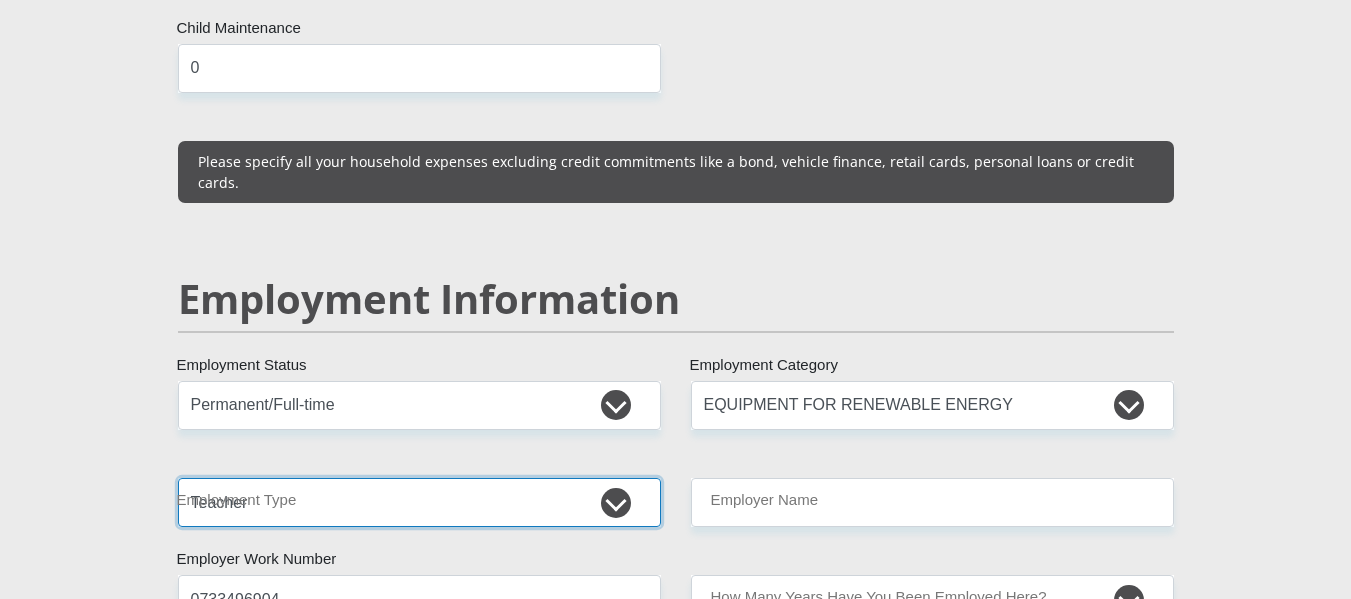 click on "College/Lecturer
Craft Seller
Creative
Driver
Executive
Farmer
Forces - Non Commissioned
Forces - Officer
Hawker
Housewife
Labourer
Licenced Professional
Manager
Miner
Non Licenced Professional
Office Staff/Clerk
Outside Worker
Pensioner
Permanent Teacher
Production/Manufacturing
Sales
Self-Employed
Semi-Professional Worker
Service Industry  Social Worker  Student" at bounding box center (419, 502) 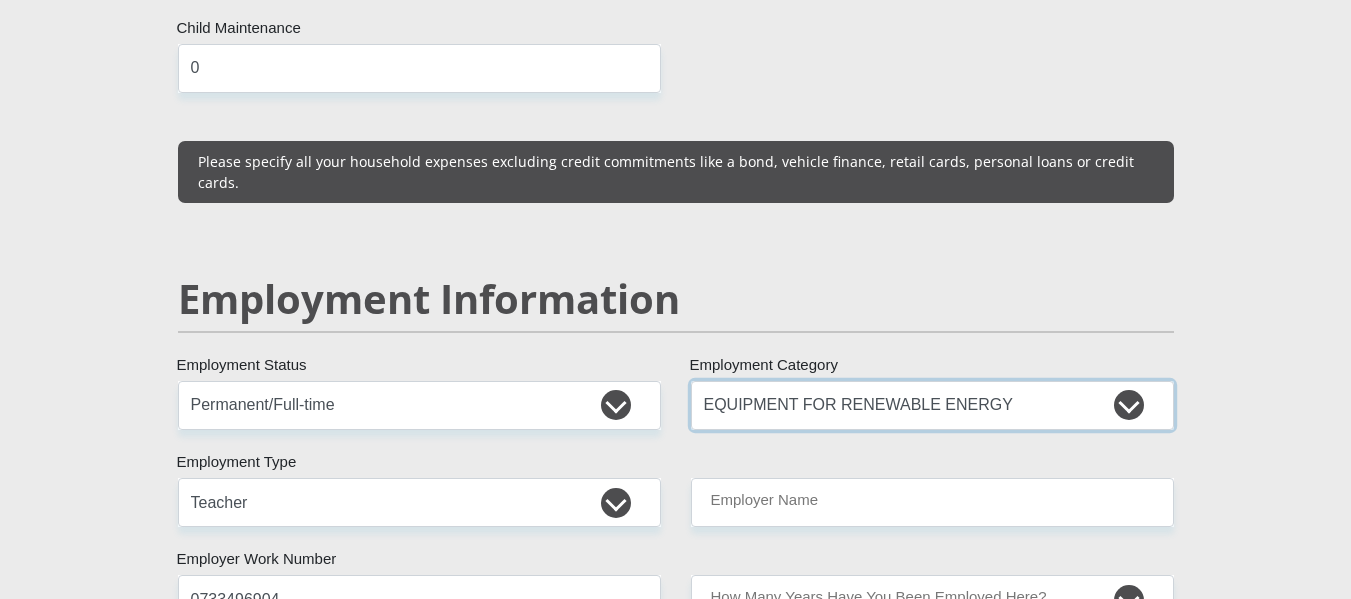 click on "AGRICULTURE
ALCOHOL & TOBACCO
CONSTRUCTION MATERIALS
METALLURGY
EQUIPMENT FOR RENEWABLE ENERGY
SPECIALIZED CONTRACTORS
CAR
GAMING (INCL. INTERNET
OTHER WHOLESALE
UNLICENSED PHARMACEUTICALS
CURRENCY EXCHANGE HOUSES
OTHER FINANCIAL INSTITUTIONS & INSURANCE
REAL ESTATE AGENTS
OIL & GAS
OTHER MATERIALS (E.G. IRON ORE)
PRECIOUS STONES & PRECIOUS METALS
POLITICAL ORGANIZATIONS
RELIGIOUS ORGANIZATIONS(NOT SECTS)
ACTI. HAVING BUSINESS DEAL WITH PUBLIC ADMINISTRATION
LAUNDROMATS" at bounding box center [932, 405] 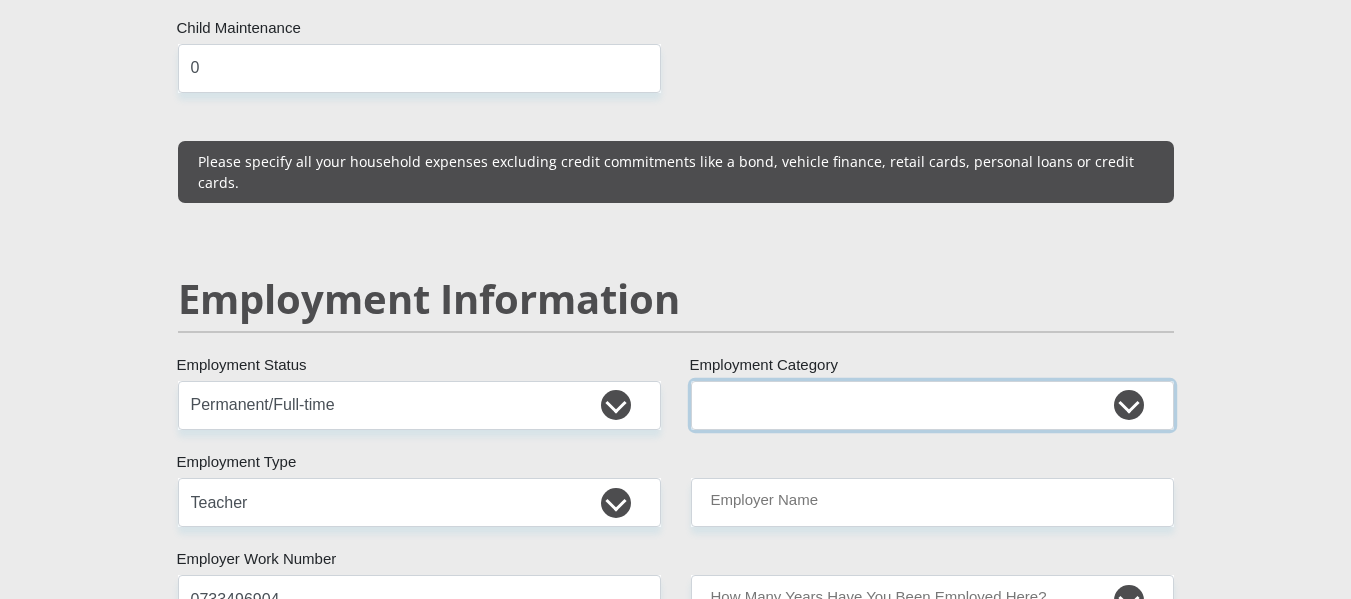 click on "AGRICULTURE
ALCOHOL & TOBACCO
CONSTRUCTION MATERIALS
METALLURGY
EQUIPMENT FOR RENEWABLE ENERGY
SPECIALIZED CONTRACTORS
CAR
GAMING (INCL. INTERNET
OTHER WHOLESALE
UNLICENSED PHARMACEUTICALS
CURRENCY EXCHANGE HOUSES
OTHER FINANCIAL INSTITUTIONS & INSURANCE
REAL ESTATE AGENTS
OIL & GAS
OTHER MATERIALS (E.G. IRON ORE)
PRECIOUS STONES & PRECIOUS METALS
POLITICAL ORGANIZATIONS
RELIGIOUS ORGANIZATIONS(NOT SECTS)
ACTI. HAVING BUSINESS DEAL WITH PUBLIC ADMINISTRATION
LAUNDROMATS" at bounding box center (932, 405) 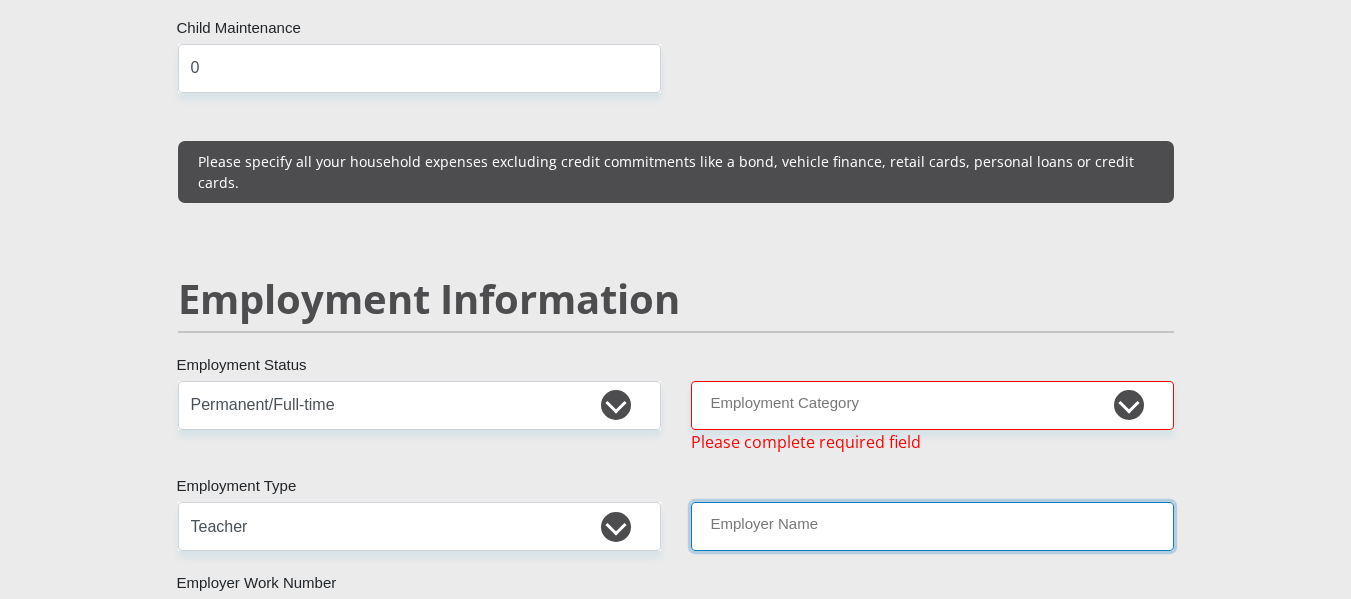 click on "Employer Name" at bounding box center [932, 526] 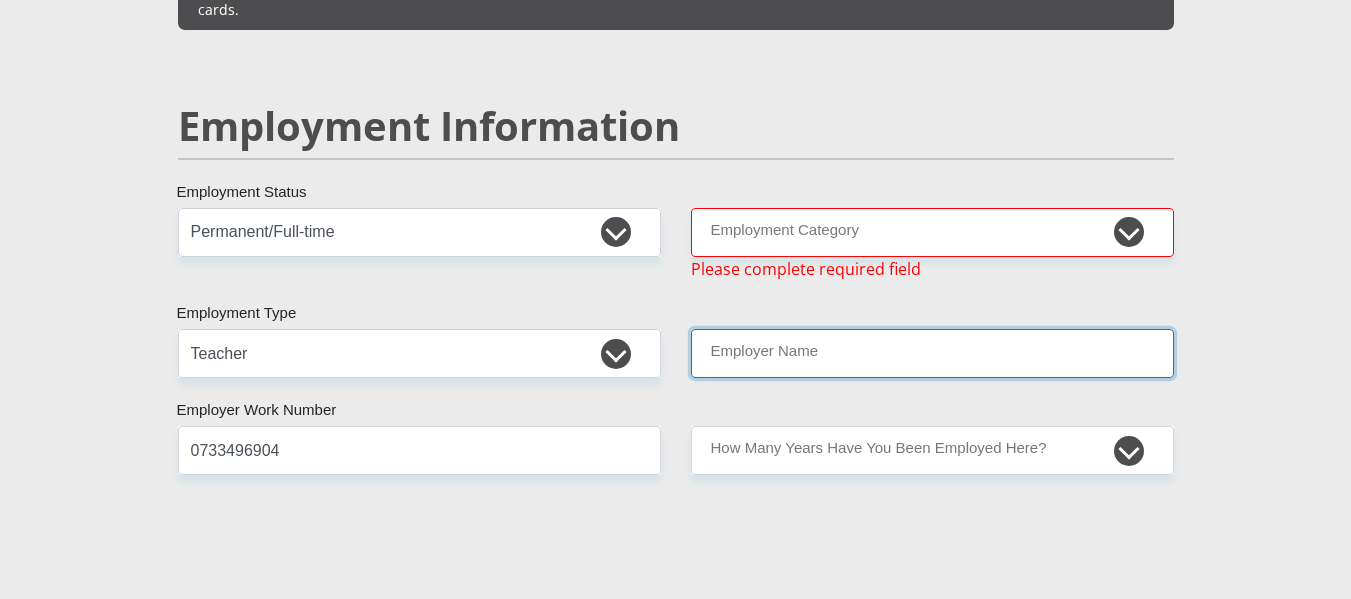 scroll, scrollTop: 2980, scrollLeft: 0, axis: vertical 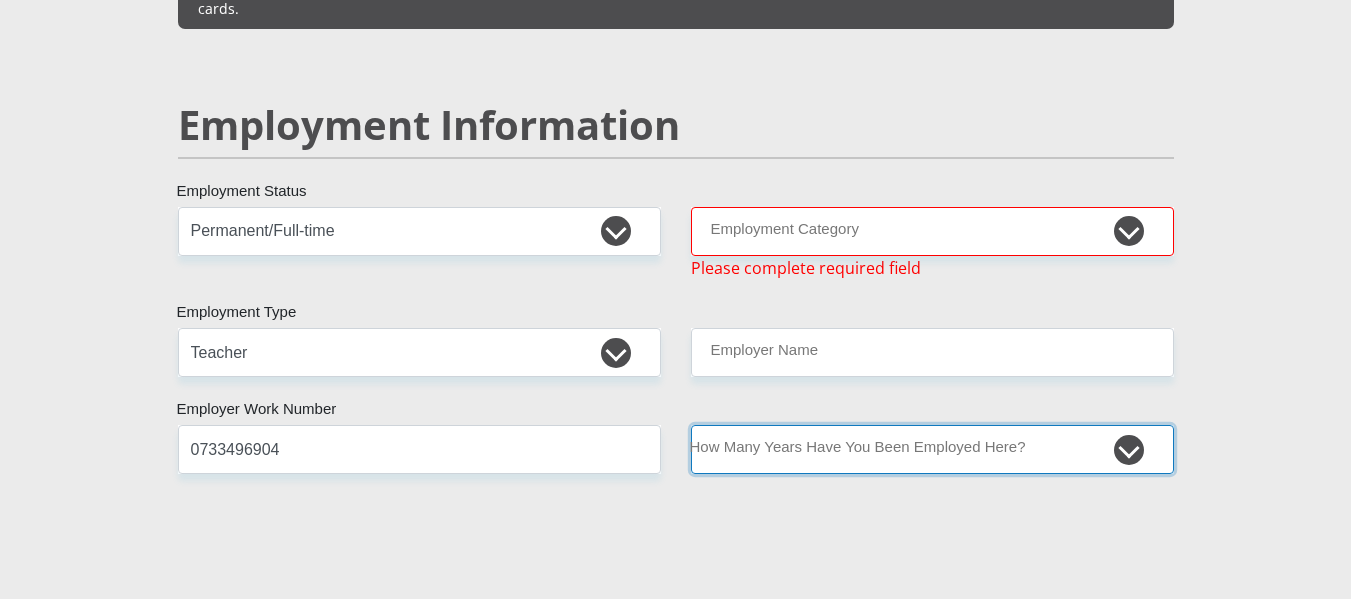 click on "less than 1 year
1-3 years
3-5 years
5+ years" at bounding box center (932, 449) 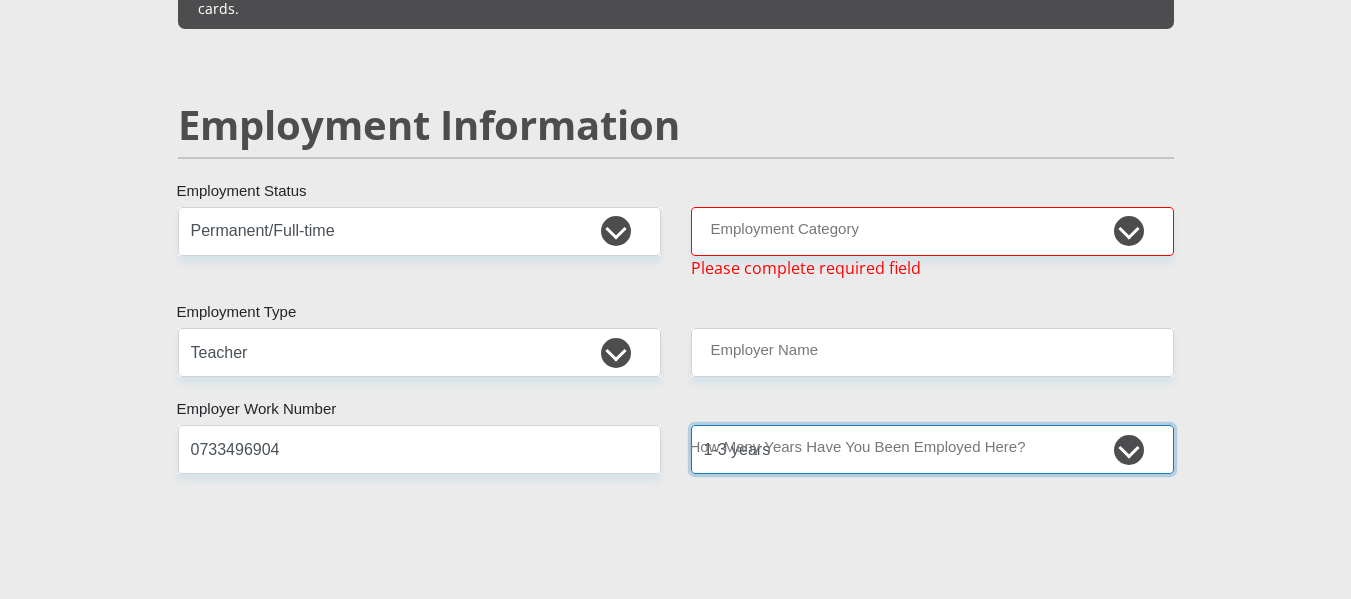 click on "less than 1 year
1-3 years
3-5 years
5+ years" at bounding box center (932, 449) 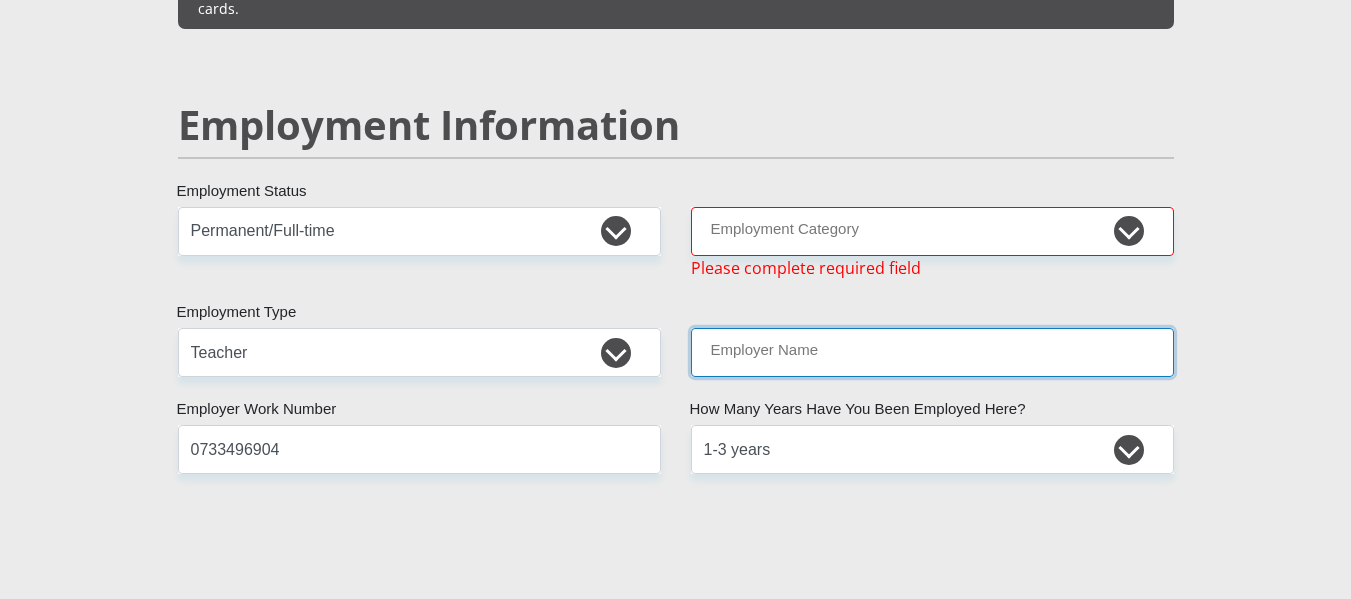 click on "Employer Name" at bounding box center (932, 352) 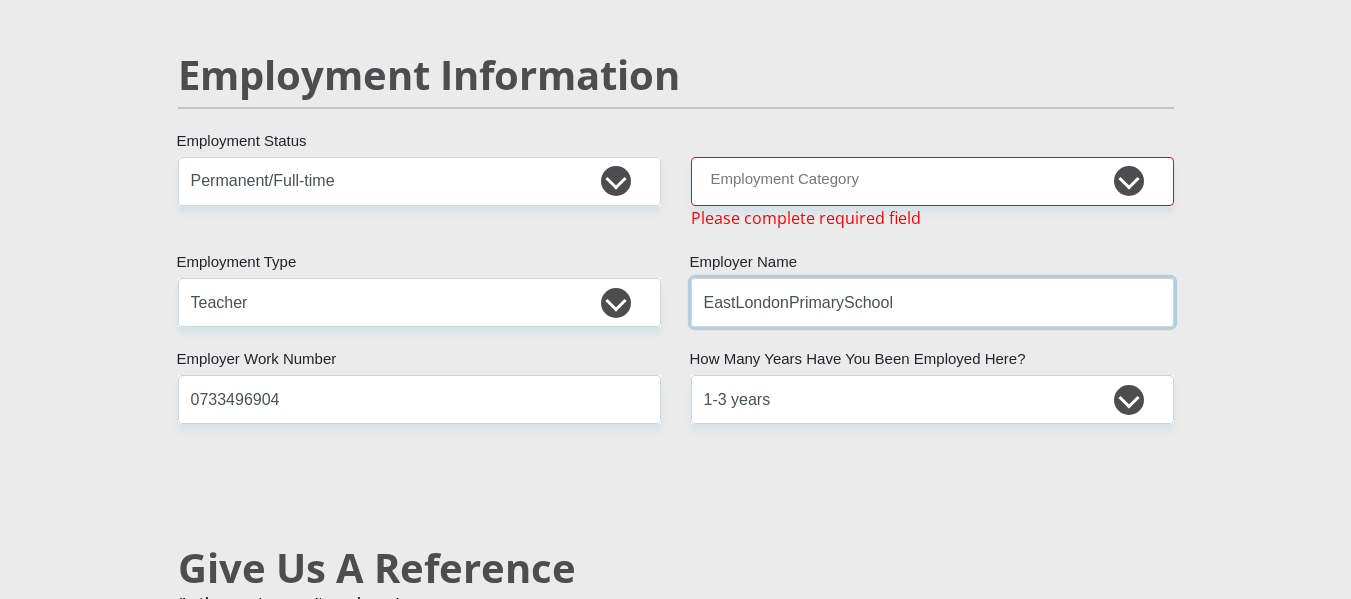 scroll, scrollTop: 3009, scrollLeft: 0, axis: vertical 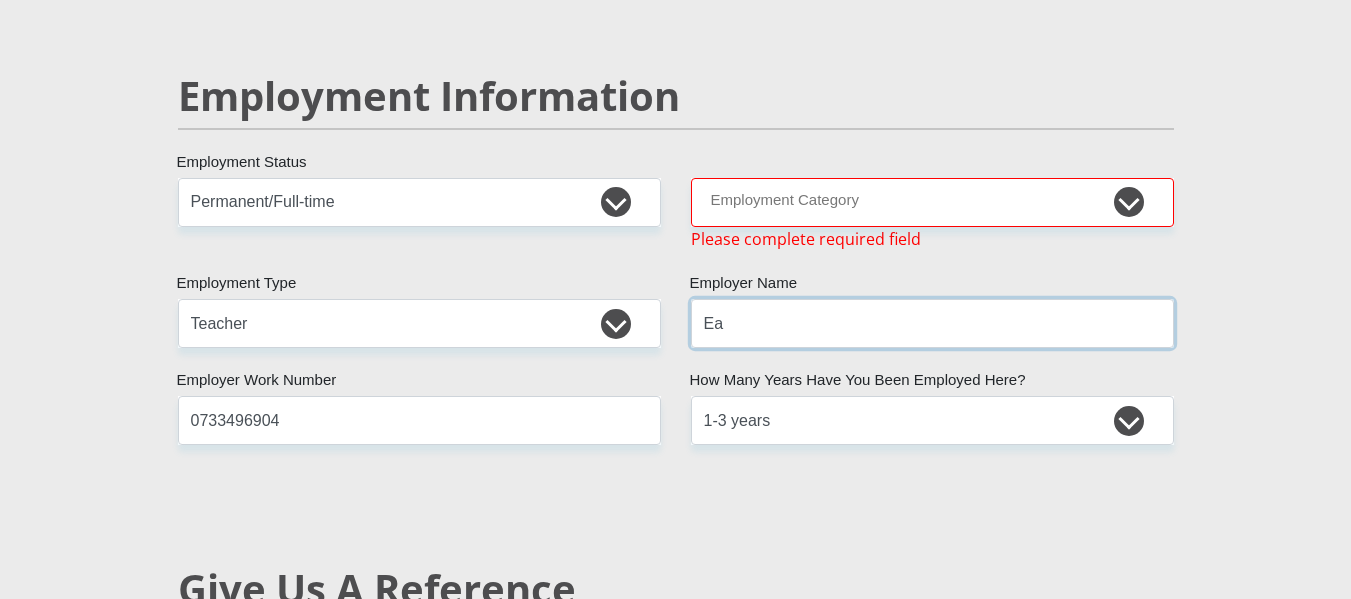 type on "E" 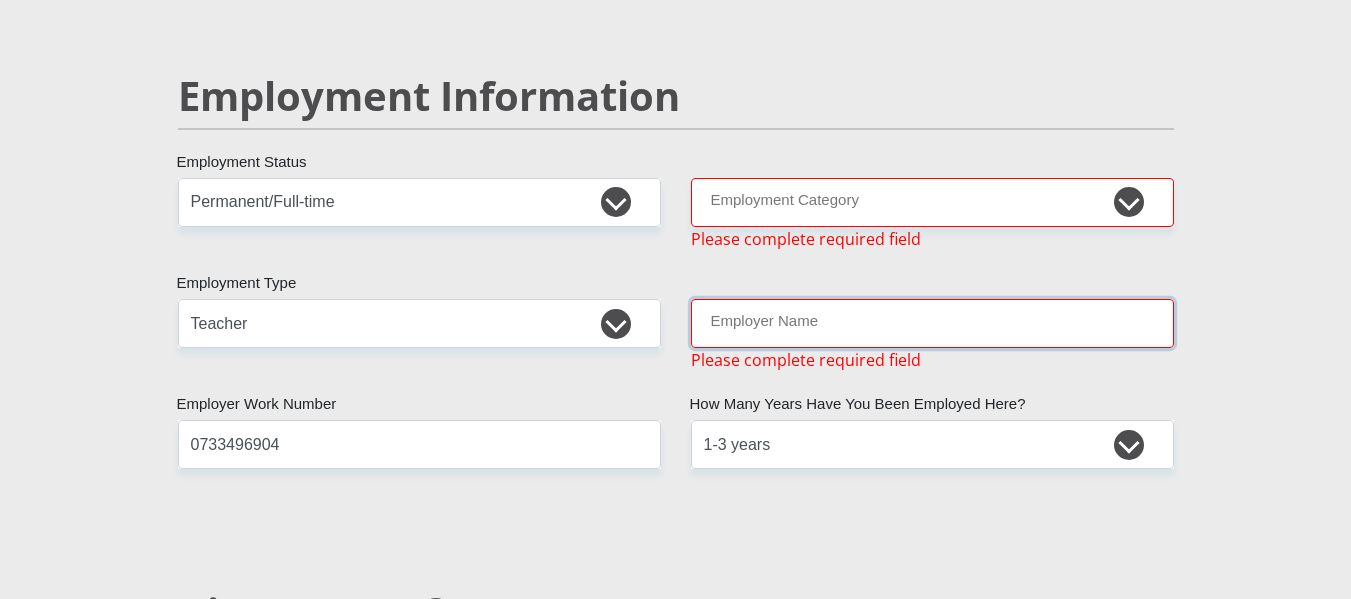 type on "d" 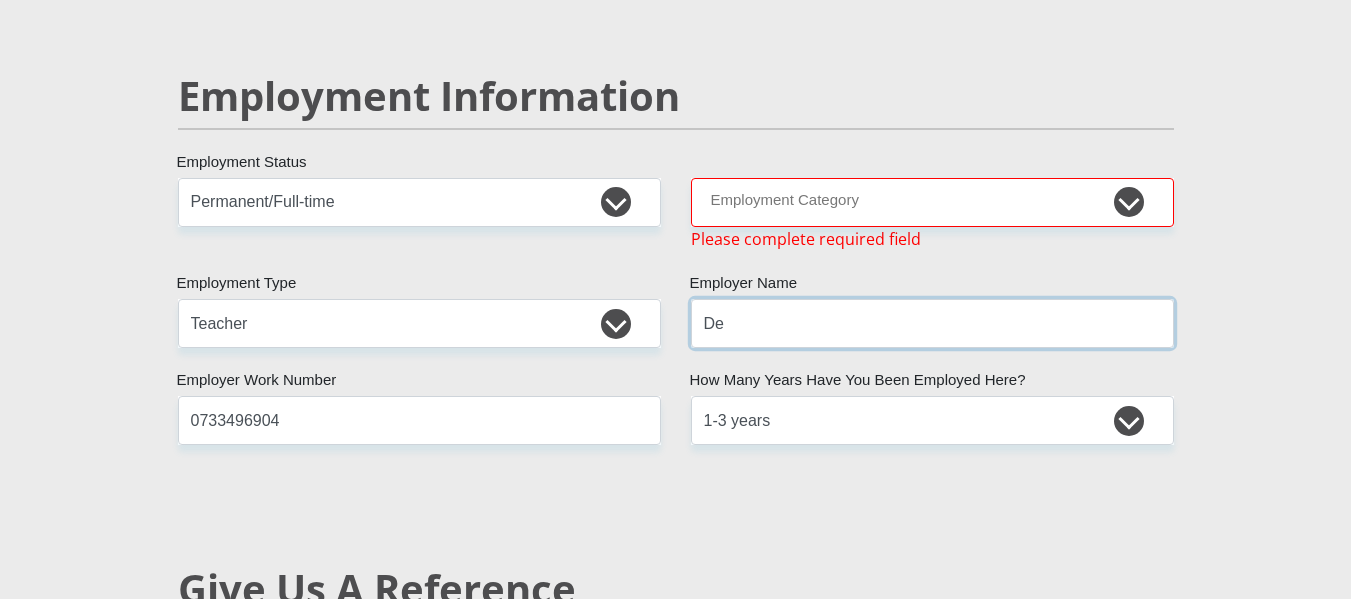 type on "D" 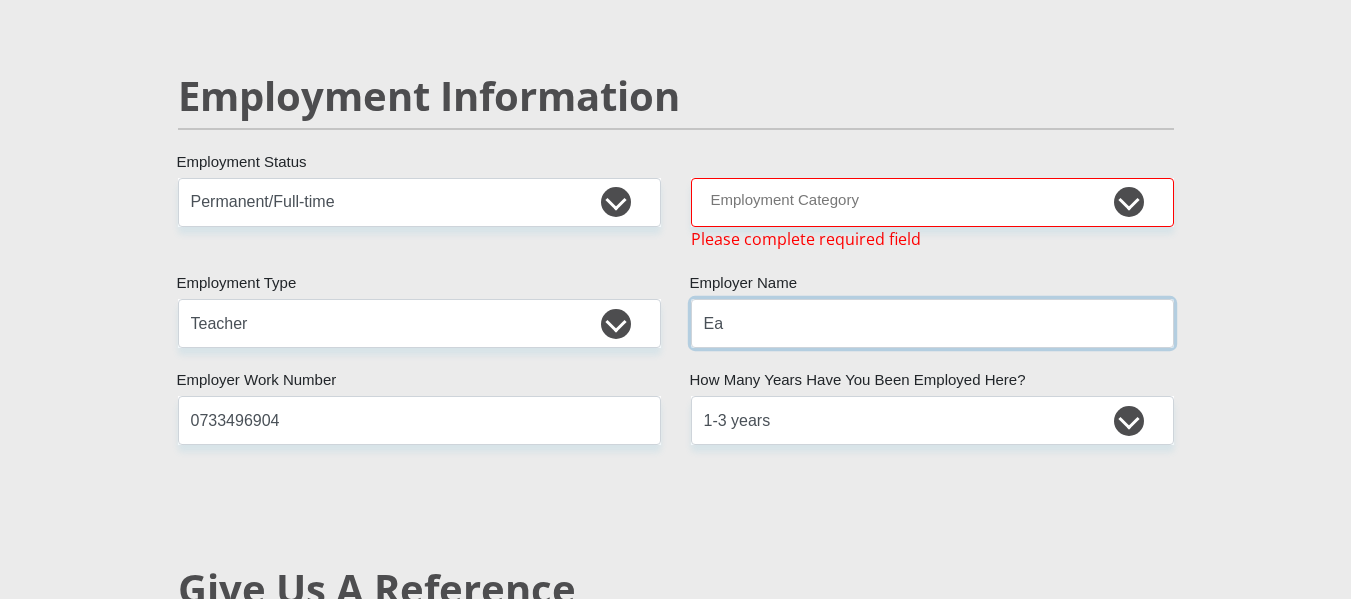 type on "E" 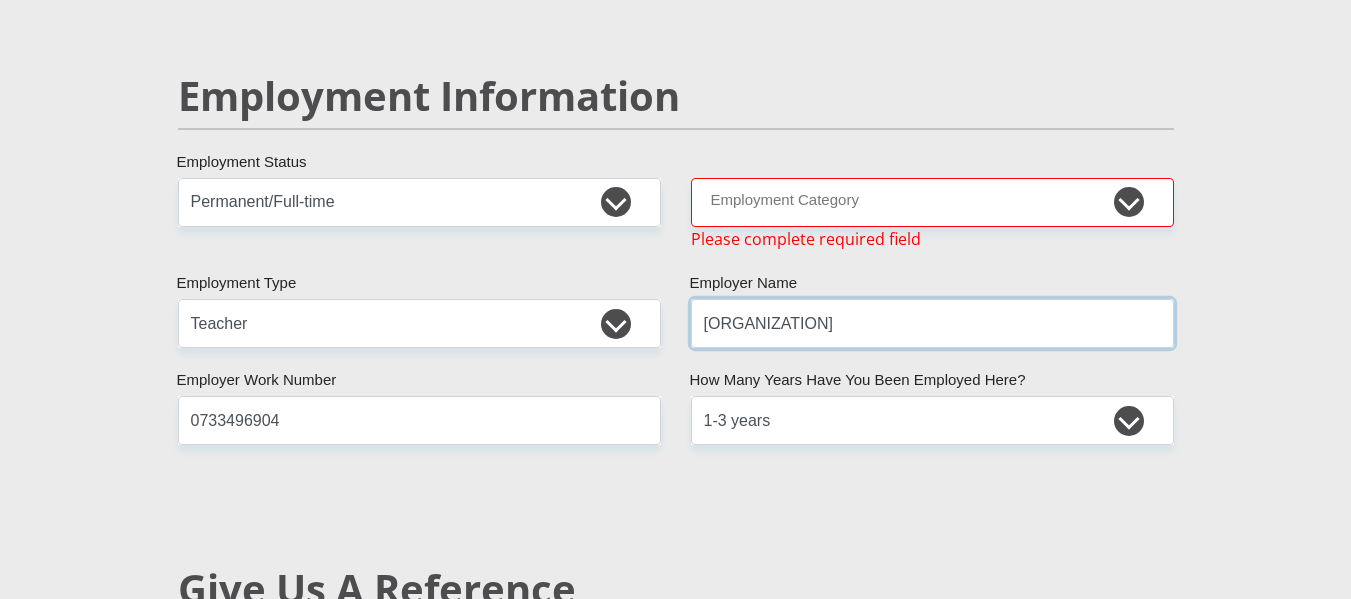 type on "DepartmentofEducation" 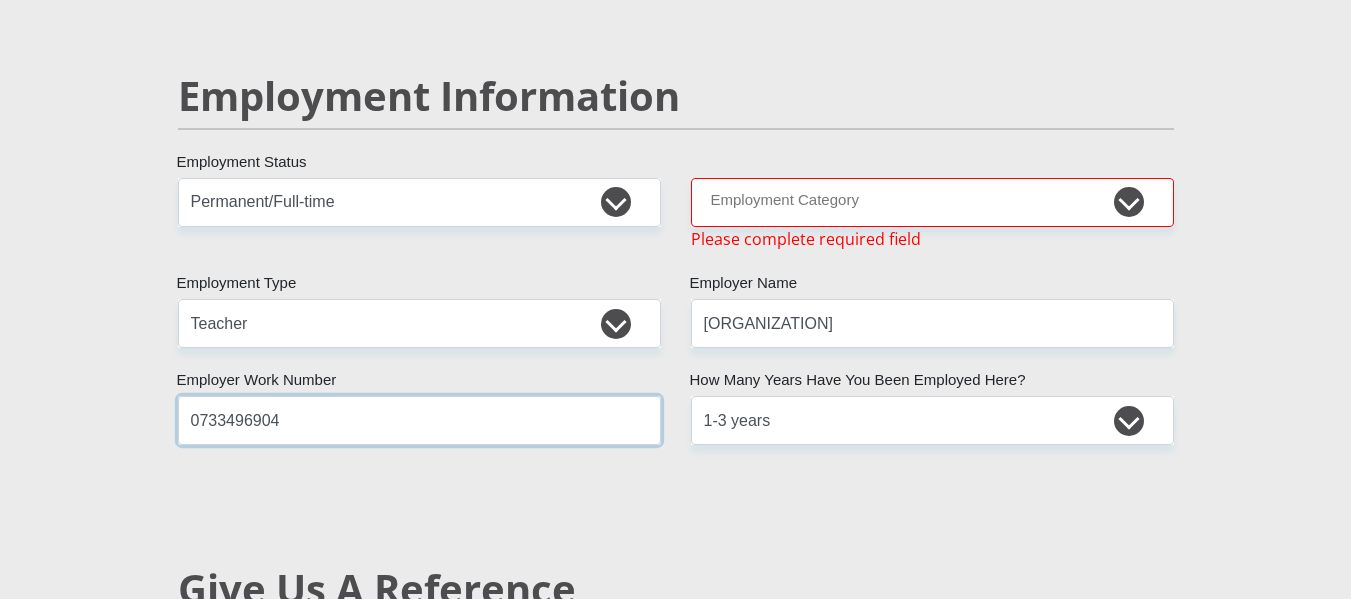 click on "0733496904" at bounding box center [419, 420] 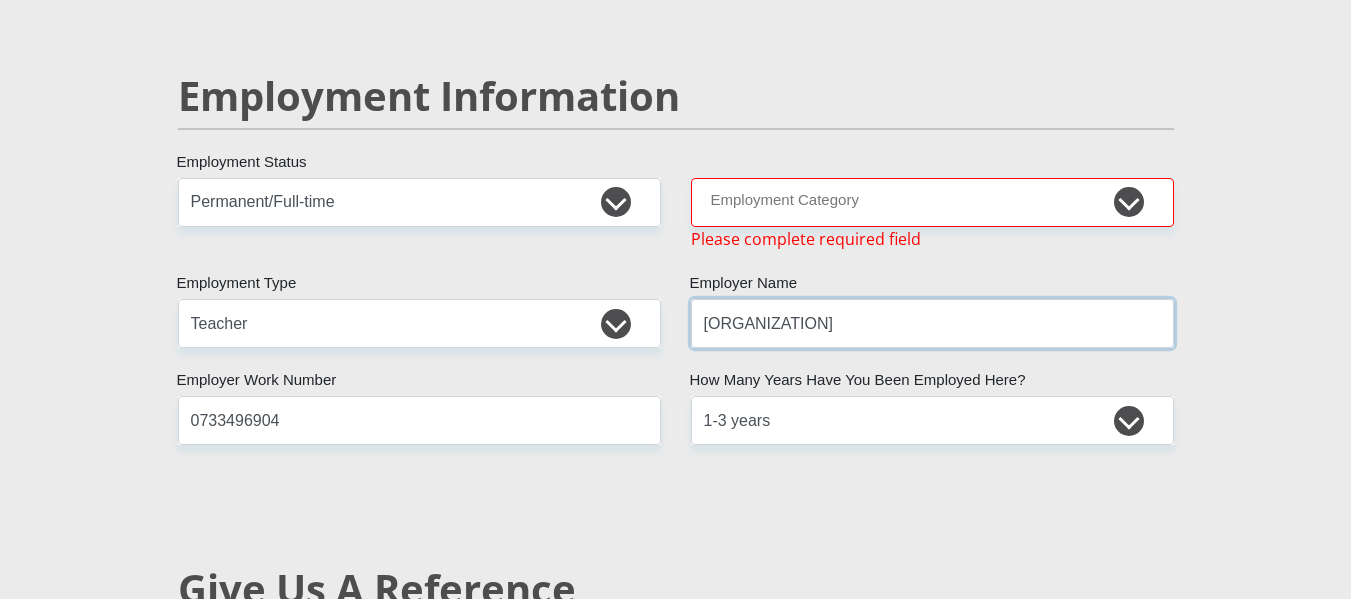 click on "DepartmentofEducation" at bounding box center [932, 323] 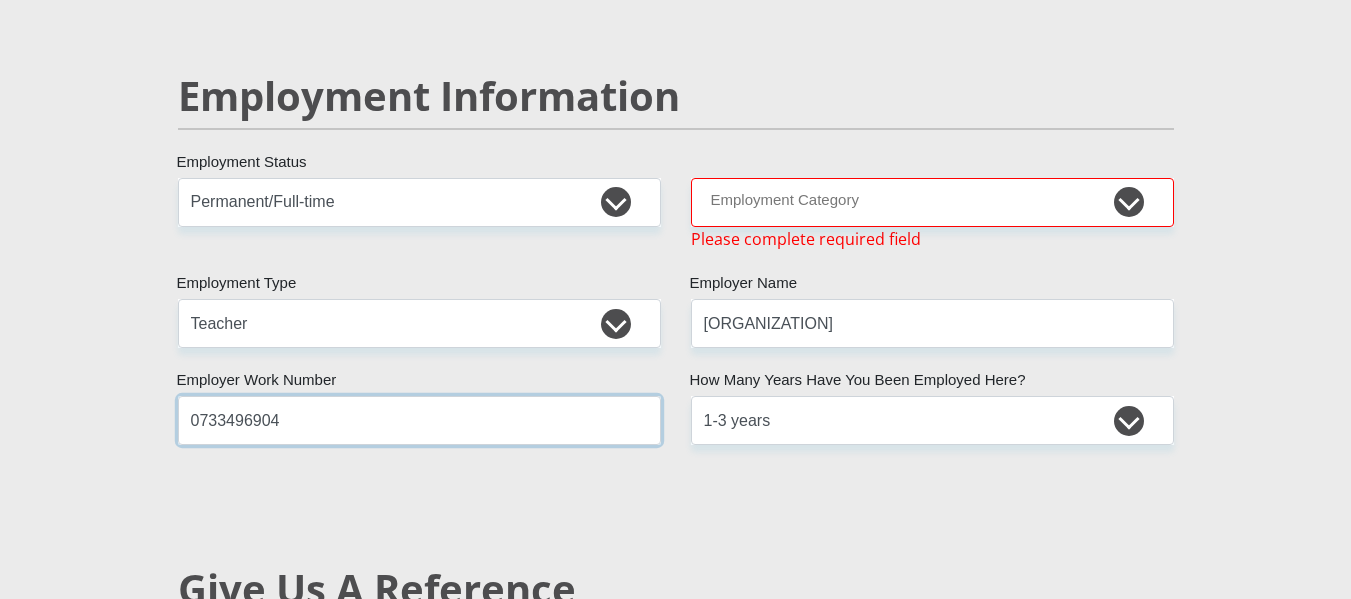 click on "0733496904" at bounding box center (419, 420) 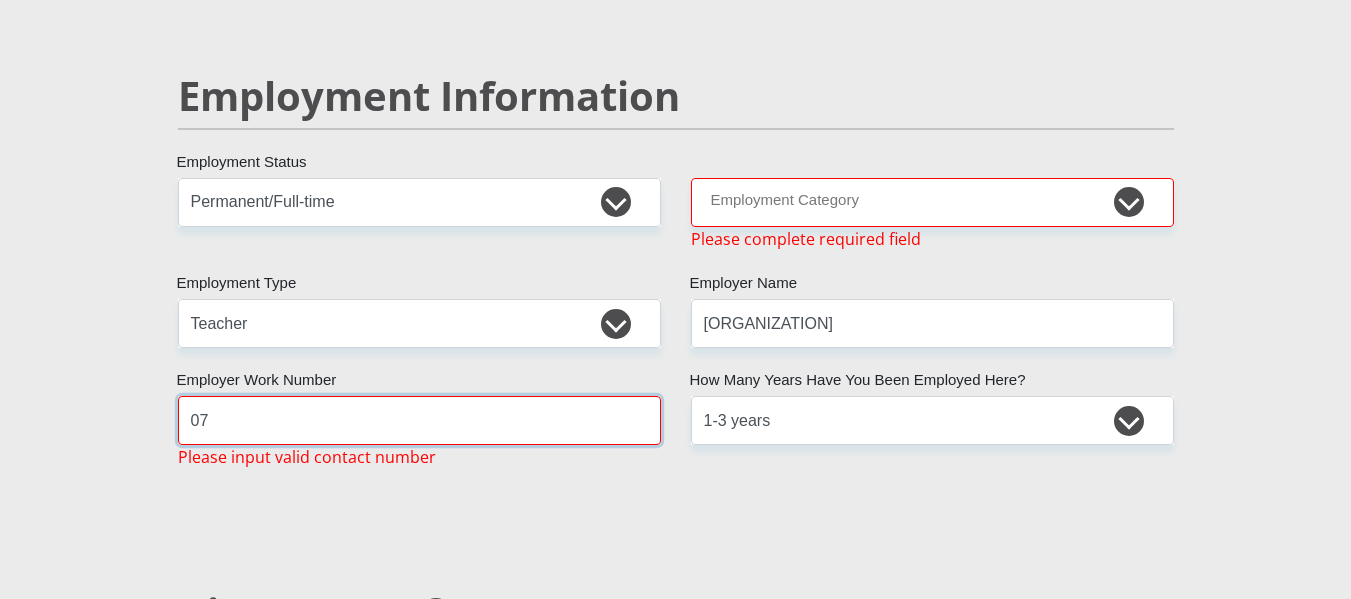 type on "0" 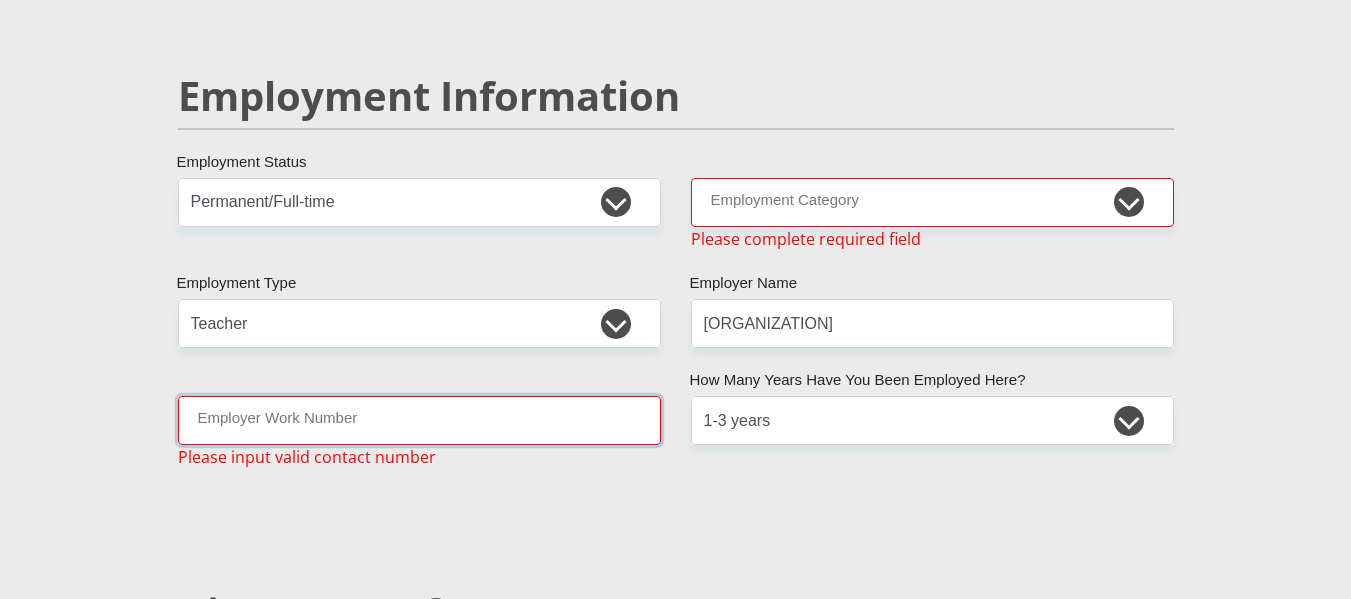 paste on "https://www.google.com/search?q=DOE+eastern+cape+contact+number&rlz=1C1ONGR_enZA1073ZA1073&oq=DOE+eastern+cape+contact+number&gs_lcrp=EgZjaHJvbWUyBggAEEUYOdIBCDc4MjlqMGo3qAIAsAIA&sourceid=chrome&ie=UTF-8#" 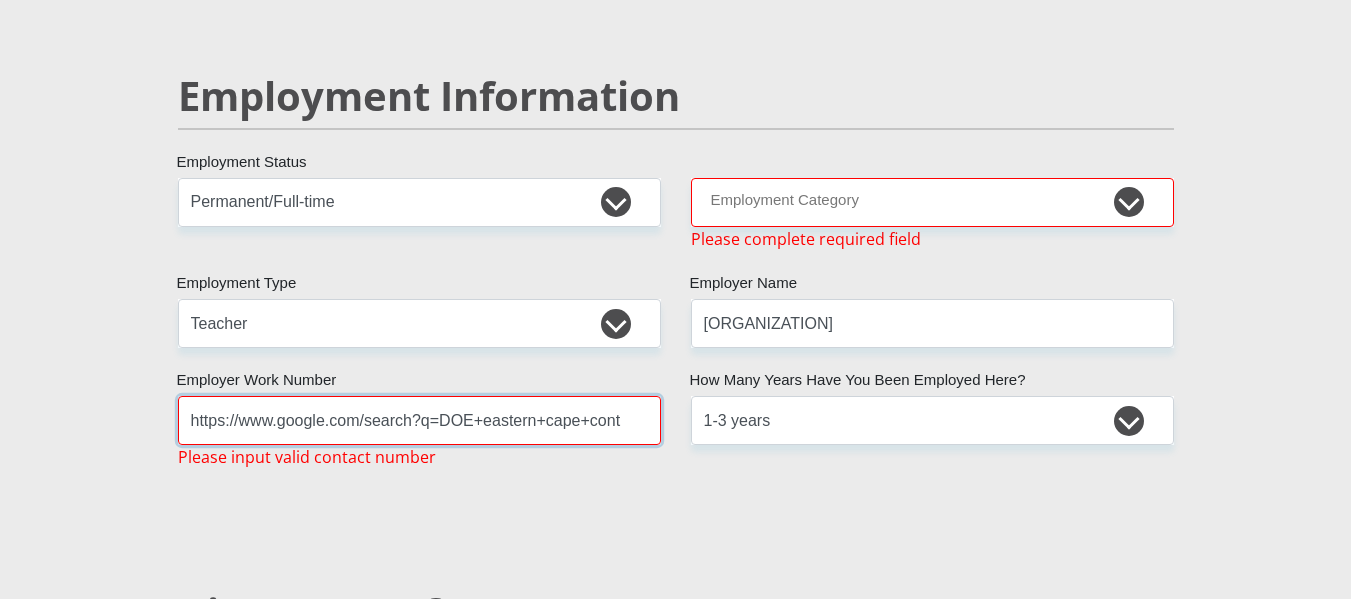 scroll, scrollTop: 0, scrollLeft: 0, axis: both 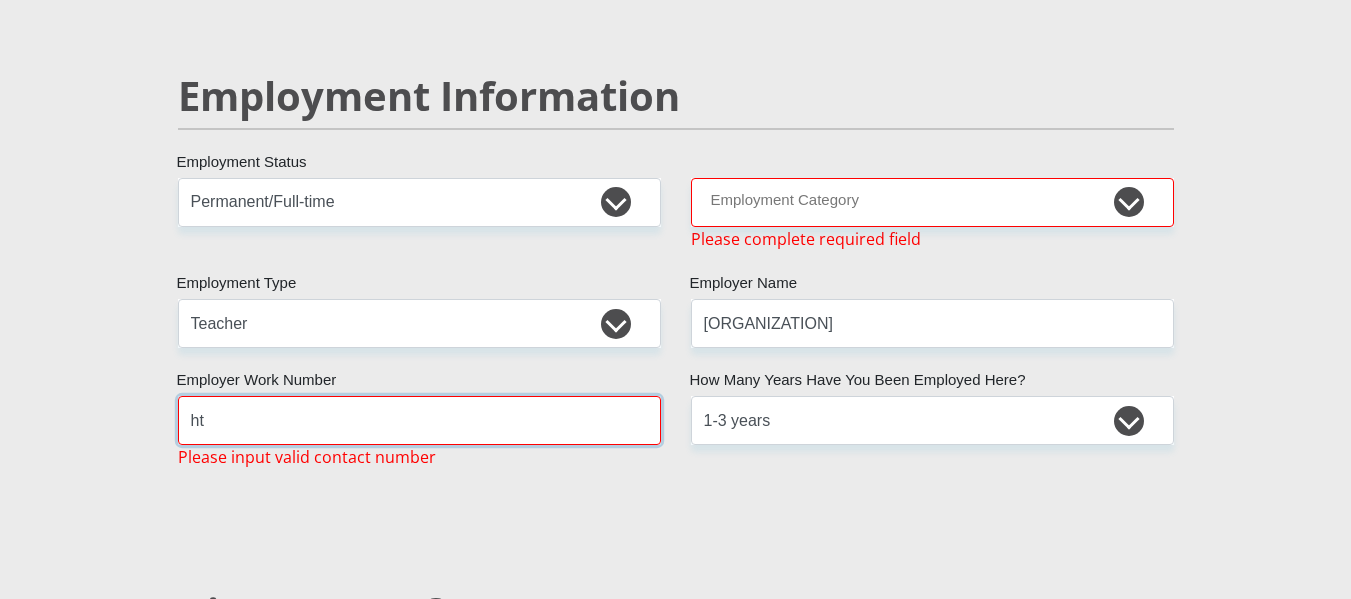 type on "h" 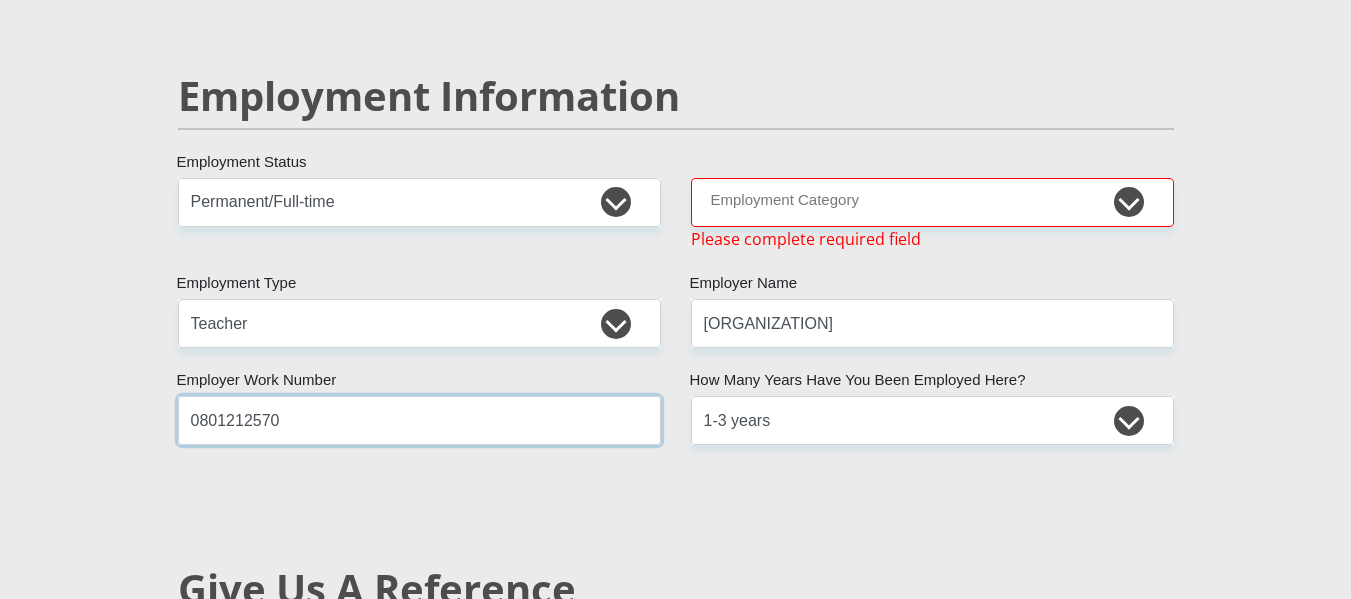 type on "0801212570" 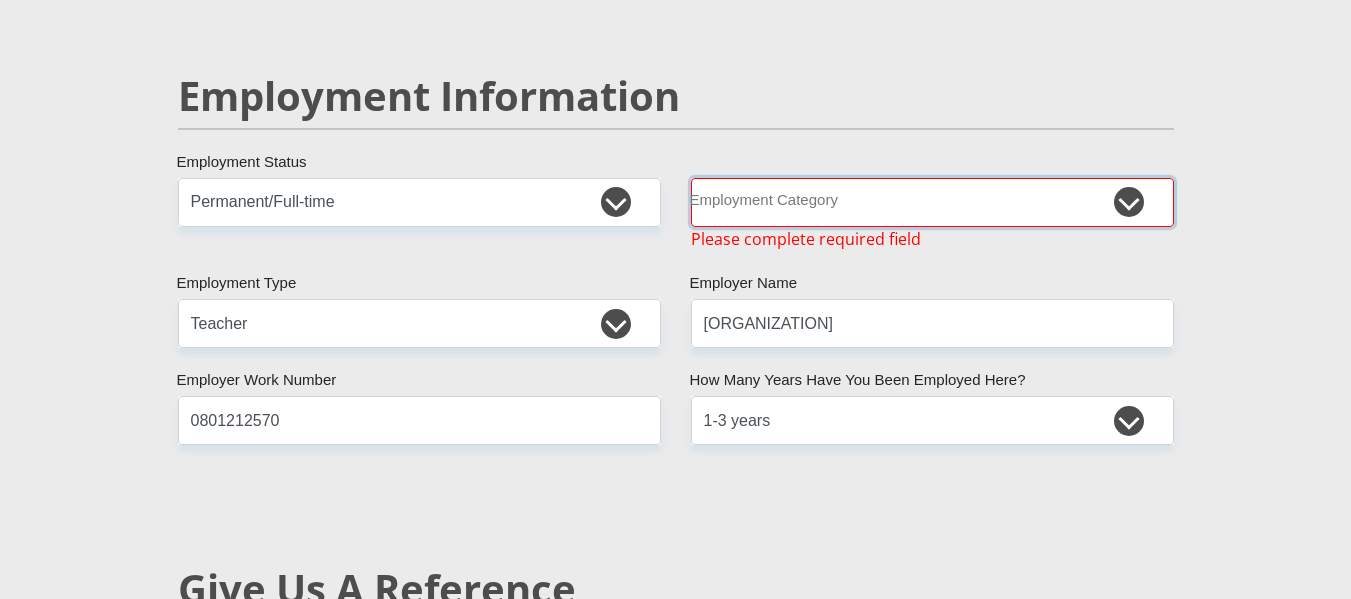 click on "AGRICULTURE
ALCOHOL & TOBACCO
CONSTRUCTION MATERIALS
METALLURGY
EQUIPMENT FOR RENEWABLE ENERGY
SPECIALIZED CONTRACTORS
CAR
GAMING (INCL. INTERNET
OTHER WHOLESALE
UNLICENSED PHARMACEUTICALS
CURRENCY EXCHANGE HOUSES
OTHER FINANCIAL INSTITUTIONS & INSURANCE
REAL ESTATE AGENTS
OIL & GAS
OTHER MATERIALS (E.G. IRON ORE)
PRECIOUS STONES & PRECIOUS METALS
POLITICAL ORGANIZATIONS
RELIGIOUS ORGANIZATIONS(NOT SECTS)
ACTI. HAVING BUSINESS DEAL WITH PUBLIC ADMINISTRATION
LAUNDROMATS" at bounding box center [932, 202] 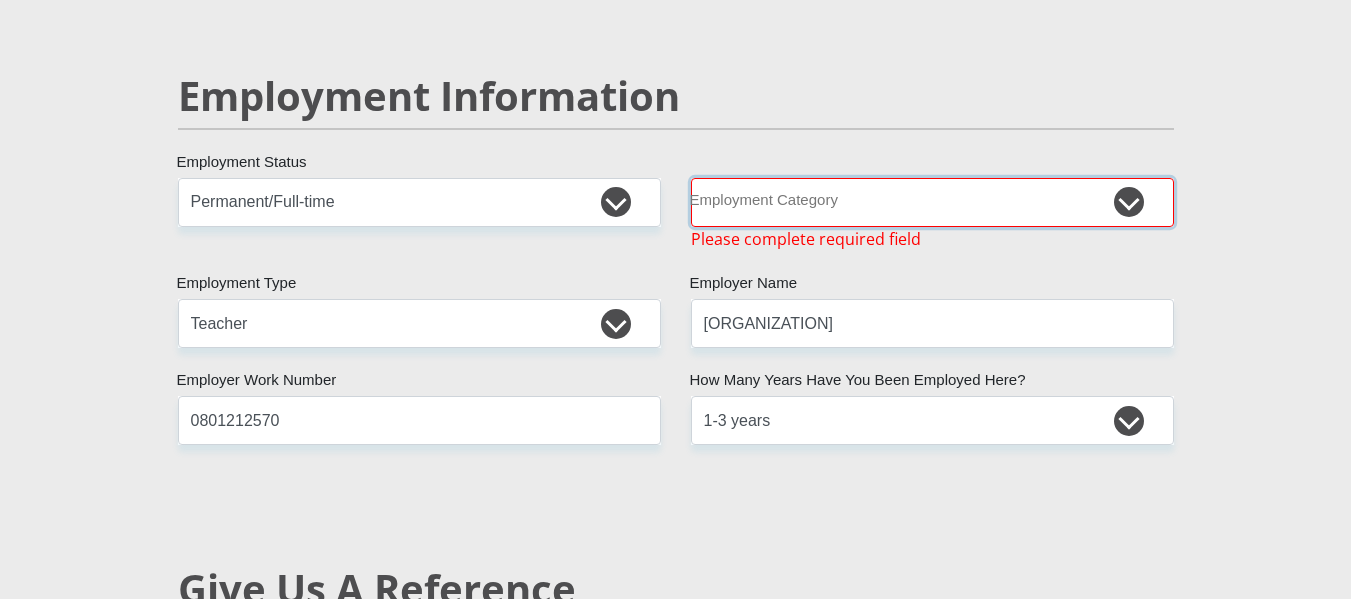 click on "AGRICULTURE
ALCOHOL & TOBACCO
CONSTRUCTION MATERIALS
METALLURGY
EQUIPMENT FOR RENEWABLE ENERGY
SPECIALIZED CONTRACTORS
CAR
GAMING (INCL. INTERNET
OTHER WHOLESALE
UNLICENSED PHARMACEUTICALS
CURRENCY EXCHANGE HOUSES
OTHER FINANCIAL INSTITUTIONS & INSURANCE
REAL ESTATE AGENTS
OIL & GAS
OTHER MATERIALS (E.G. IRON ORE)
PRECIOUS STONES & PRECIOUS METALS
POLITICAL ORGANIZATIONS
RELIGIOUS ORGANIZATIONS(NOT SECTS)
ACTI. HAVING BUSINESS DEAL WITH PUBLIC ADMINISTRATION
LAUNDROMATS" at bounding box center [932, 202] 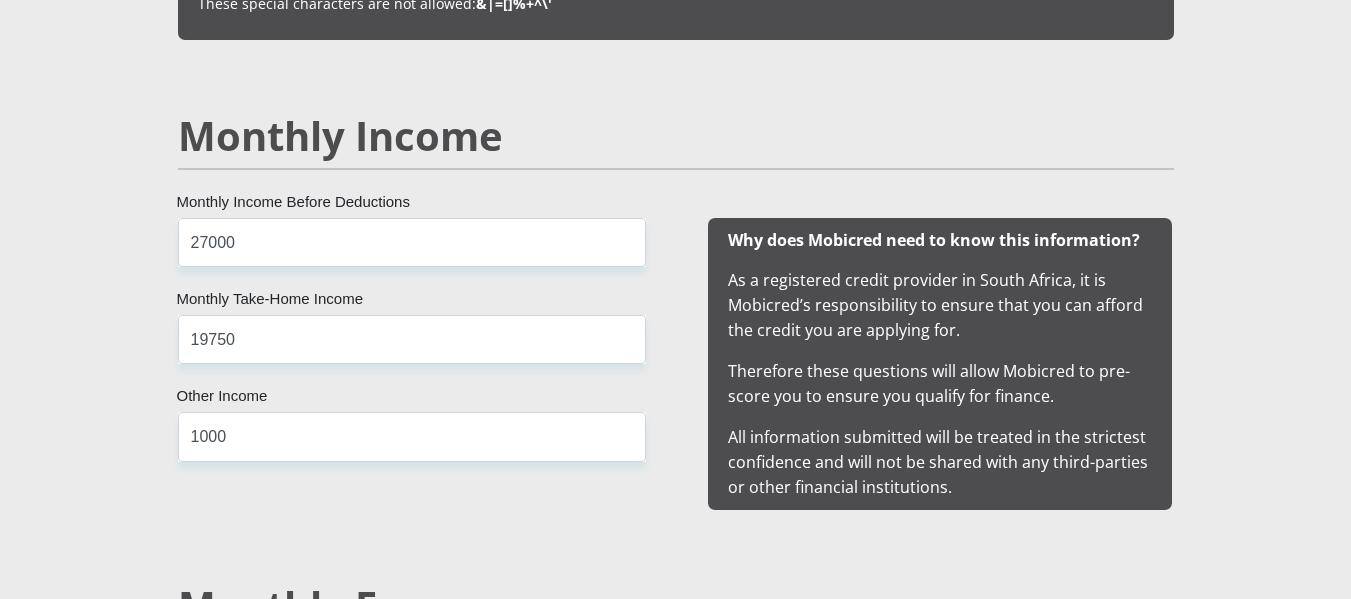 scroll, scrollTop: 1821, scrollLeft: 0, axis: vertical 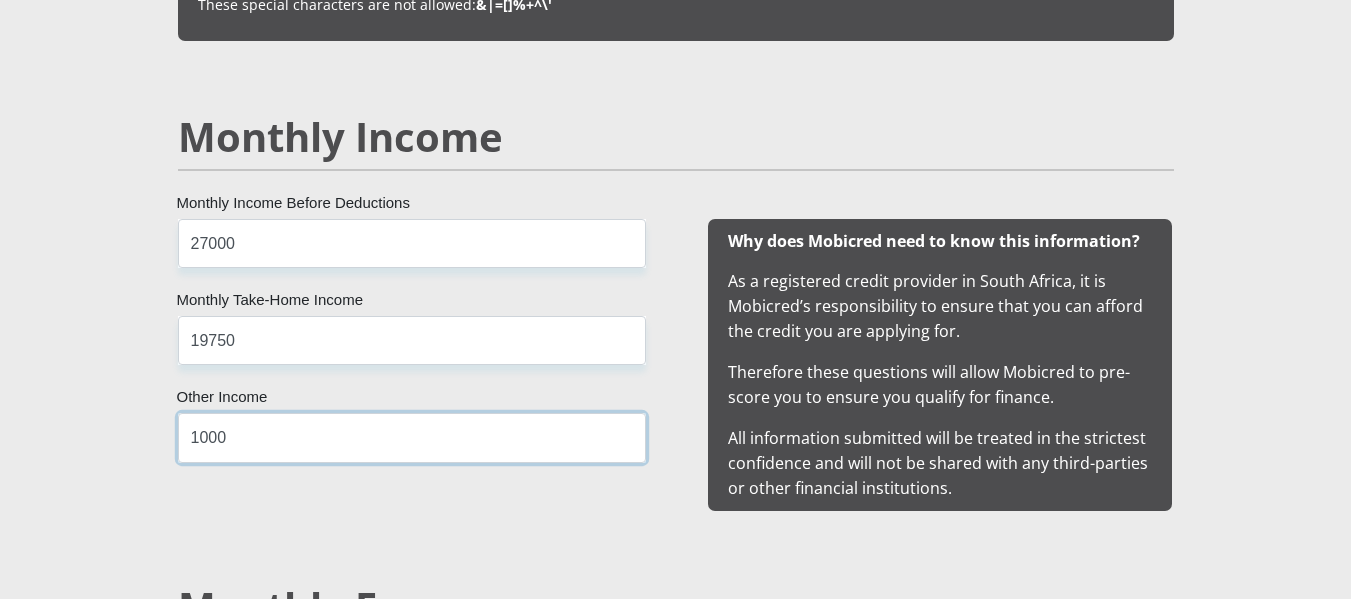 click on "1000" at bounding box center [412, 437] 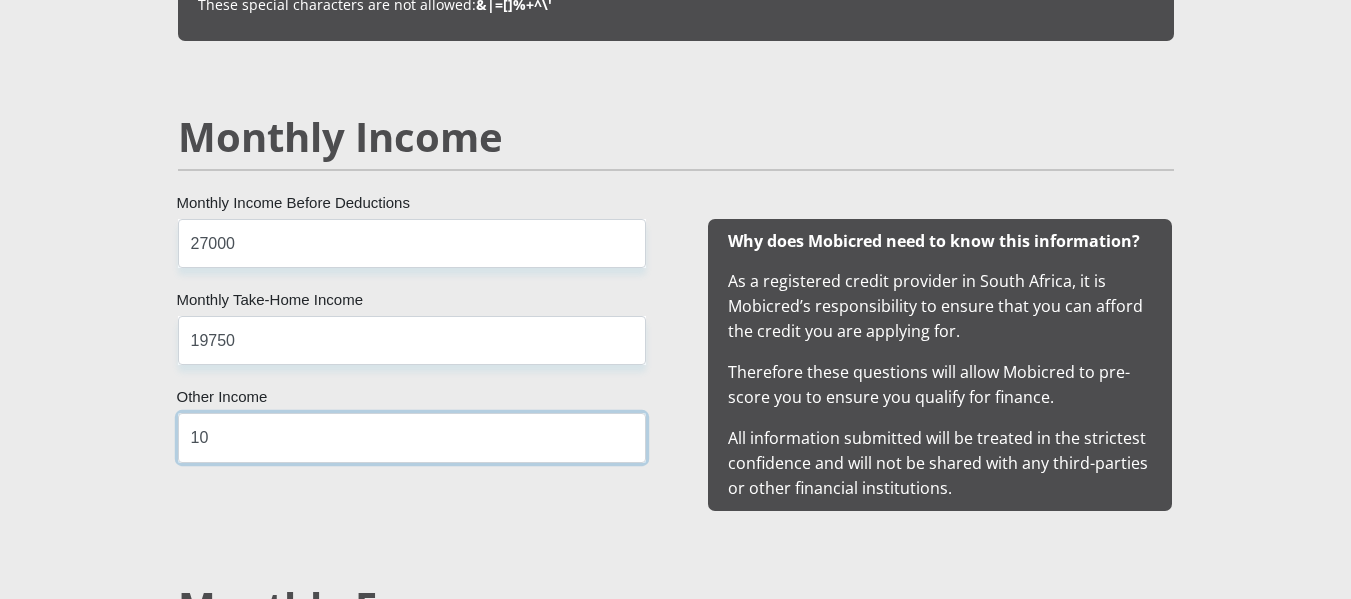 type on "1" 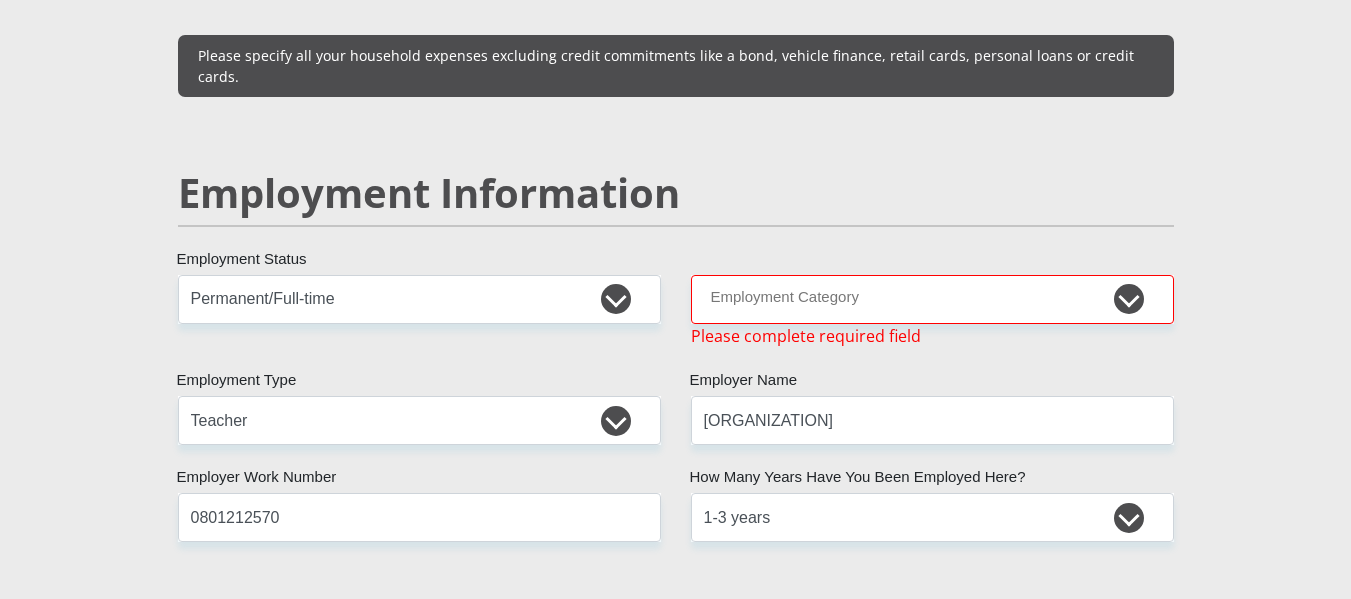 scroll, scrollTop: 2993, scrollLeft: 0, axis: vertical 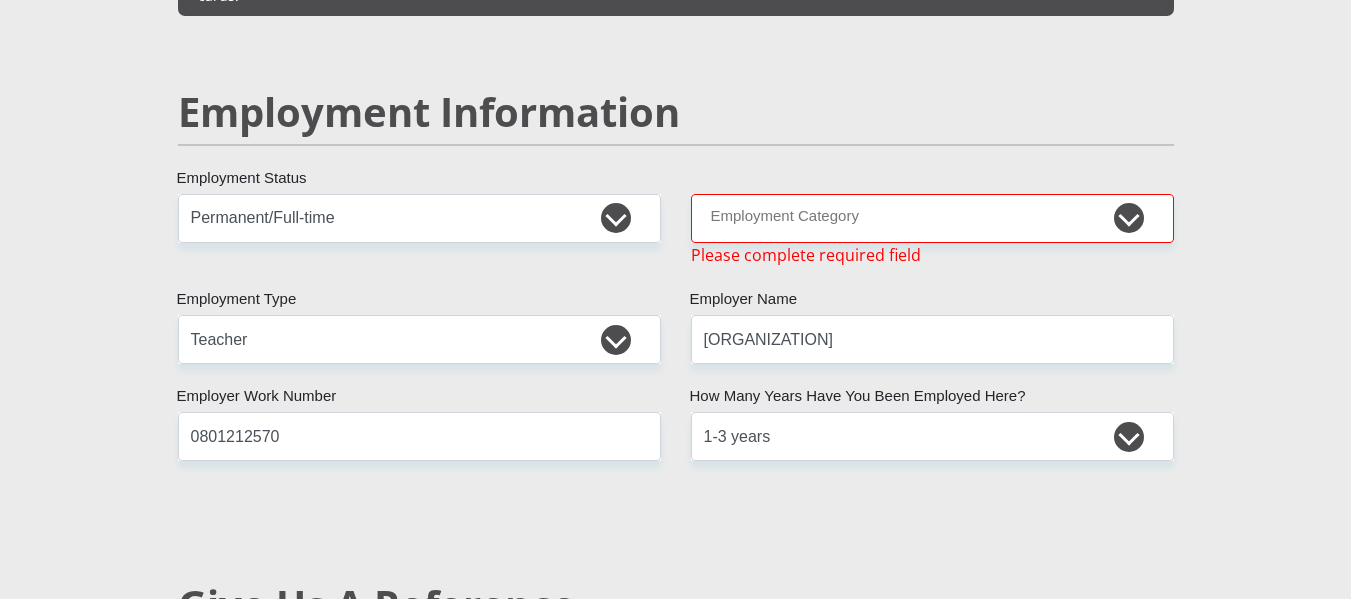type on "0" 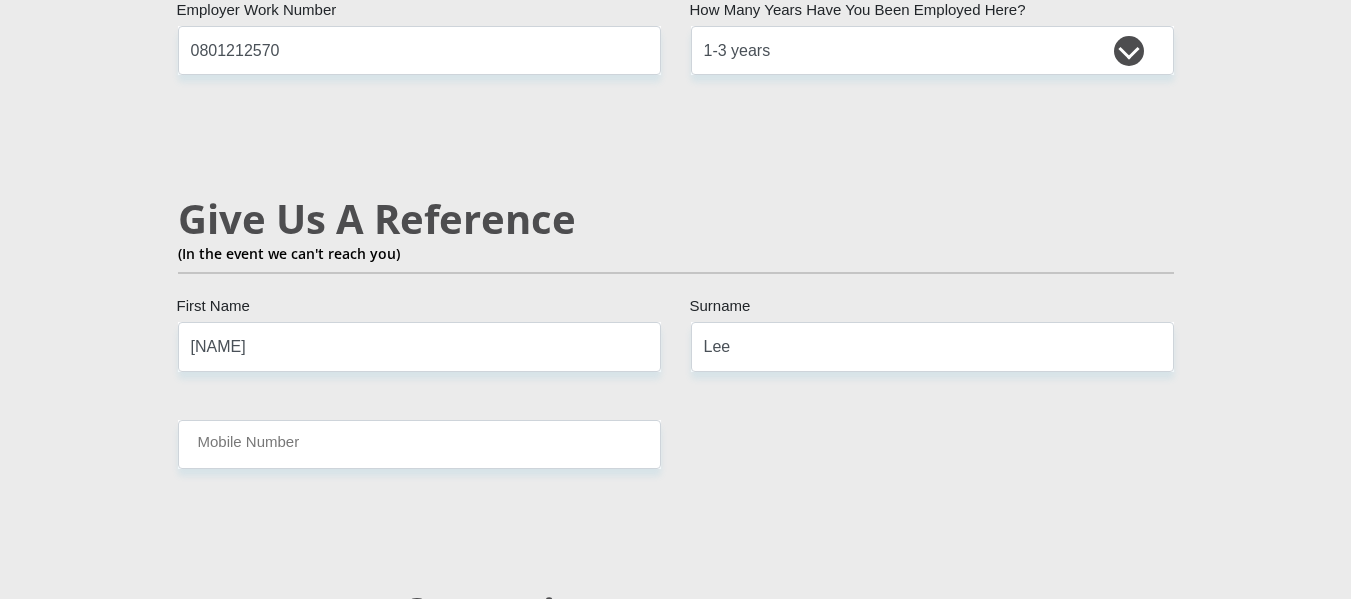 scroll, scrollTop: 3380, scrollLeft: 0, axis: vertical 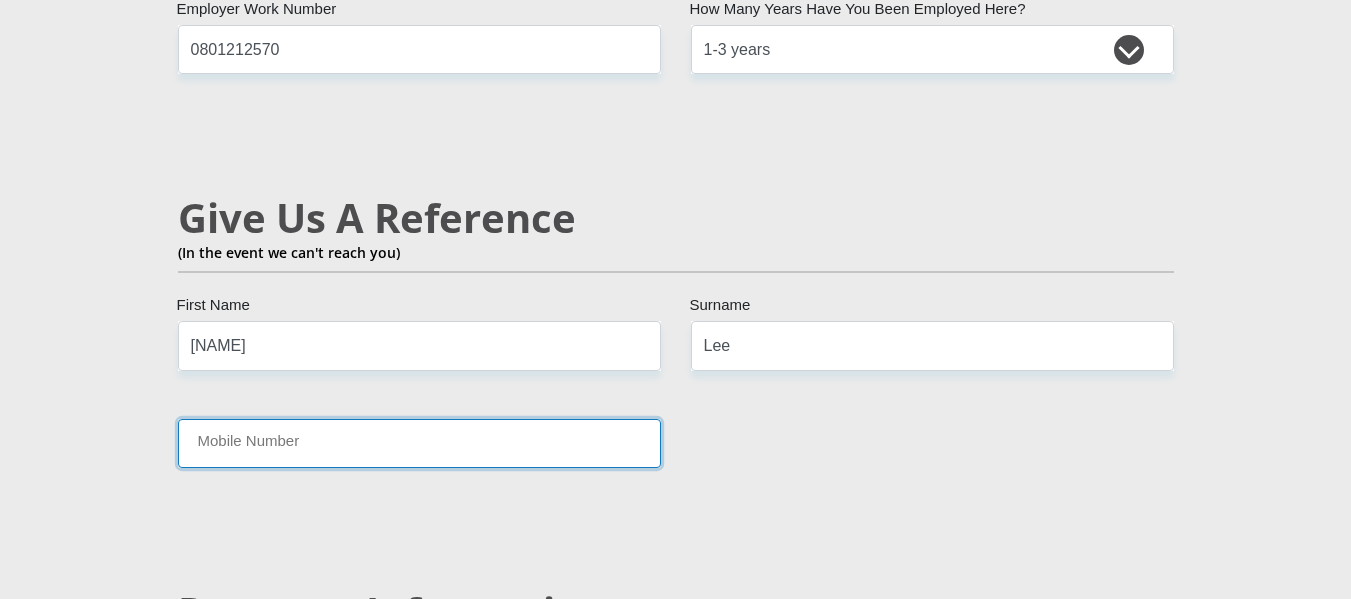 click on "Mobile Number" at bounding box center (419, 443) 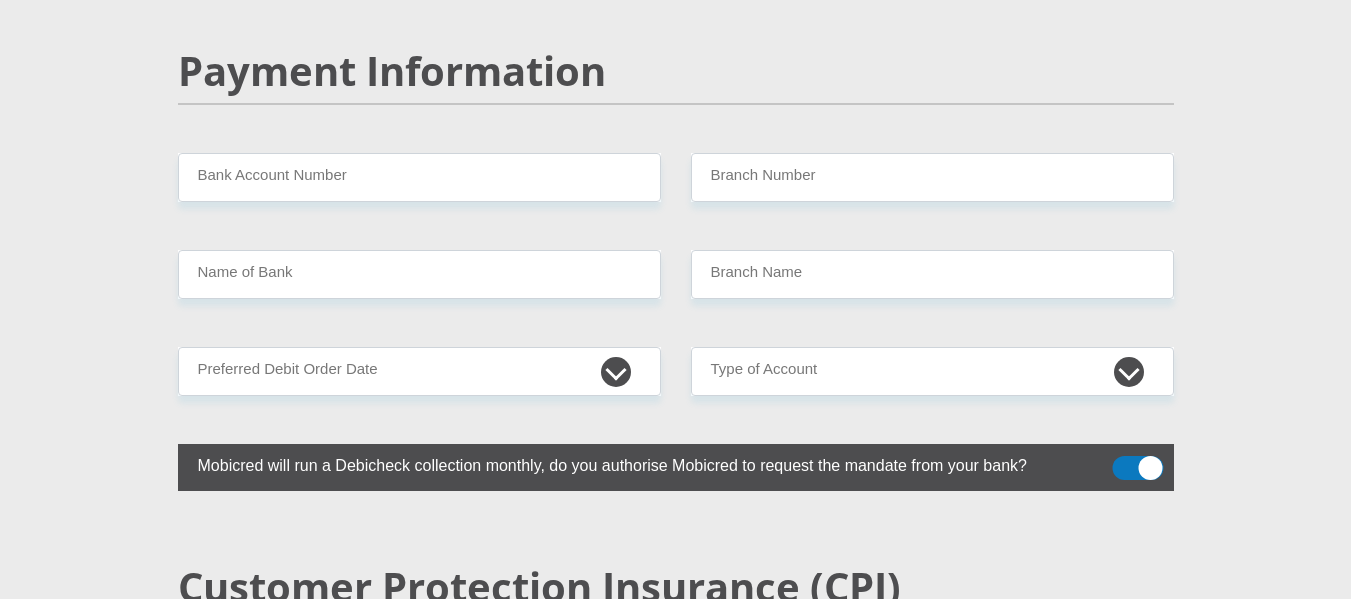 scroll, scrollTop: 3922, scrollLeft: 0, axis: vertical 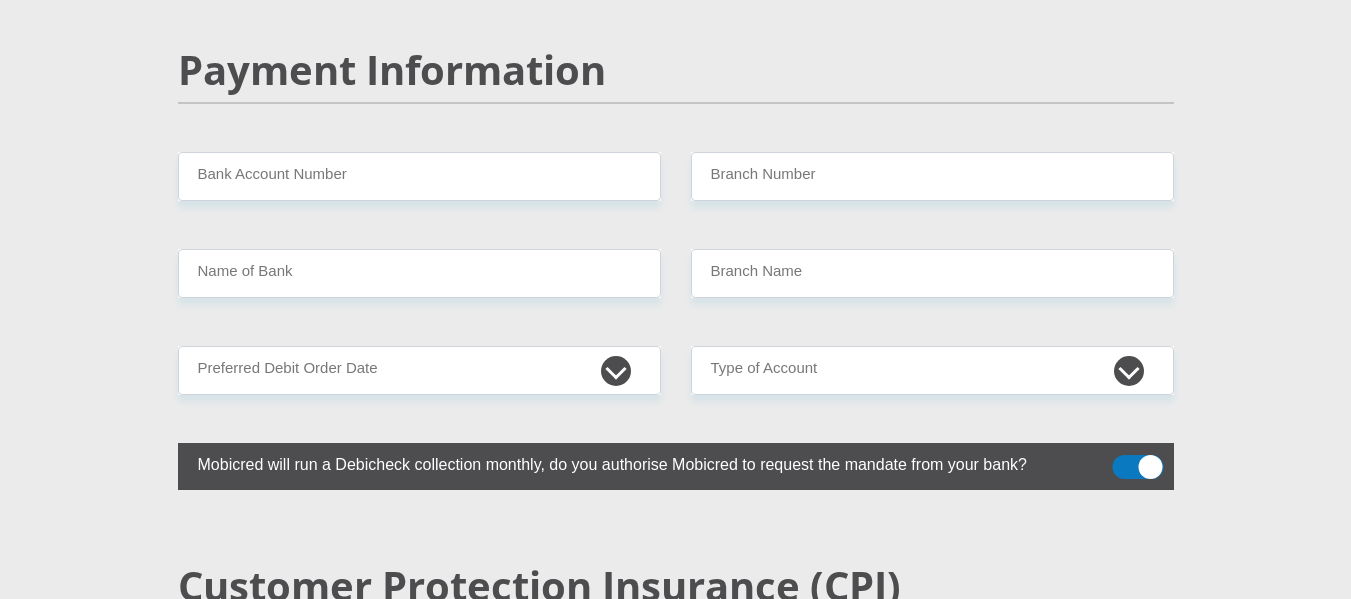 type on "080442450" 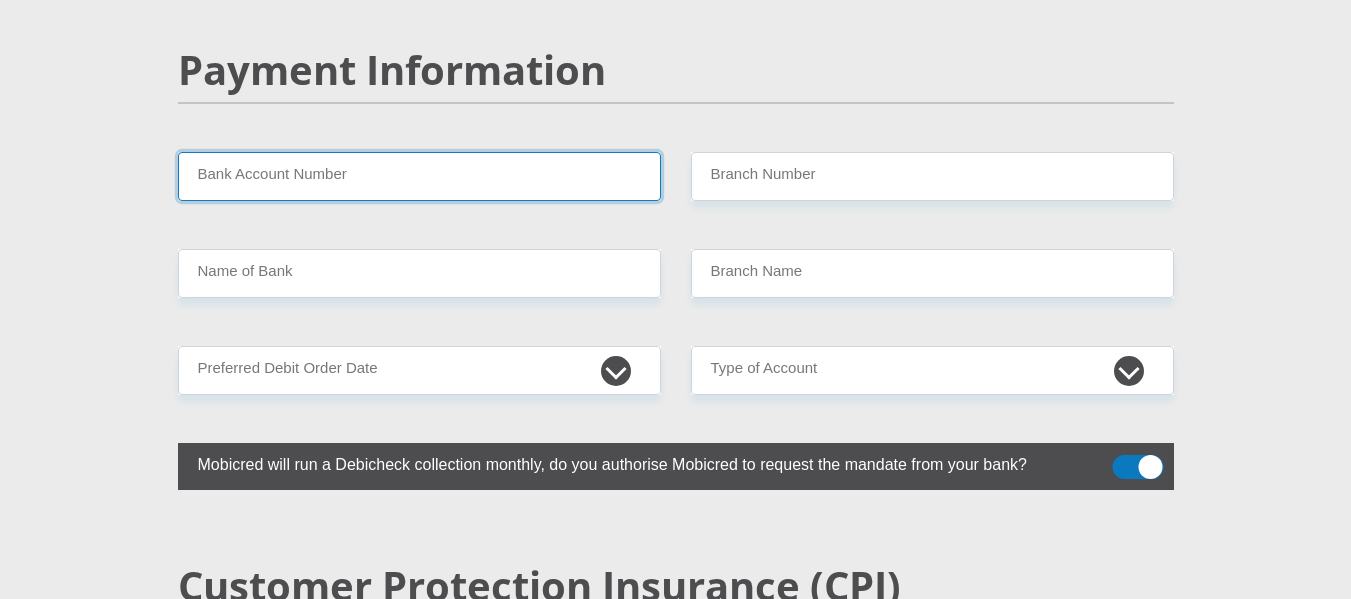 click on "Bank Account Number" at bounding box center [419, 176] 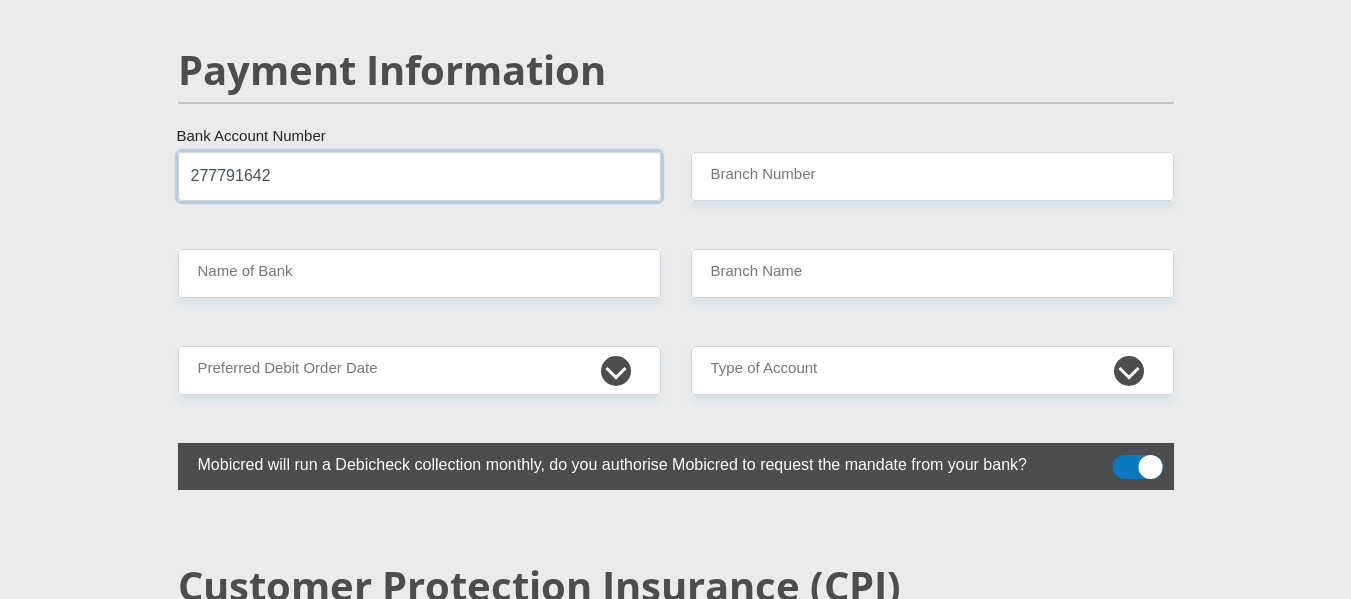 type on "277791642" 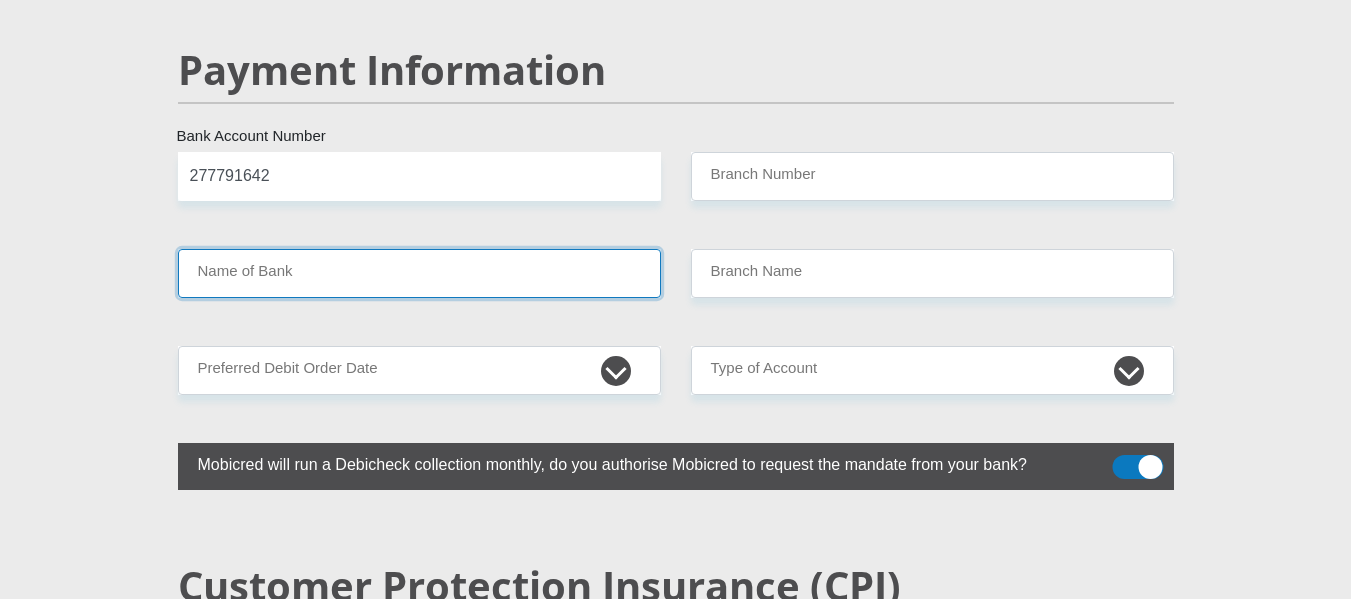 click on "Name of Bank" at bounding box center (419, 273) 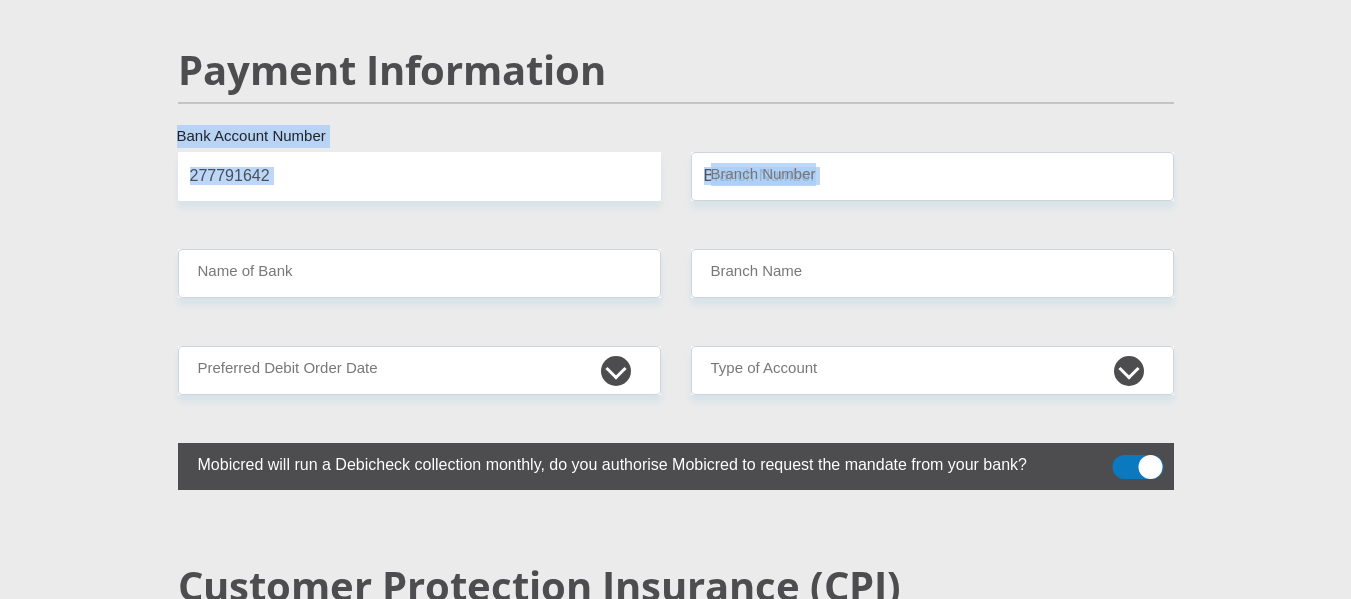 drag, startPoint x: 793, startPoint y: 126, endPoint x: 418, endPoint y: 273, distance: 402.7828 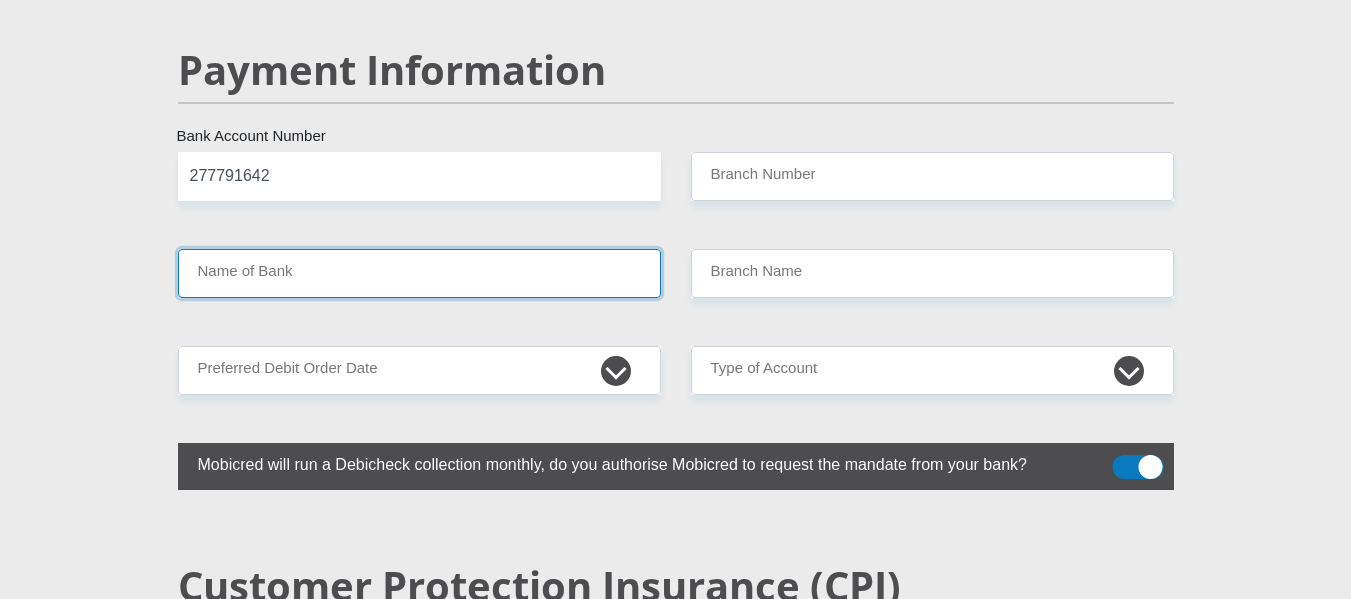 click on "Name of Bank" at bounding box center (419, 273) 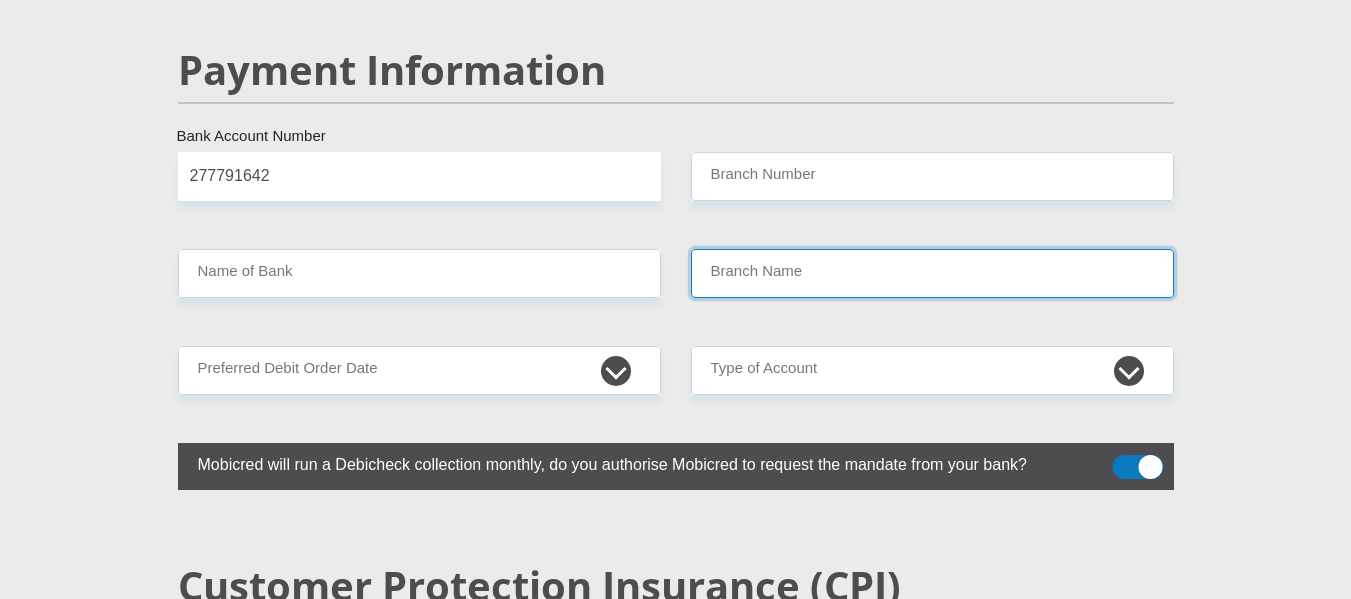 click on "Branch Name" at bounding box center (932, 273) 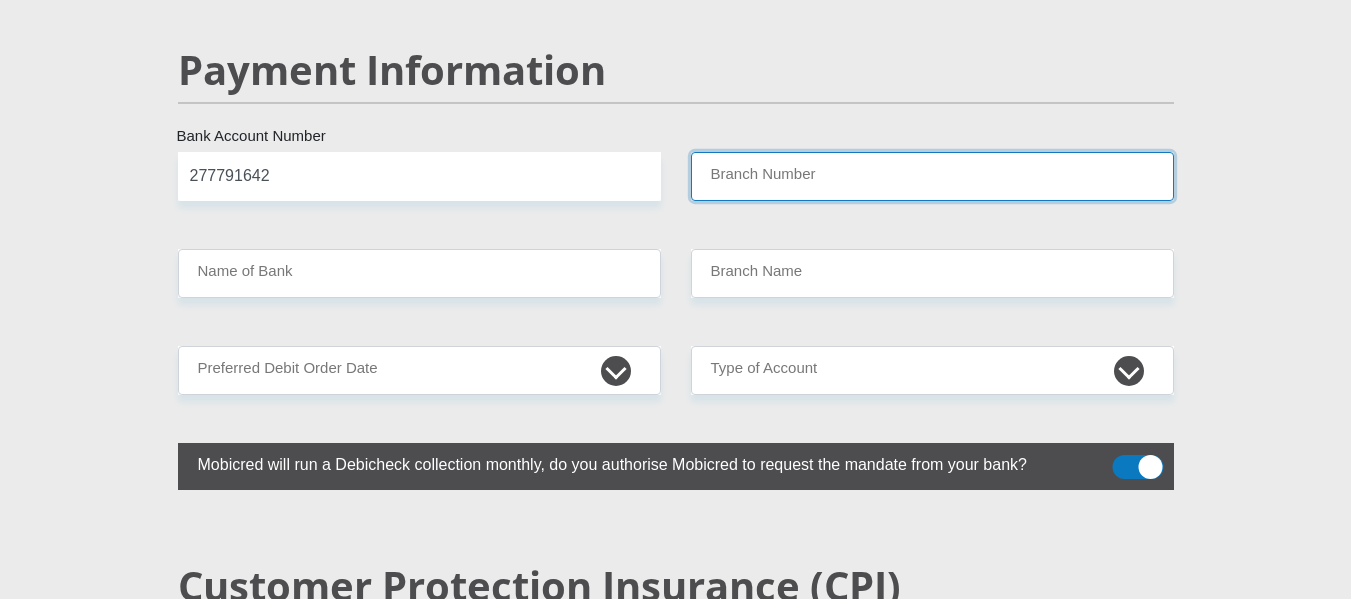 click on "Branch Number" at bounding box center [932, 176] 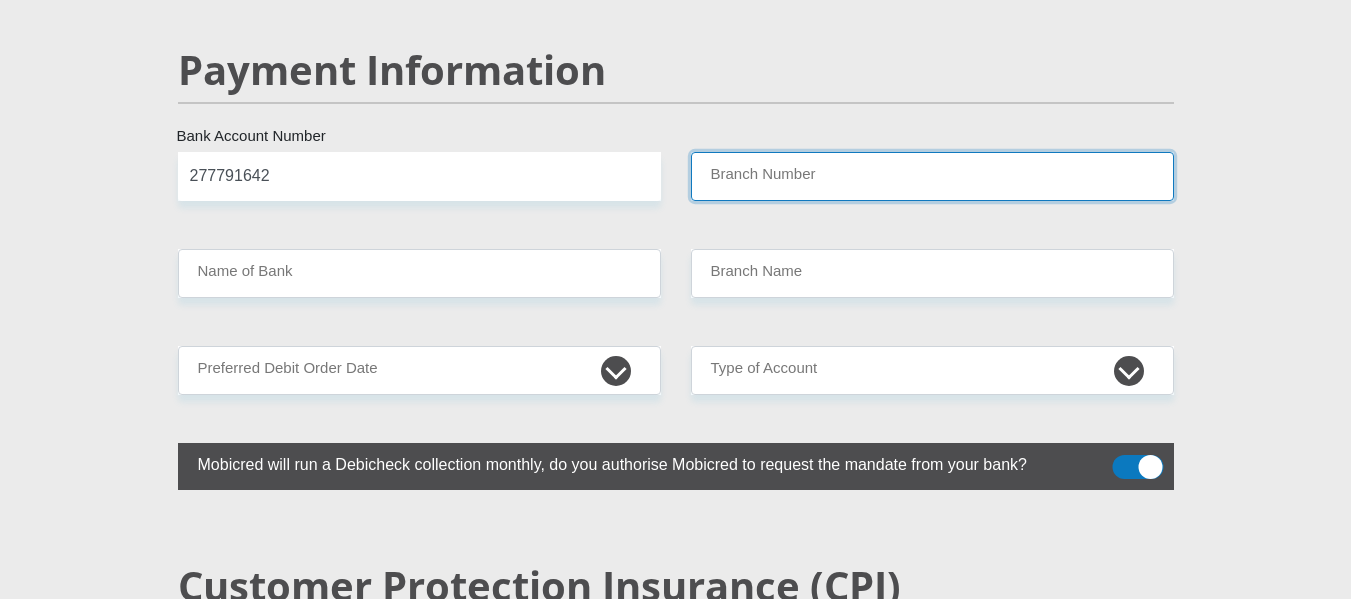 type on "053721" 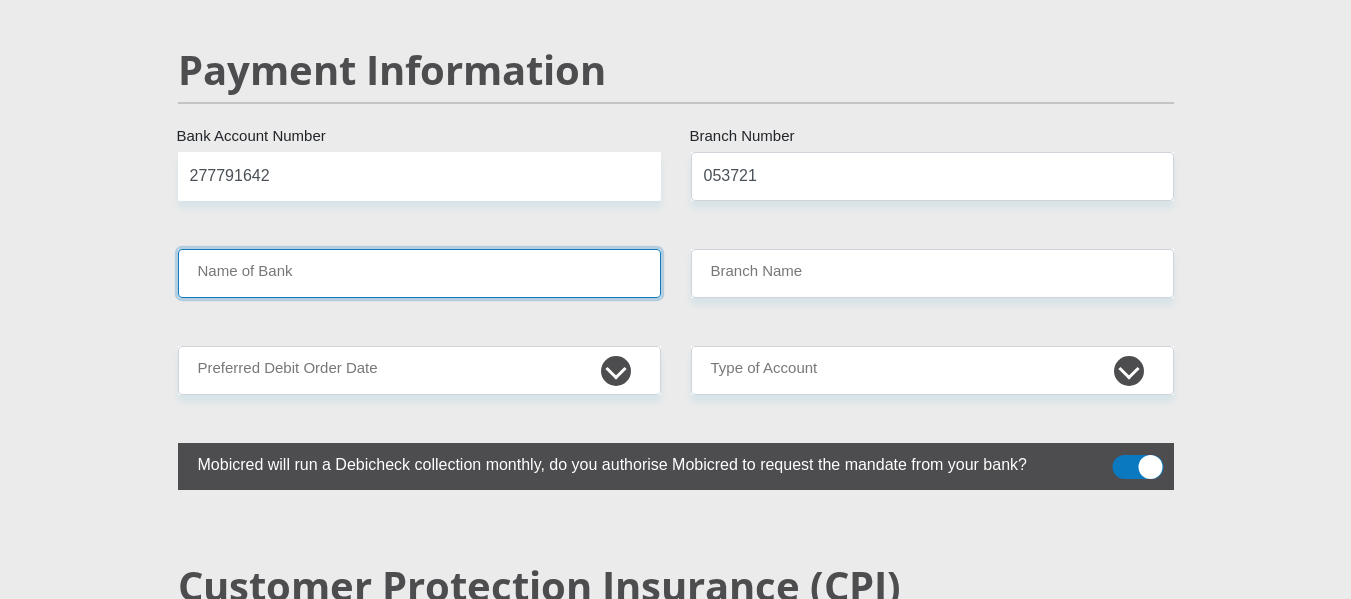 click on "Name of Bank" at bounding box center [419, 273] 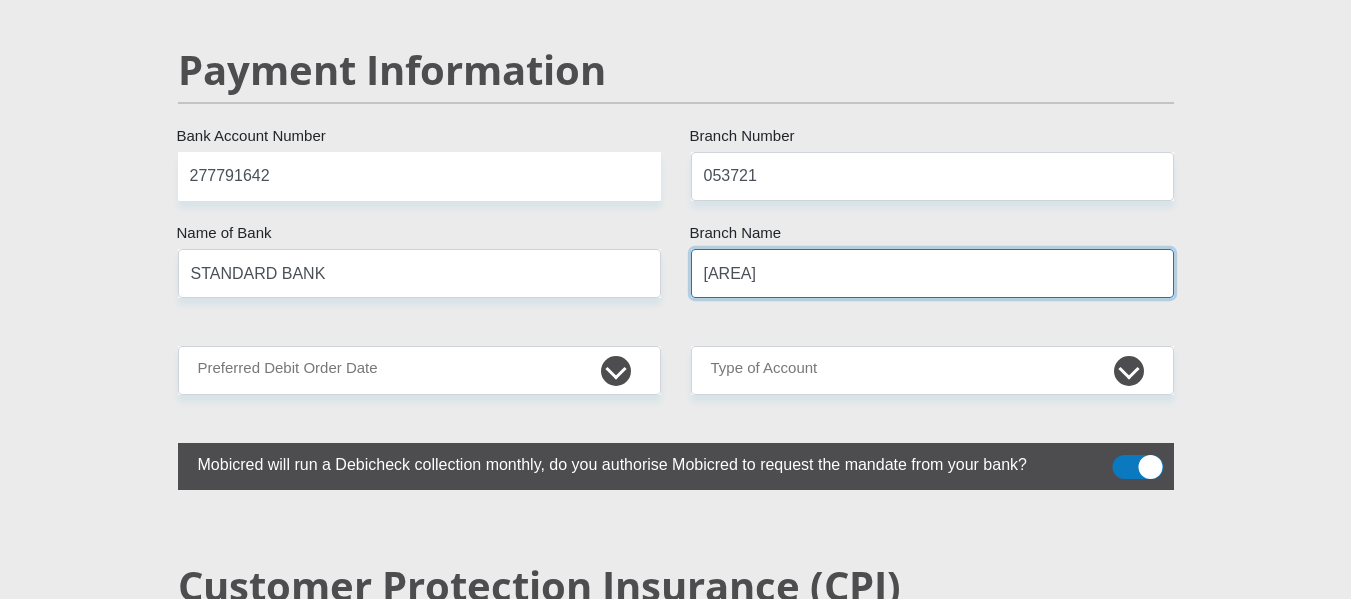 click on "VINCENT PARK" at bounding box center [932, 273] 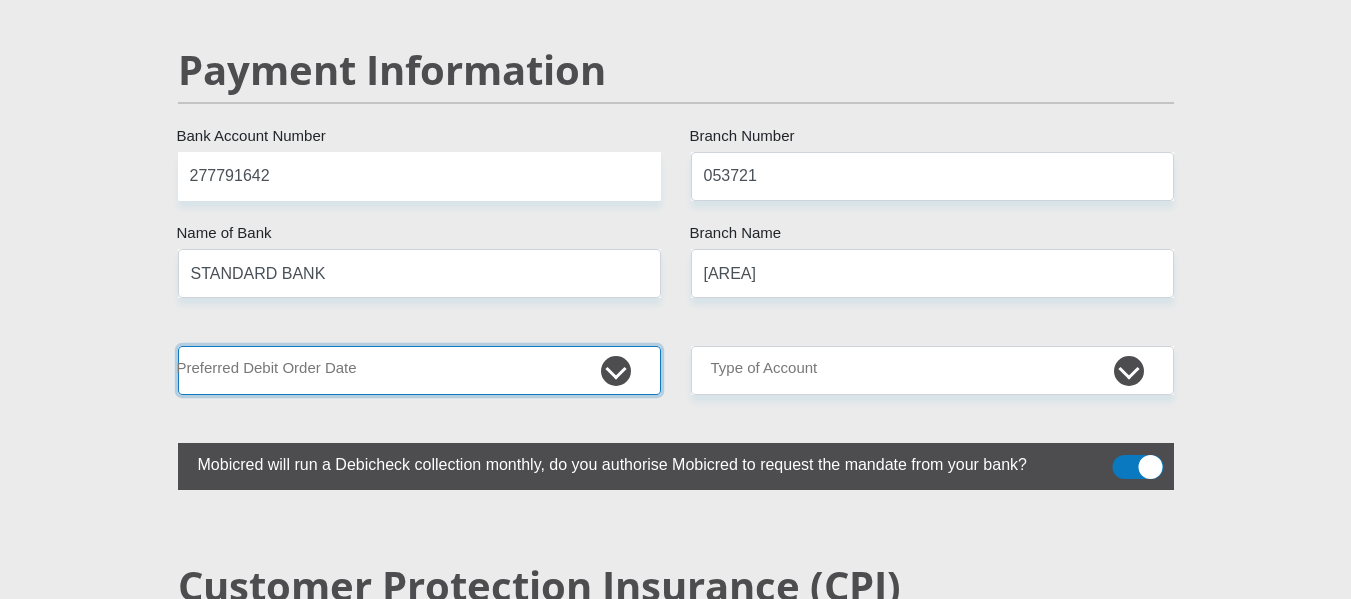 click on "1st
2nd
3rd
4th
5th
7th
18th
19th
20th
21st
22nd
23rd
24th
25th
26th
27th
28th
29th
30th" at bounding box center [419, 370] 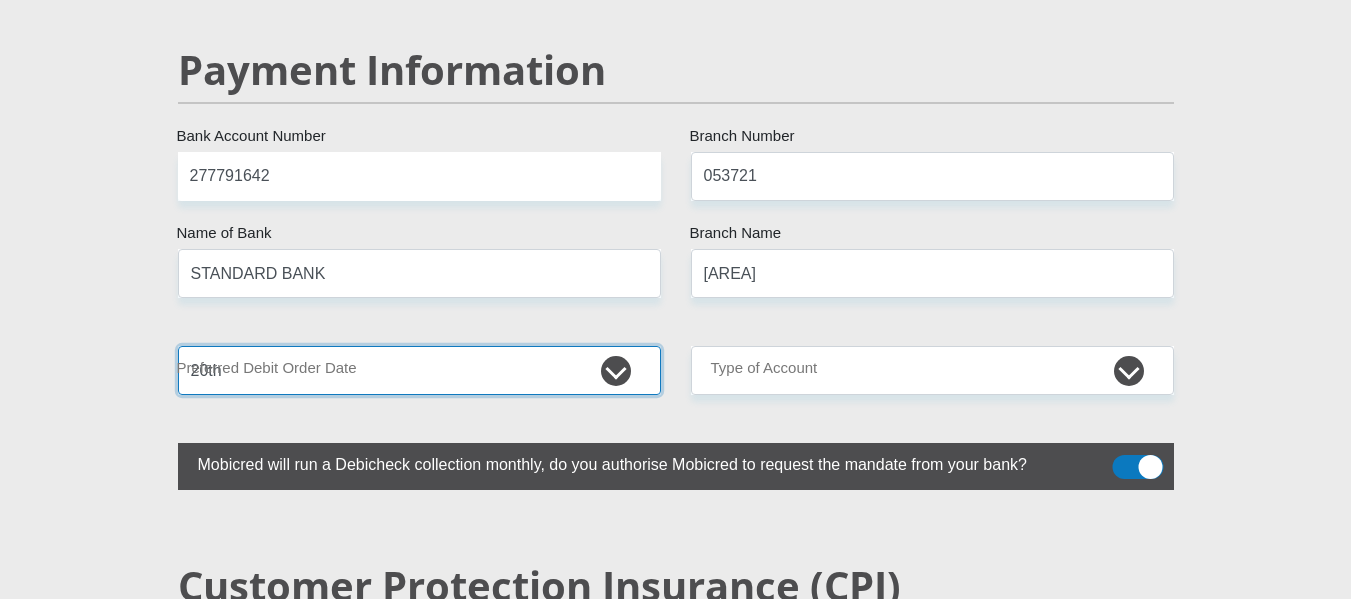click on "1st
2nd
3rd
4th
5th
7th
18th
19th
20th
21st
22nd
23rd
24th
25th
26th
27th
28th
29th
30th" at bounding box center [419, 370] 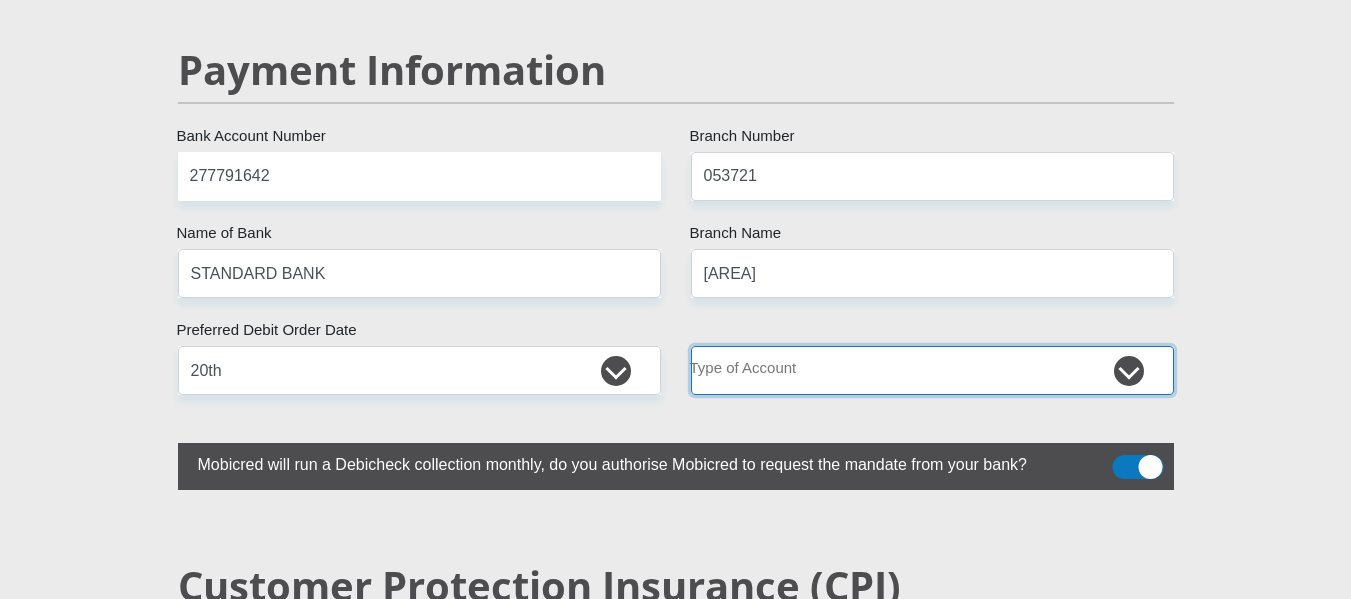 click on "Cheque
Savings" at bounding box center [932, 370] 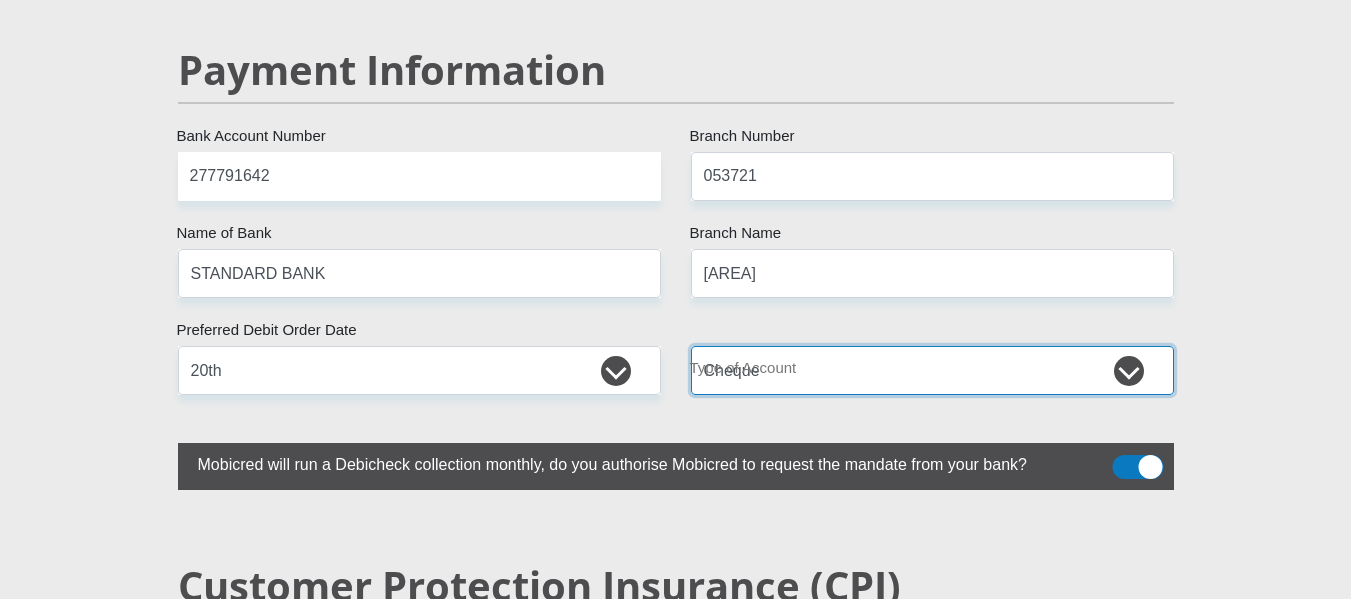 click on "Cheque
Savings" at bounding box center [932, 370] 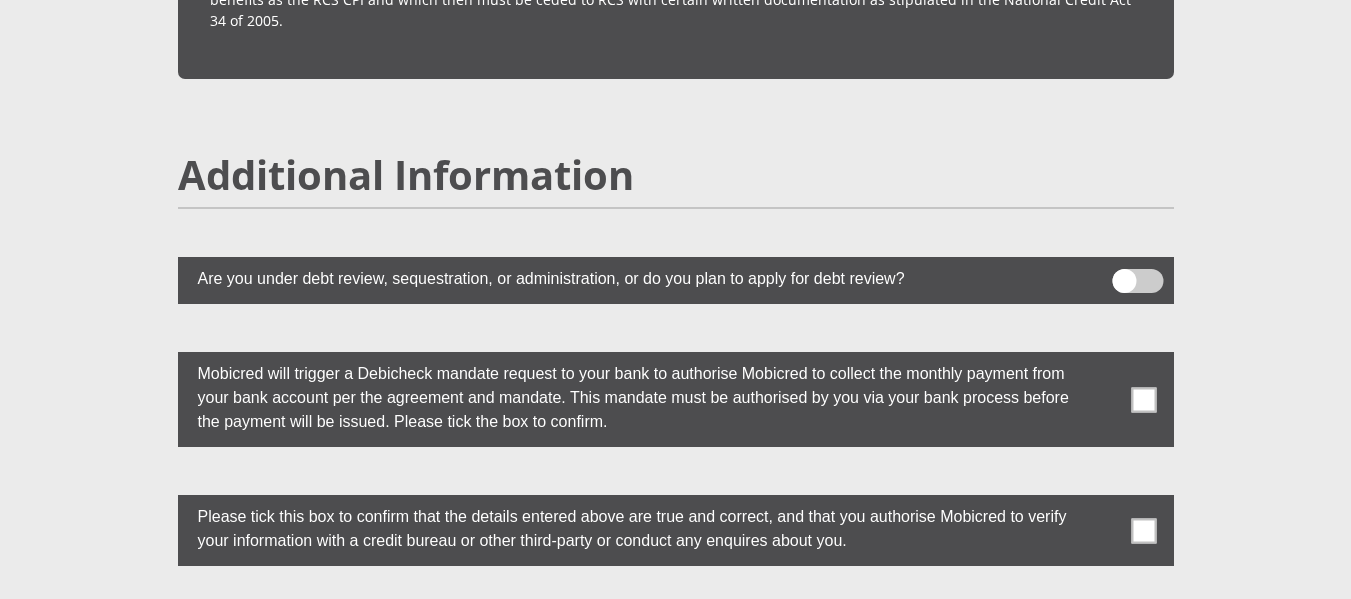 scroll, scrollTop: 5351, scrollLeft: 0, axis: vertical 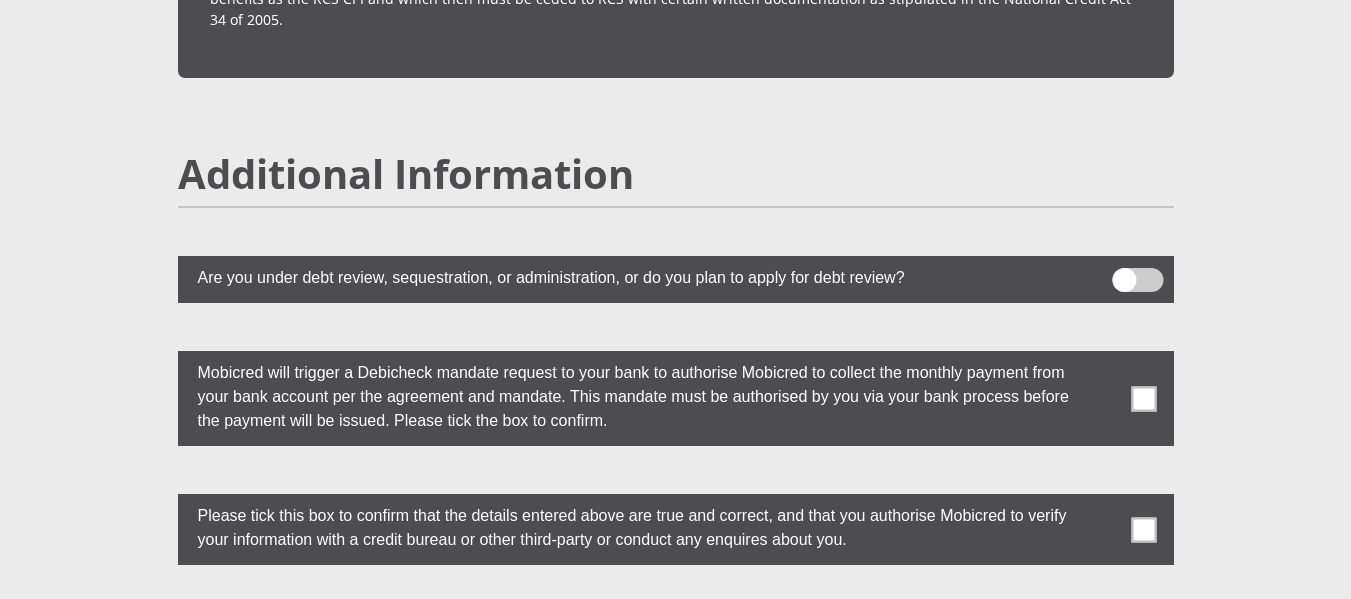 click at bounding box center [1143, 398] 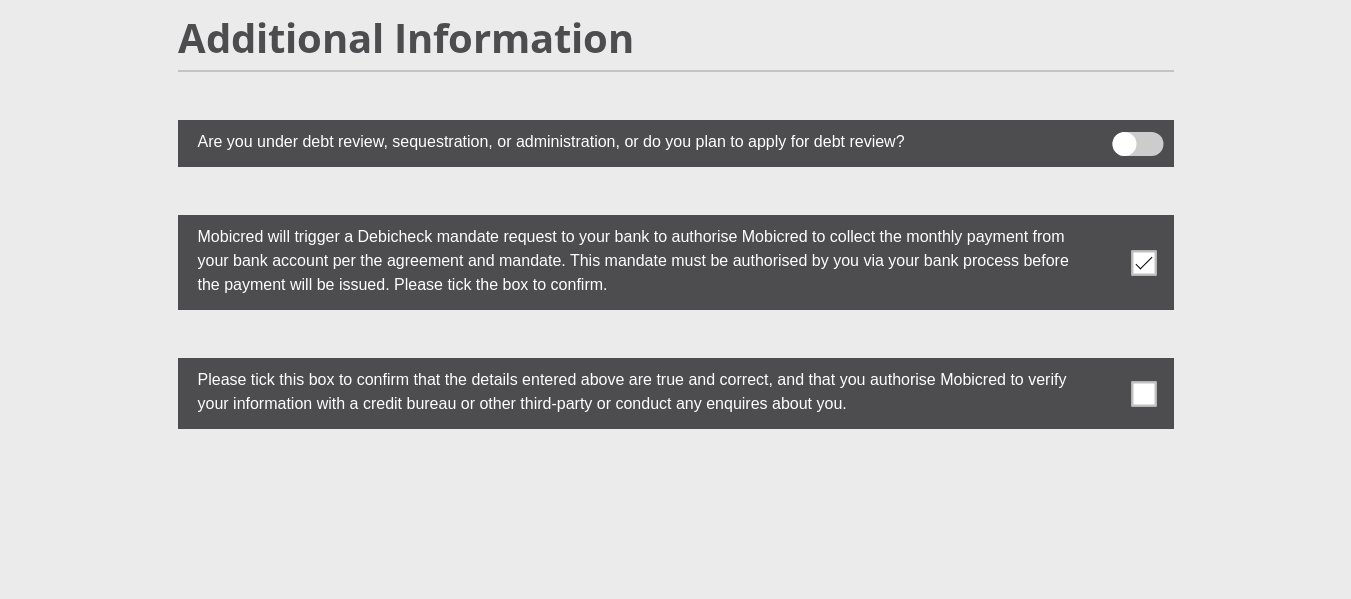 scroll, scrollTop: 5489, scrollLeft: 0, axis: vertical 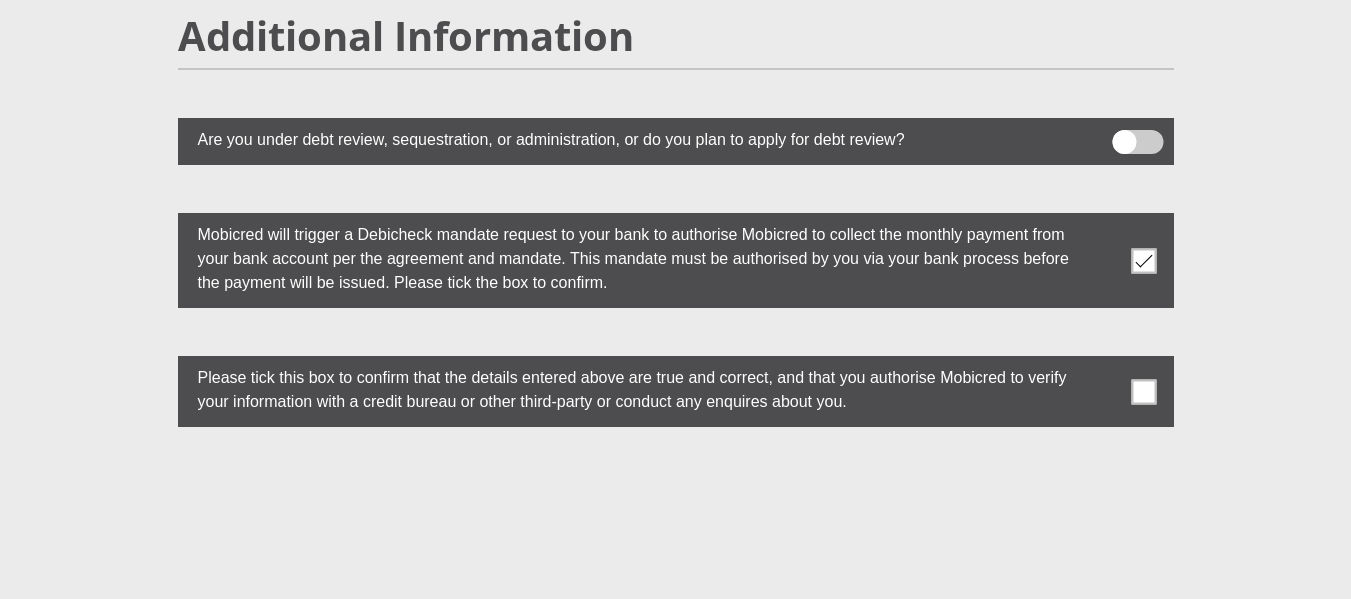 click at bounding box center (1143, 391) 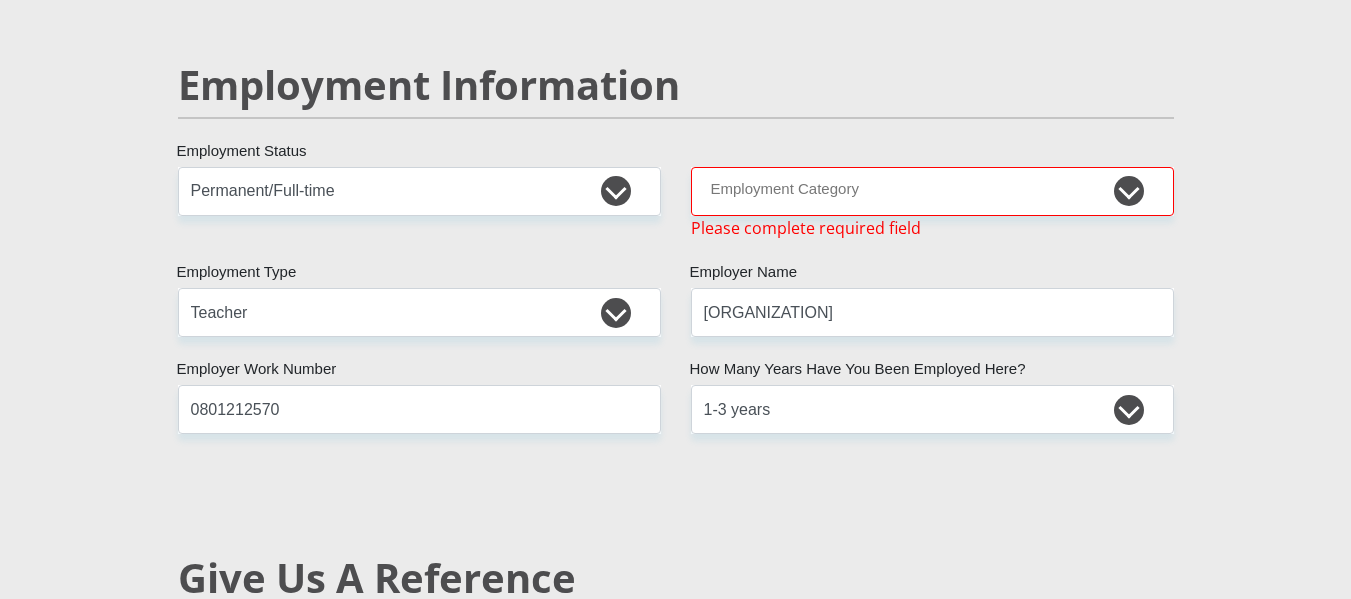scroll, scrollTop: 3023, scrollLeft: 0, axis: vertical 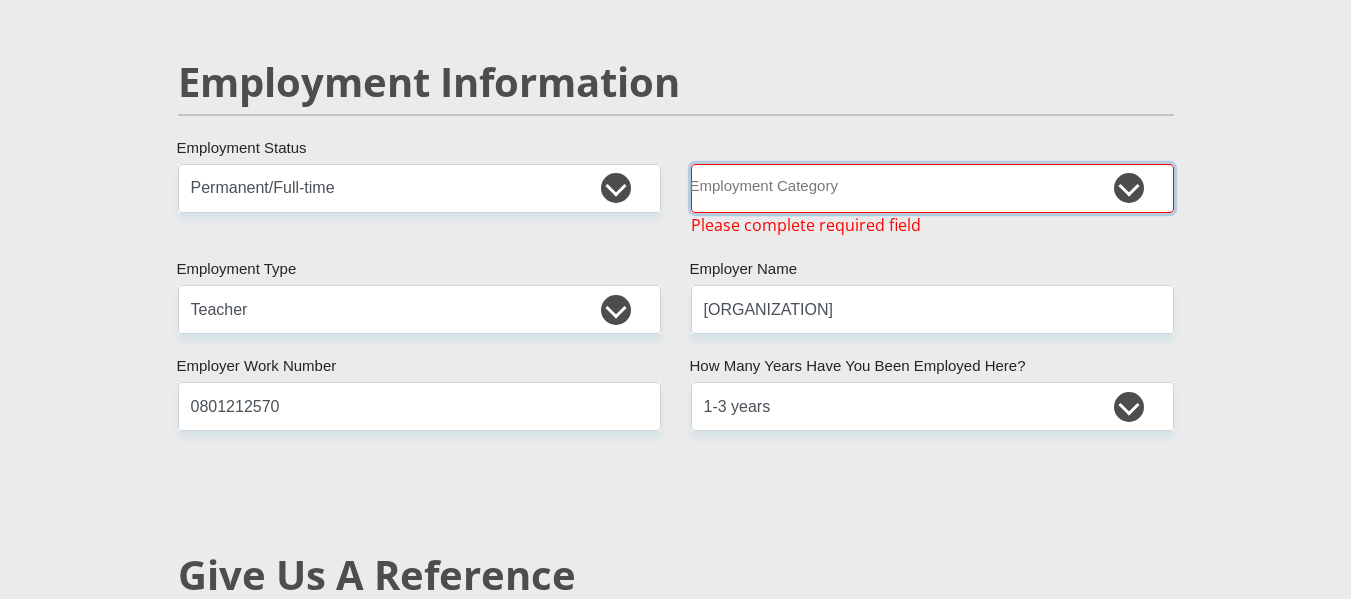click on "AGRICULTURE
ALCOHOL & TOBACCO
CONSTRUCTION MATERIALS
METALLURGY
EQUIPMENT FOR RENEWABLE ENERGY
SPECIALIZED CONTRACTORS
CAR
GAMING (INCL. INTERNET
OTHER WHOLESALE
UNLICENSED PHARMACEUTICALS
CURRENCY EXCHANGE HOUSES
OTHER FINANCIAL INSTITUTIONS & INSURANCE
REAL ESTATE AGENTS
OIL & GAS
OTHER MATERIALS (E.G. IRON ORE)
PRECIOUS STONES & PRECIOUS METALS
POLITICAL ORGANIZATIONS
RELIGIOUS ORGANIZATIONS(NOT SECTS)
ACTI. HAVING BUSINESS DEAL WITH PUBLIC ADMINISTRATION
LAUNDROMATS" at bounding box center (932, 188) 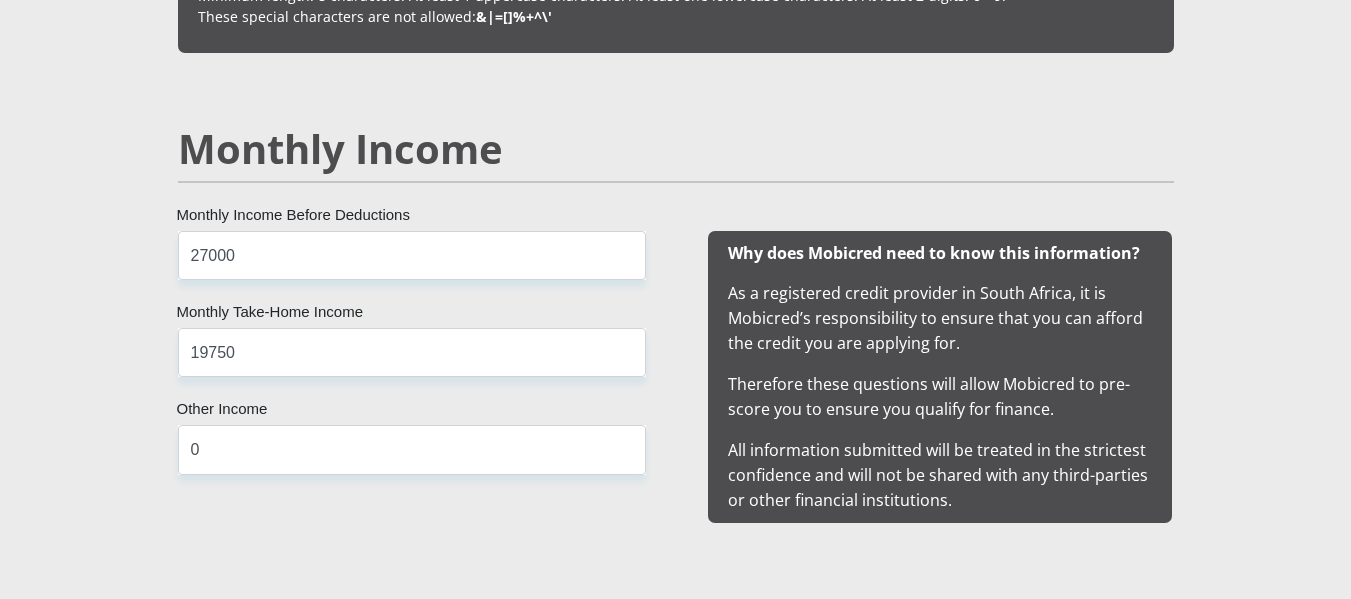 scroll, scrollTop: 1790, scrollLeft: 0, axis: vertical 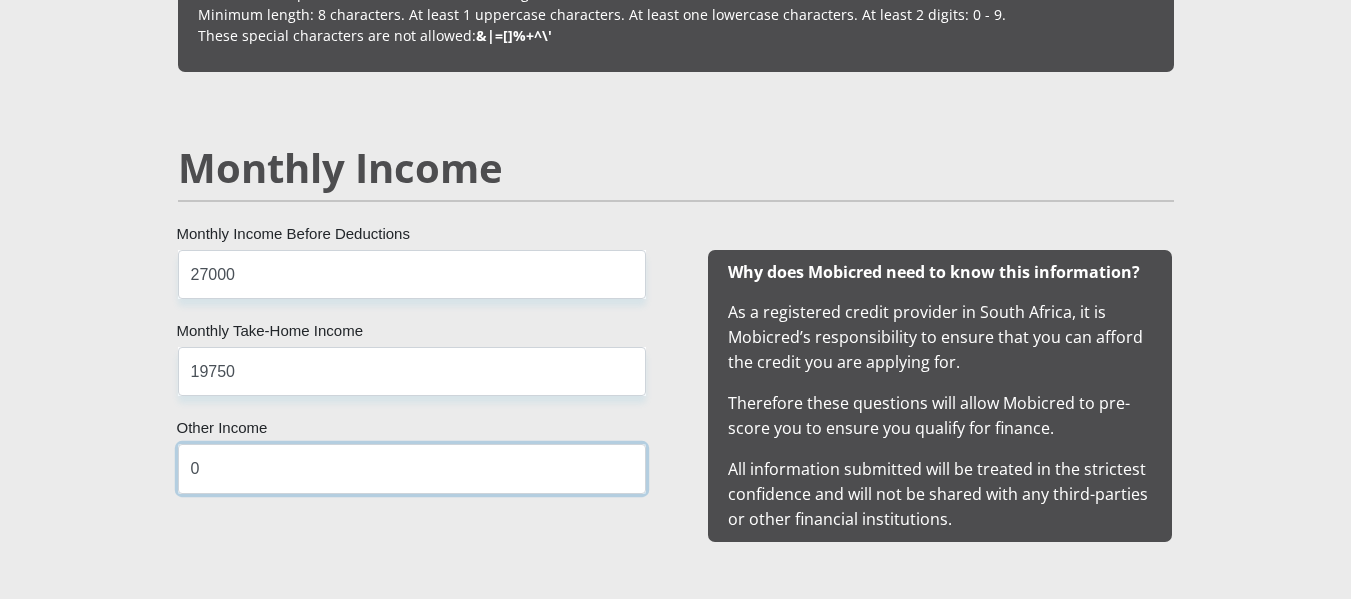 click on "0" at bounding box center [412, 468] 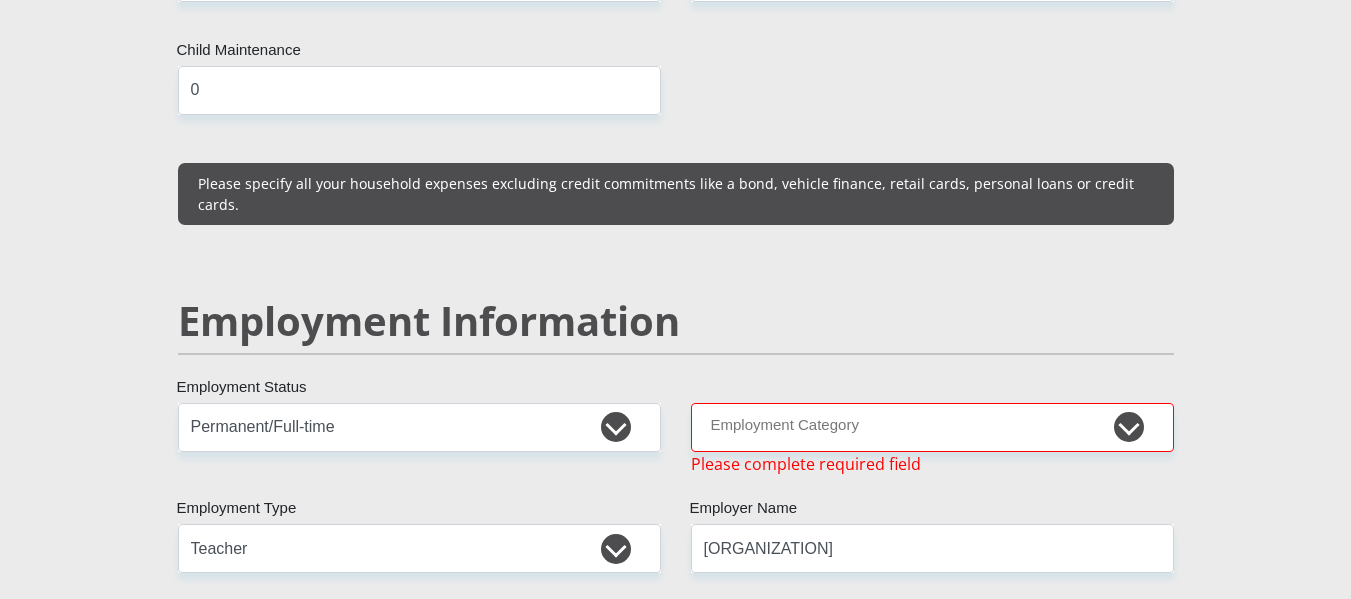 scroll, scrollTop: 2785, scrollLeft: 0, axis: vertical 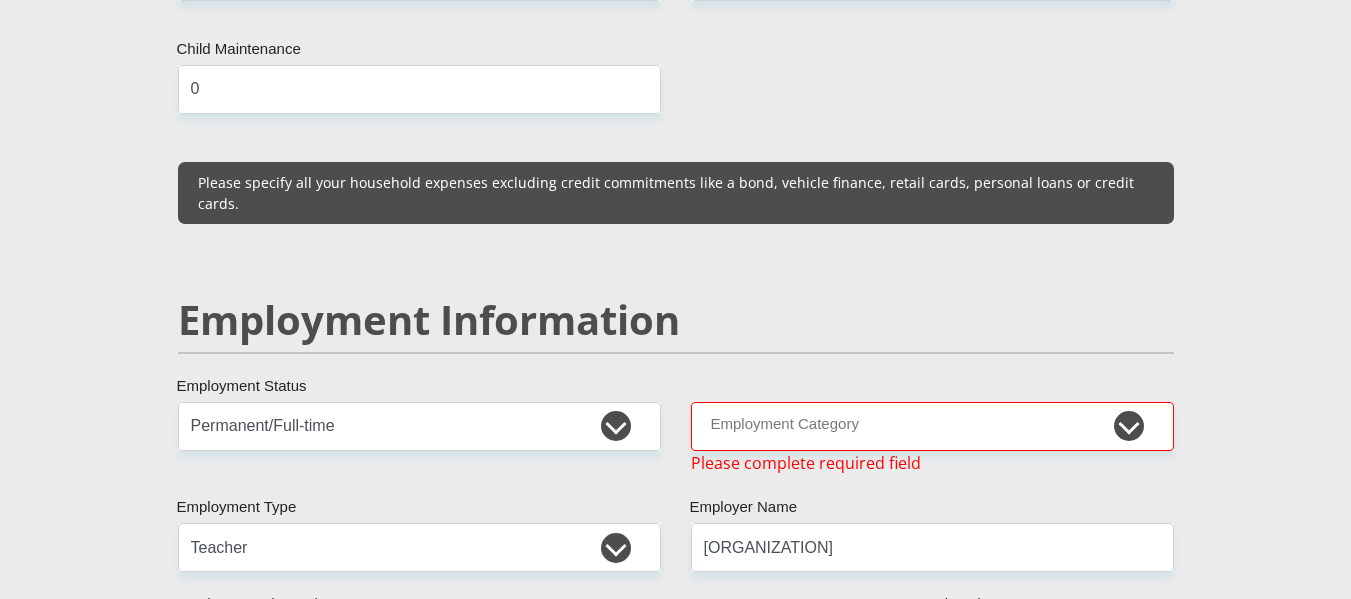 type on "1000" 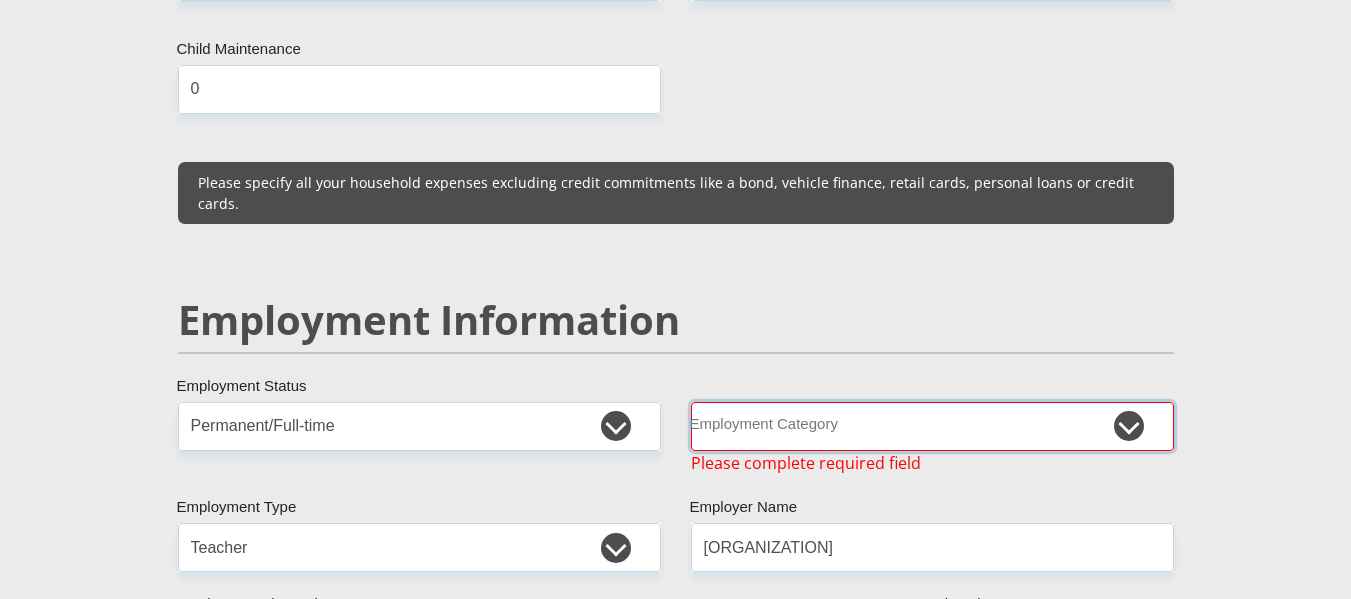 click on "AGRICULTURE
ALCOHOL & TOBACCO
CONSTRUCTION MATERIALS
METALLURGY
EQUIPMENT FOR RENEWABLE ENERGY
SPECIALIZED CONTRACTORS
CAR
GAMING (INCL. INTERNET
OTHER WHOLESALE
UNLICENSED PHARMACEUTICALS
CURRENCY EXCHANGE HOUSES
OTHER FINANCIAL INSTITUTIONS & INSURANCE
REAL ESTATE AGENTS
OIL & GAS
OTHER MATERIALS (E.G. IRON ORE)
PRECIOUS STONES & PRECIOUS METALS
POLITICAL ORGANIZATIONS
RELIGIOUS ORGANIZATIONS(NOT SECTS)
ACTI. HAVING BUSINESS DEAL WITH PUBLIC ADMINISTRATION
LAUNDROMATS" at bounding box center [932, 426] 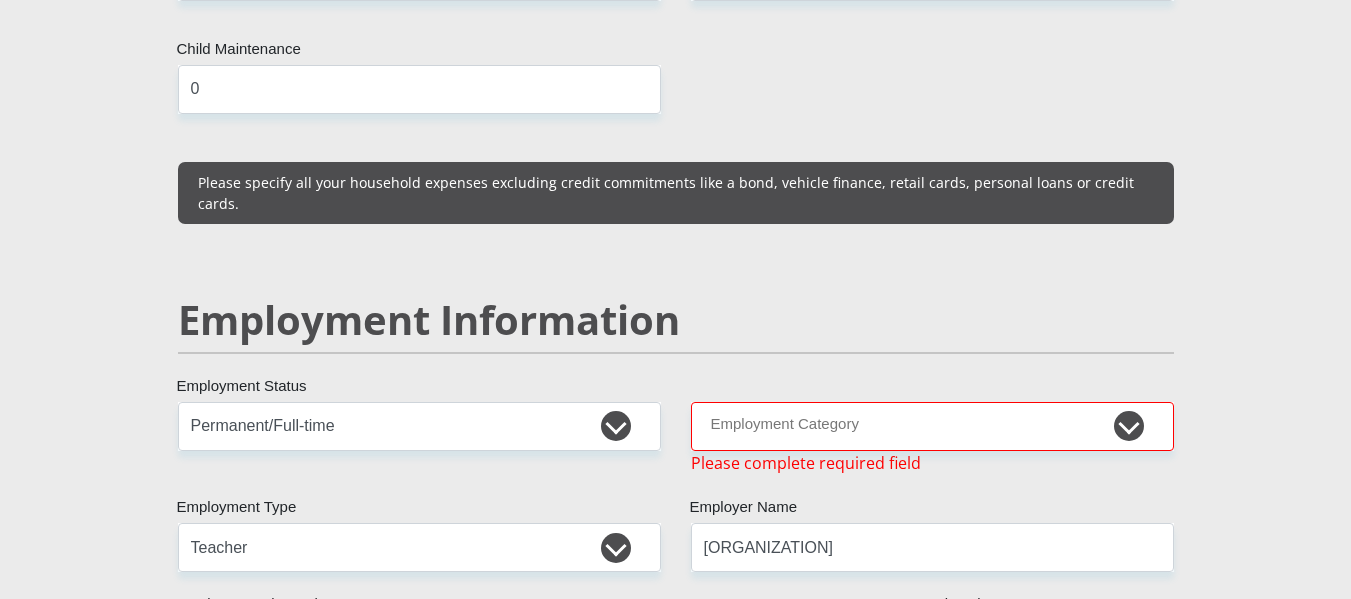 click on "Personal Details
Mr
Ms
Mrs
Dr
Other
Title
NiaanAnne
First Name
Lee
Surname
9808200356084
South African ID Number
Please input valid ID number
South Africa
Afghanistan
Aland Islands
Albania
Algeria
America Samoa
American Virgin Islands
Andorra
Angola
Anguilla  Antarctica" at bounding box center (675, 419) 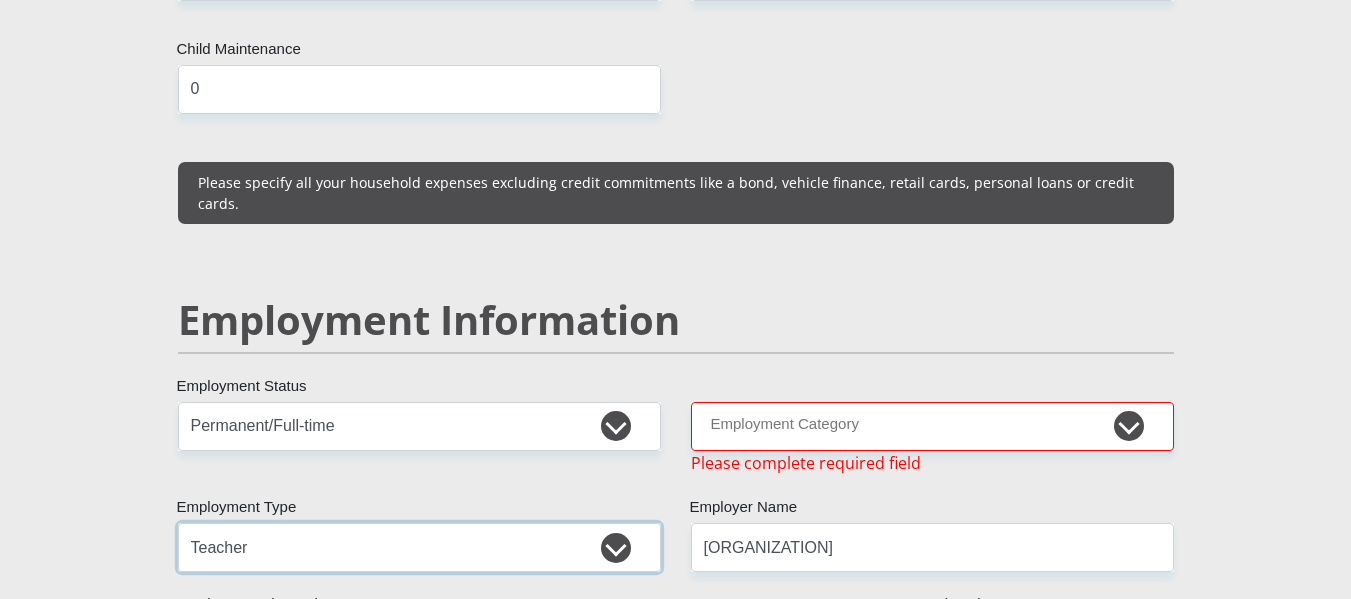 click on "College/Lecturer
Craft Seller
Creative
Driver
Executive
Farmer
Forces - Non Commissioned
Forces - Officer
Hawker
Housewife
Labourer
Licenced Professional
Manager
Miner
Non Licenced Professional
Office Staff/Clerk
Outside Worker
Pensioner
Permanent Teacher
Production/Manufacturing
Sales
Self-Employed
Semi-Professional Worker
Service Industry  Social Worker  Student" at bounding box center (419, 547) 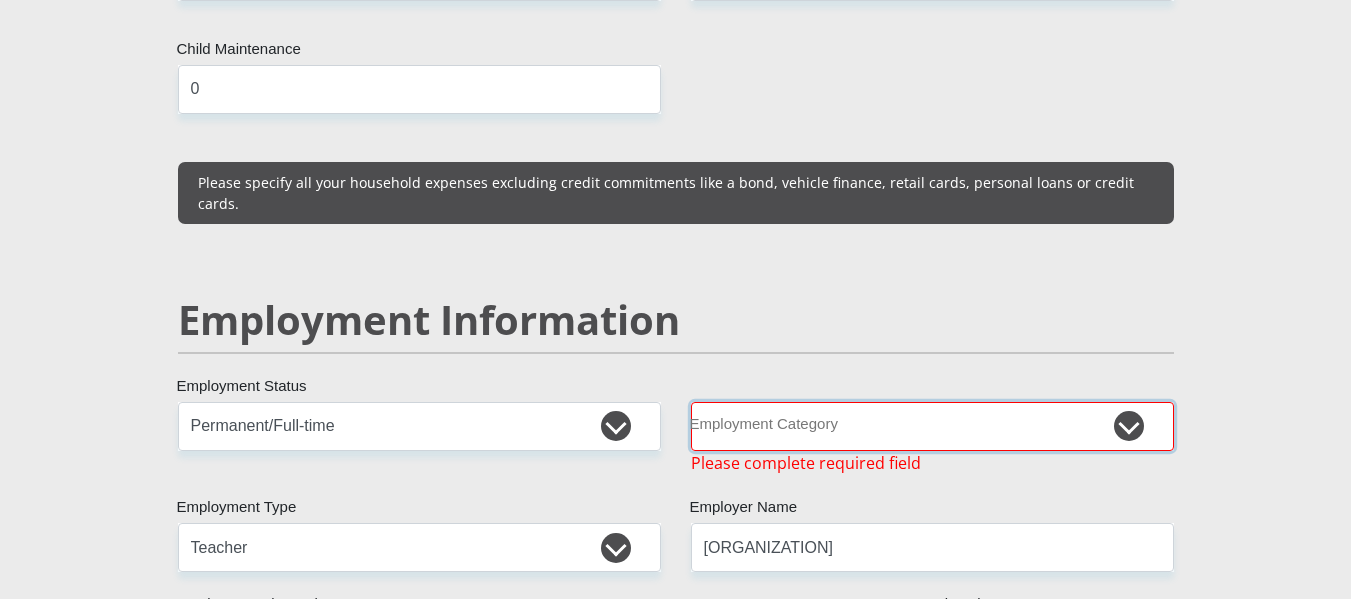 click on "AGRICULTURE
ALCOHOL & TOBACCO
CONSTRUCTION MATERIALS
METALLURGY
EQUIPMENT FOR RENEWABLE ENERGY
SPECIALIZED CONTRACTORS
CAR
GAMING (INCL. INTERNET
OTHER WHOLESALE
UNLICENSED PHARMACEUTICALS
CURRENCY EXCHANGE HOUSES
OTHER FINANCIAL INSTITUTIONS & INSURANCE
REAL ESTATE AGENTS
OIL & GAS
OTHER MATERIALS (E.G. IRON ORE)
PRECIOUS STONES & PRECIOUS METALS
POLITICAL ORGANIZATIONS
RELIGIOUS ORGANIZATIONS(NOT SECTS)
ACTI. HAVING BUSINESS DEAL WITH PUBLIC ADMINISTRATION
LAUNDROMATS" at bounding box center [932, 426] 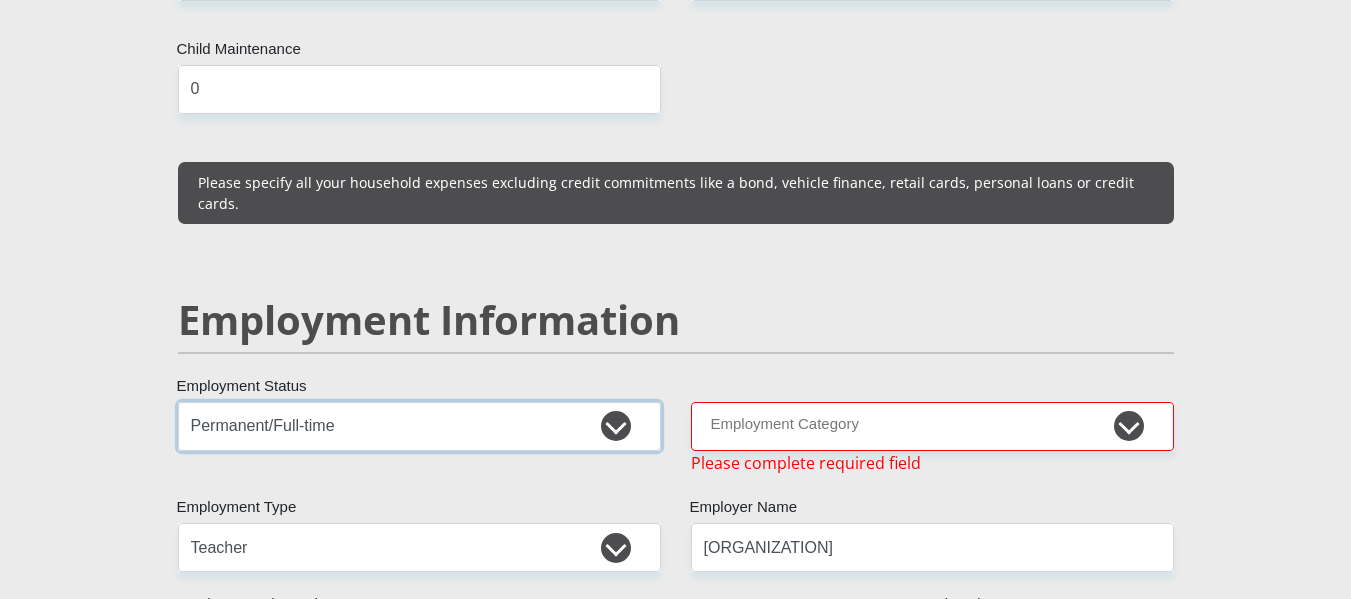 click on "Permanent/Full-time
Part-time/Casual
Contract Worker
Self-Employed
Housewife
Retired
Student
Medically Boarded
Disability
Unemployed" at bounding box center [419, 426] 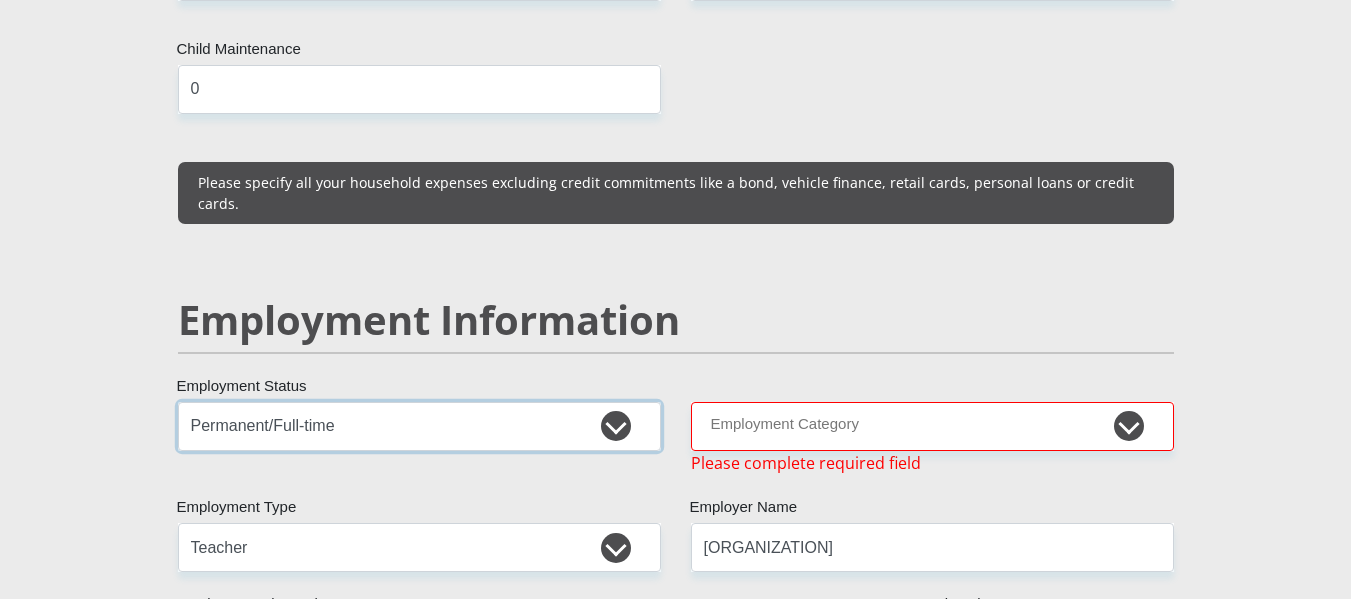 click on "Permanent/Full-time
Part-time/Casual
Contract Worker
Self-Employed
Housewife
Retired
Student
Medically Boarded
Disability
Unemployed" at bounding box center (419, 426) 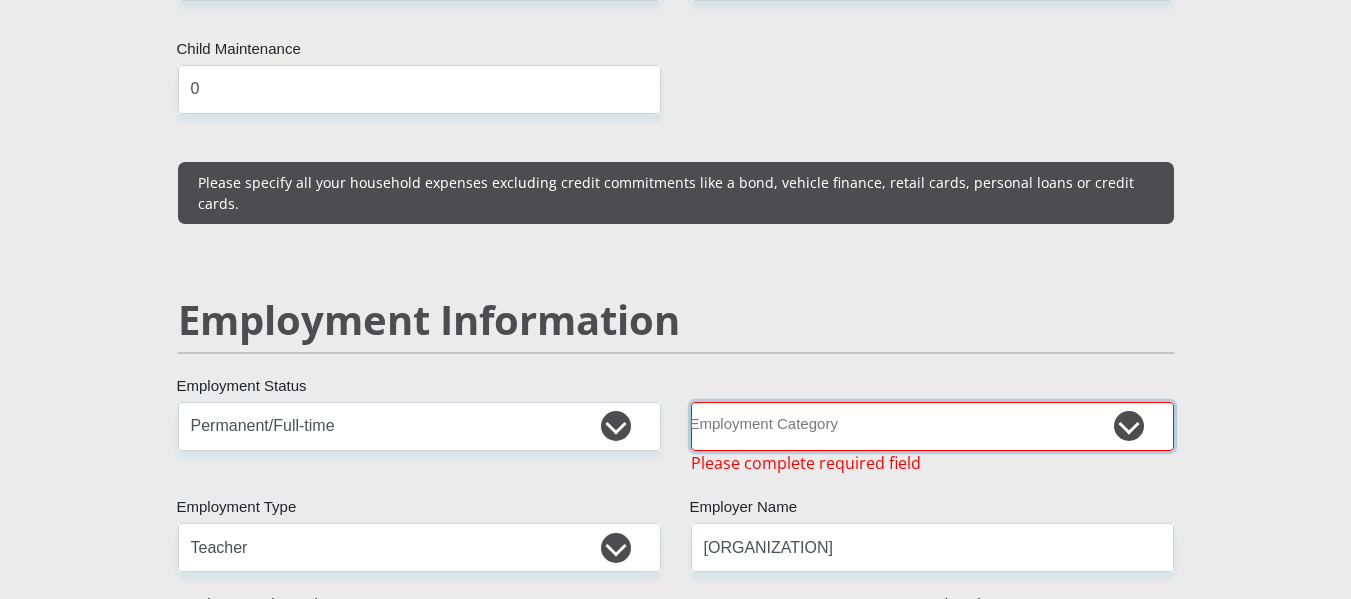 click on "AGRICULTURE
ALCOHOL & TOBACCO
CONSTRUCTION MATERIALS
METALLURGY
EQUIPMENT FOR RENEWABLE ENERGY
SPECIALIZED CONTRACTORS
CAR
GAMING (INCL. INTERNET
OTHER WHOLESALE
UNLICENSED PHARMACEUTICALS
CURRENCY EXCHANGE HOUSES
OTHER FINANCIAL INSTITUTIONS & INSURANCE
REAL ESTATE AGENTS
OIL & GAS
OTHER MATERIALS (E.G. IRON ORE)
PRECIOUS STONES & PRECIOUS METALS
POLITICAL ORGANIZATIONS
RELIGIOUS ORGANIZATIONS(NOT SECTS)
ACTI. HAVING BUSINESS DEAL WITH PUBLIC ADMINISTRATION
LAUNDROMATS" at bounding box center [932, 426] 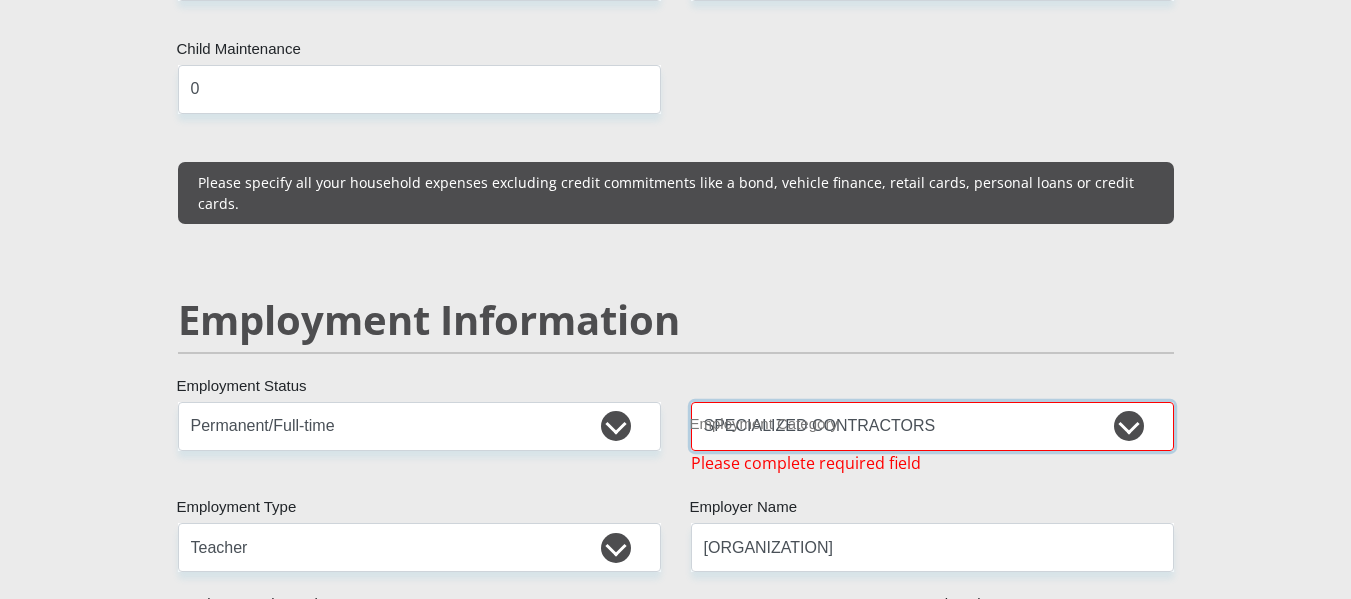 click on "AGRICULTURE
ALCOHOL & TOBACCO
CONSTRUCTION MATERIALS
METALLURGY
EQUIPMENT FOR RENEWABLE ENERGY
SPECIALIZED CONTRACTORS
CAR
GAMING (INCL. INTERNET
OTHER WHOLESALE
UNLICENSED PHARMACEUTICALS
CURRENCY EXCHANGE HOUSES
OTHER FINANCIAL INSTITUTIONS & INSURANCE
REAL ESTATE AGENTS
OIL & GAS
OTHER MATERIALS (E.G. IRON ORE)
PRECIOUS STONES & PRECIOUS METALS
POLITICAL ORGANIZATIONS
RELIGIOUS ORGANIZATIONS(NOT SECTS)
ACTI. HAVING BUSINESS DEAL WITH PUBLIC ADMINISTRATION
LAUNDROMATS" at bounding box center (932, 426) 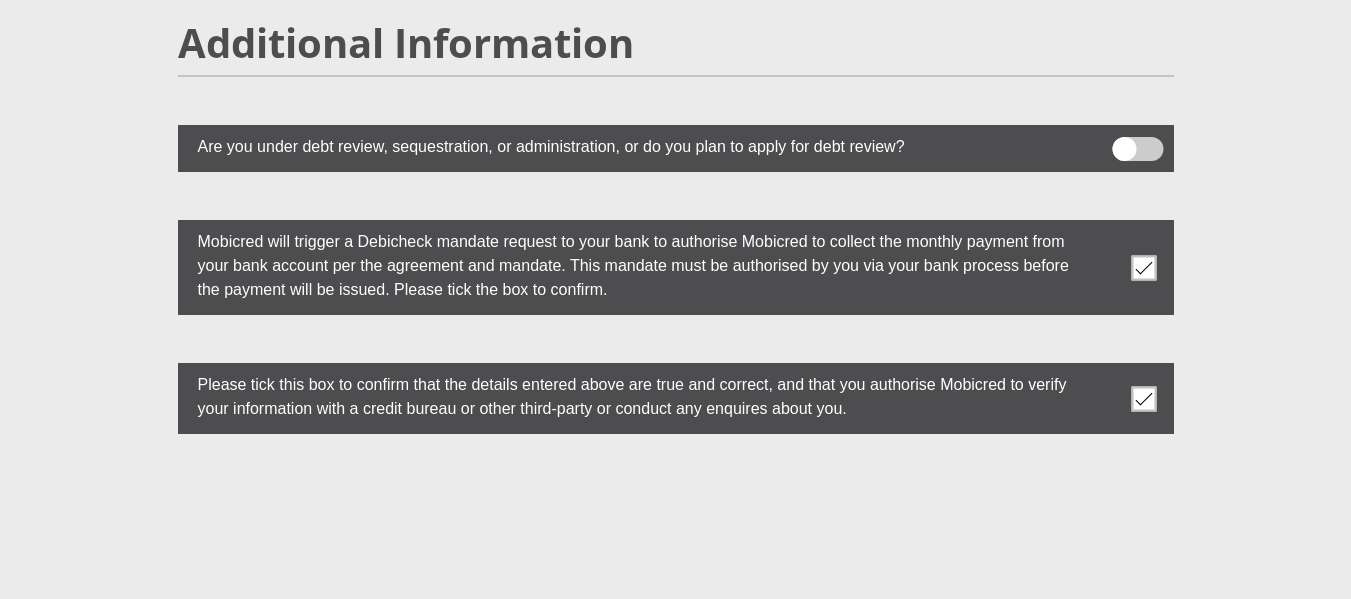 scroll, scrollTop: 5767, scrollLeft: 0, axis: vertical 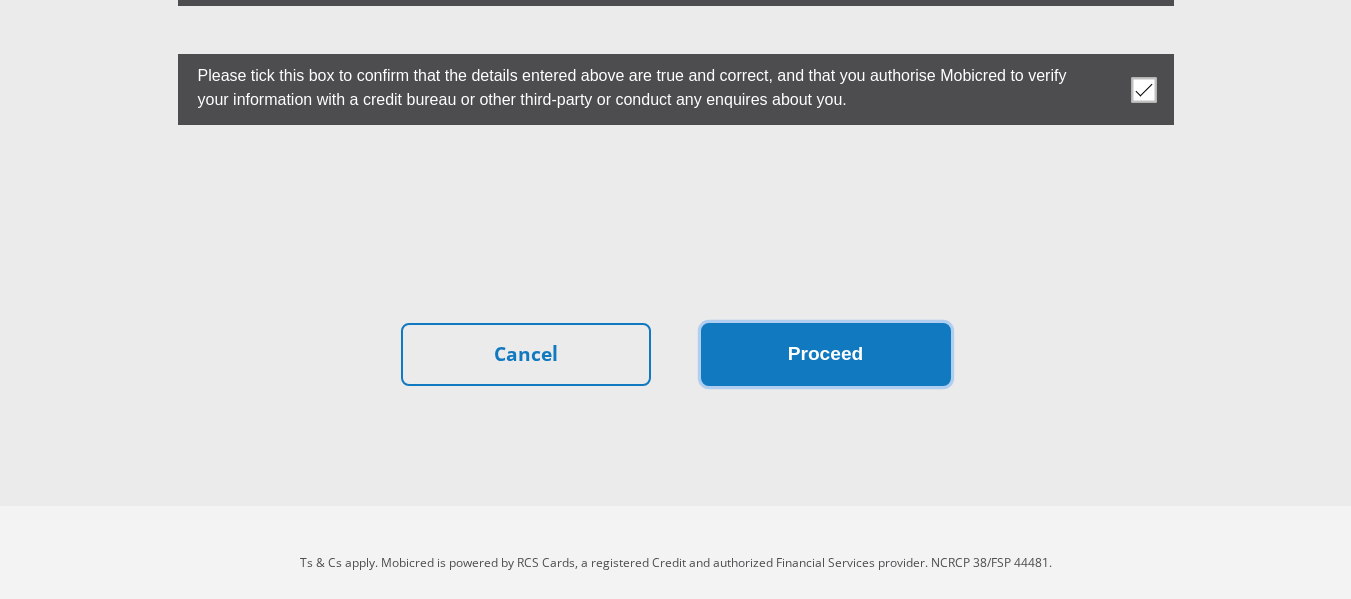 click on "Proceed" at bounding box center (826, 354) 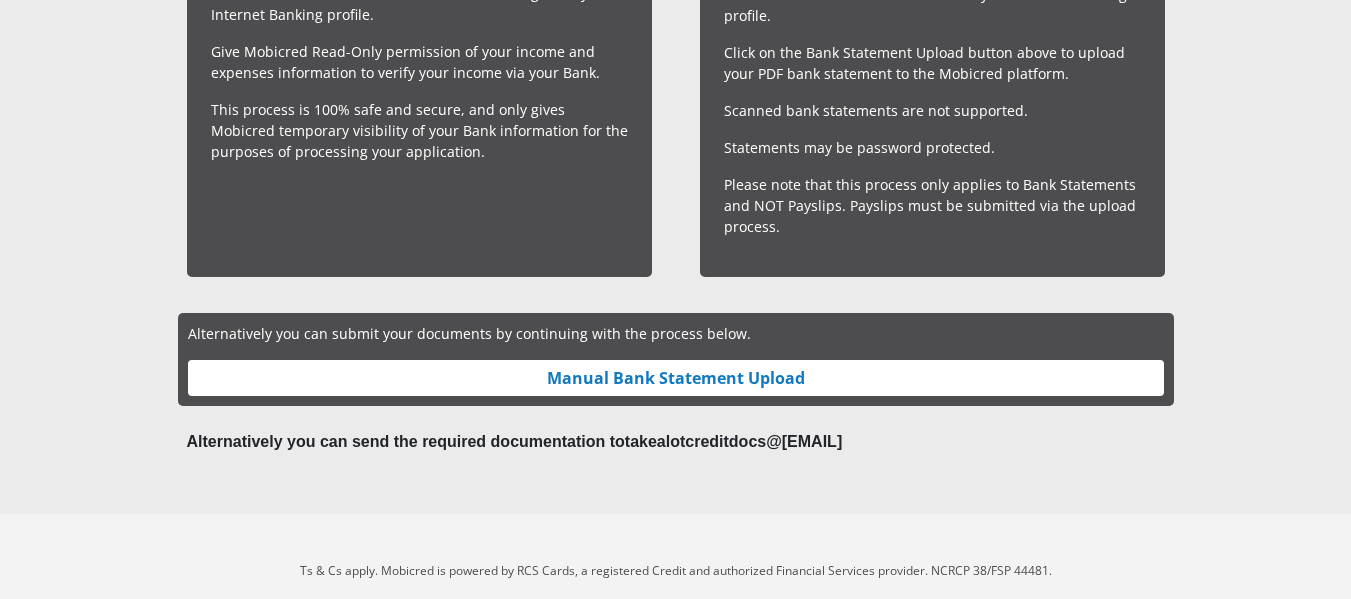 scroll, scrollTop: 798, scrollLeft: 0, axis: vertical 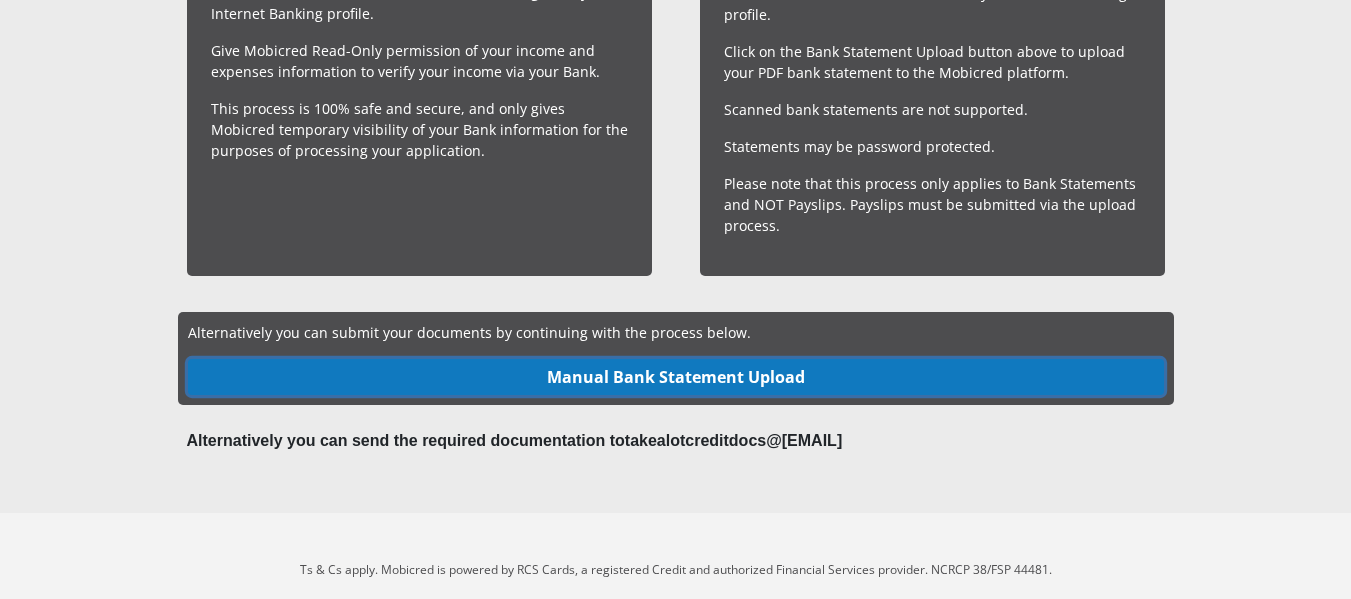 click on "Manual Bank Statement Upload" at bounding box center [676, 377] 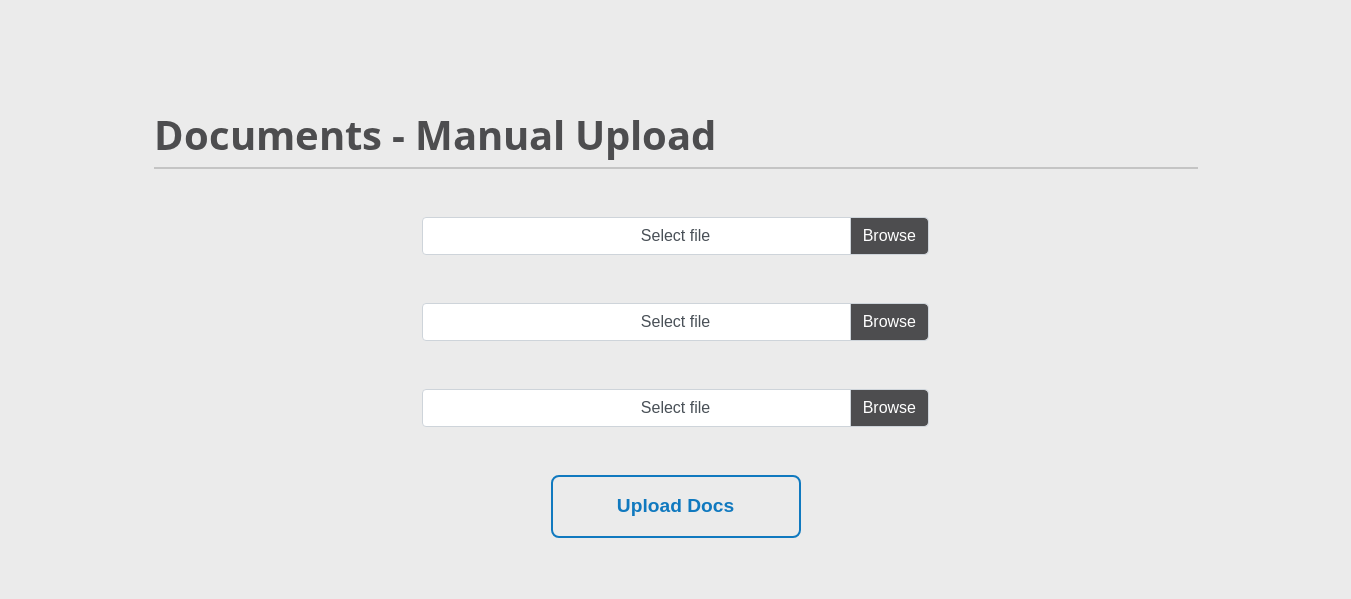 scroll, scrollTop: 144, scrollLeft: 0, axis: vertical 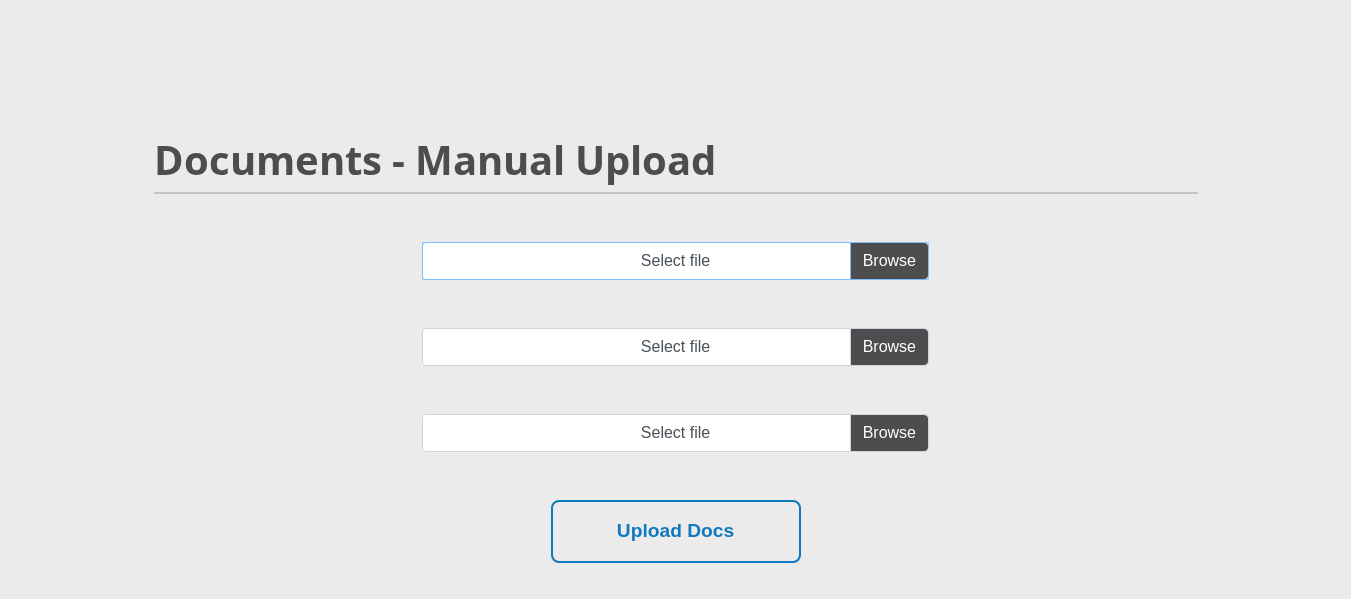 click on "Select file" at bounding box center (675, 261) 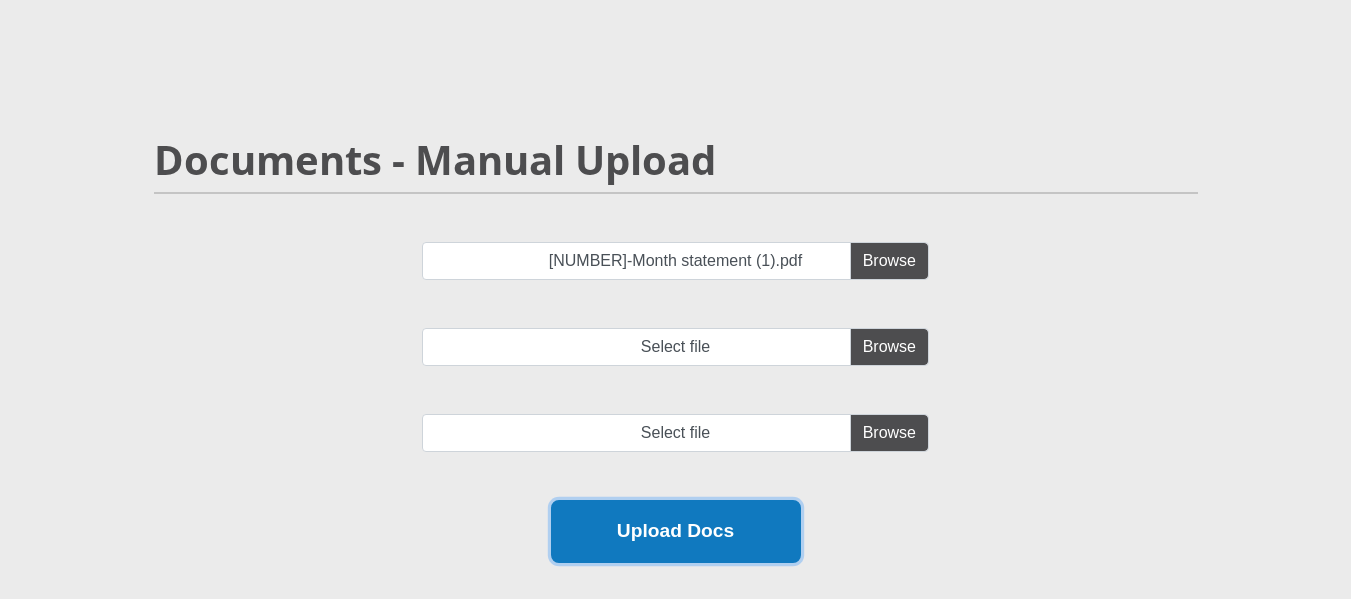 click on "Upload Docs" at bounding box center (676, 531) 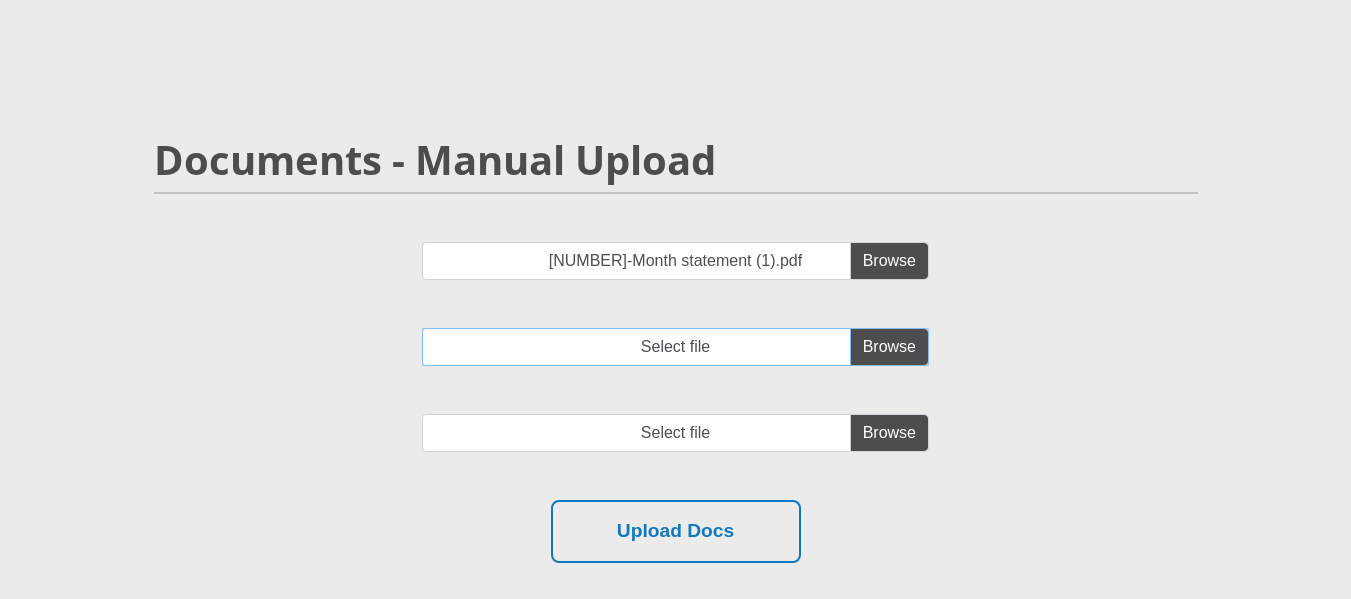 click on "Select file" at bounding box center (675, 347) 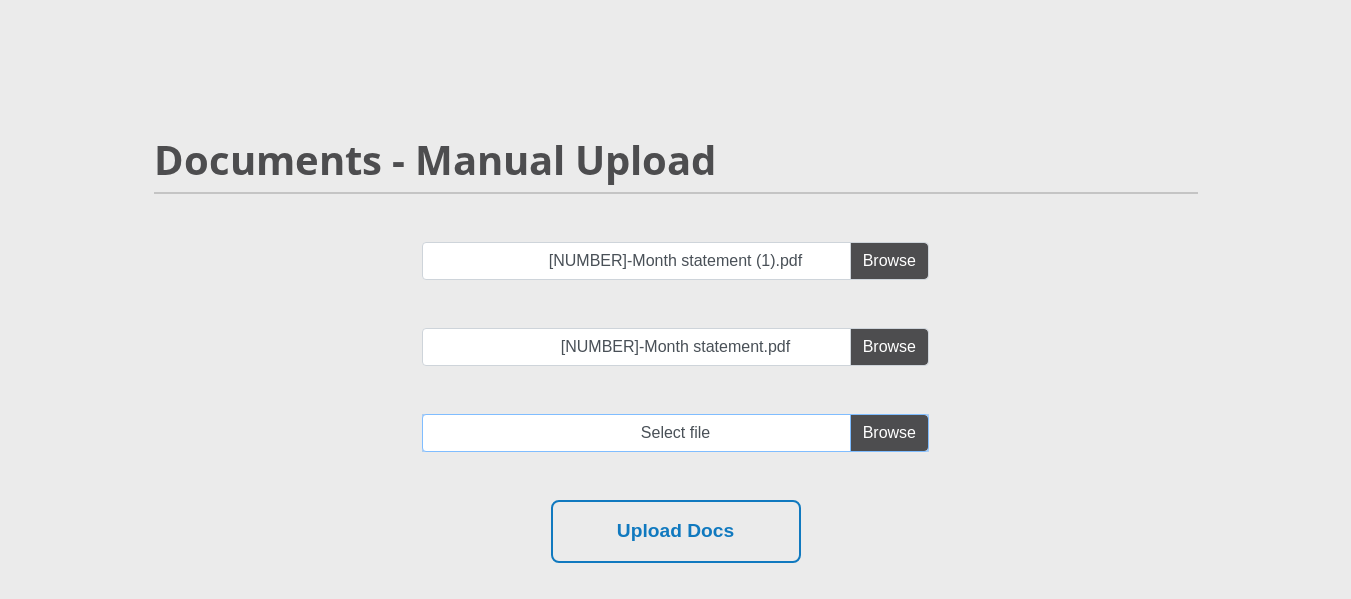 click at bounding box center [675, 433] 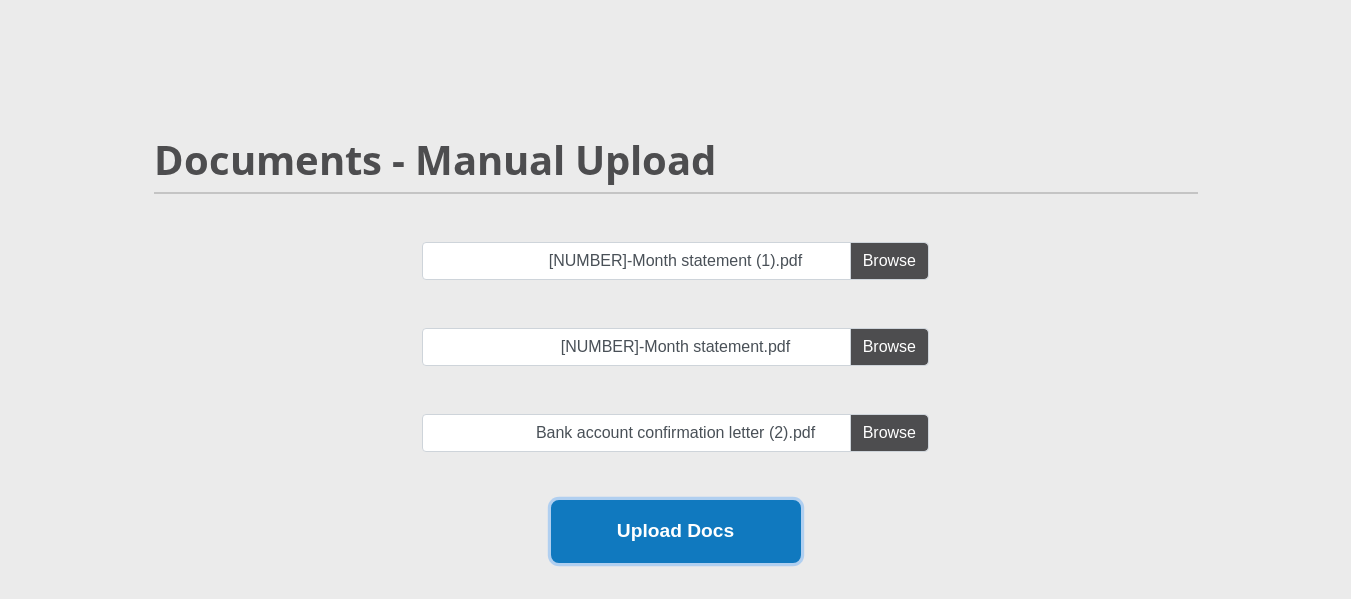 click on "Upload Docs" at bounding box center [676, 531] 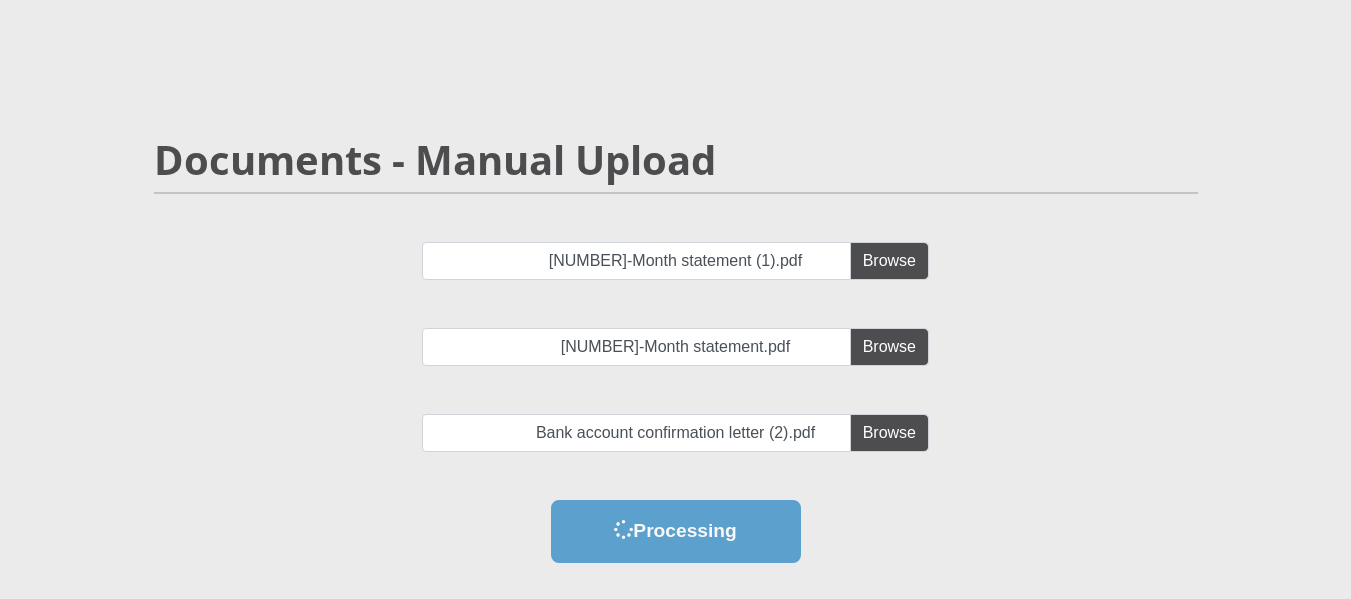 scroll, scrollTop: 0, scrollLeft: 0, axis: both 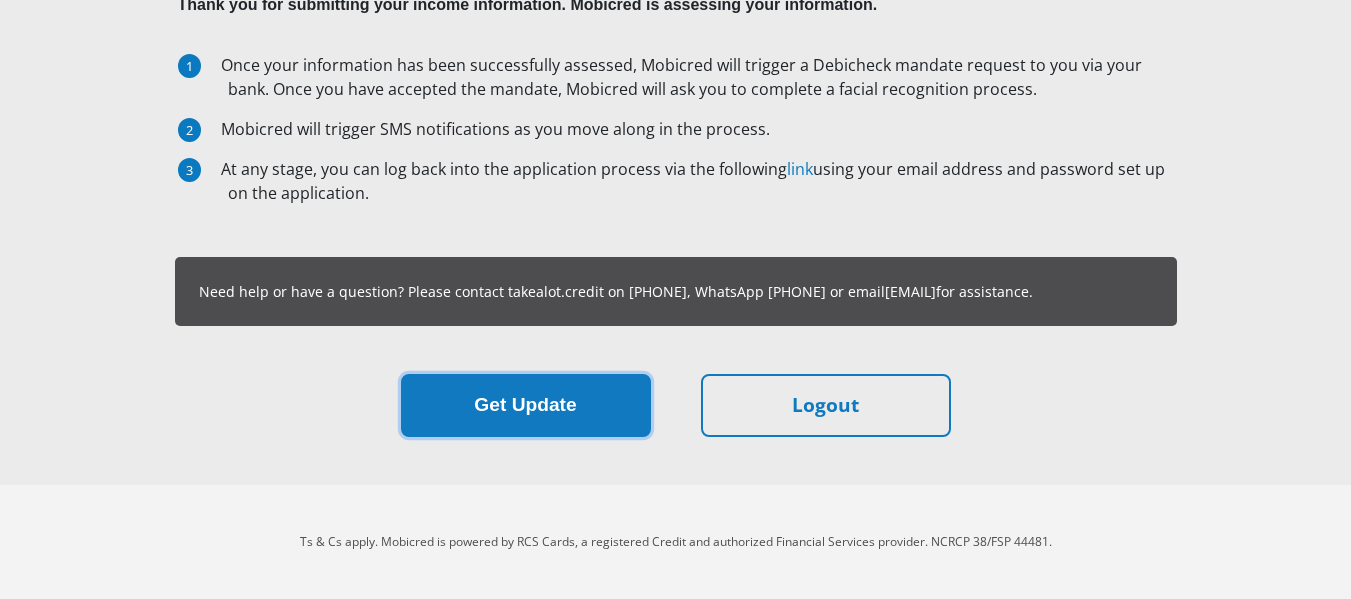 click on "Get Update" at bounding box center (526, 405) 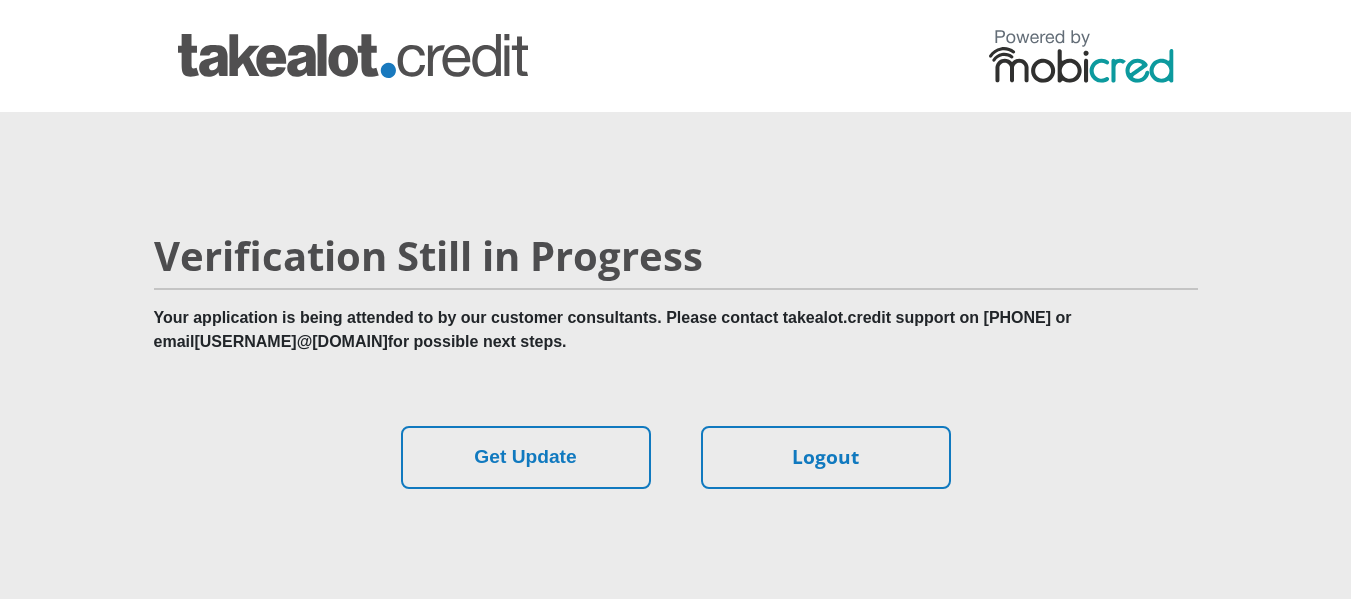 scroll, scrollTop: 0, scrollLeft: 0, axis: both 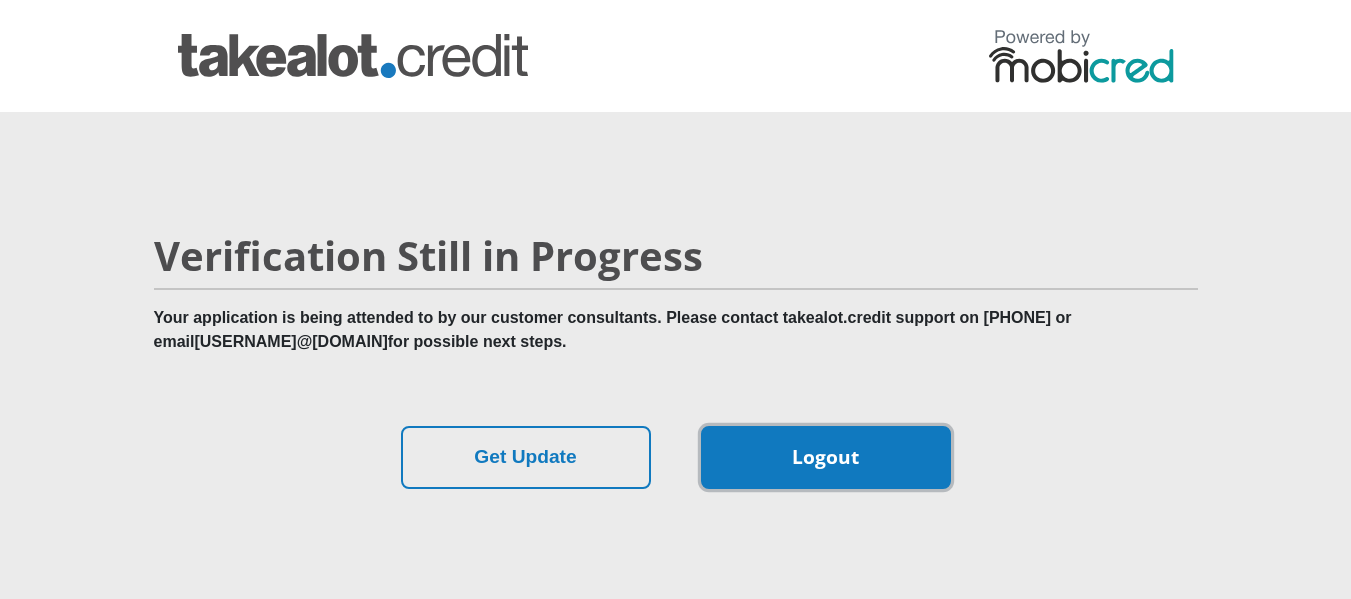 click on "Logout" at bounding box center (826, 457) 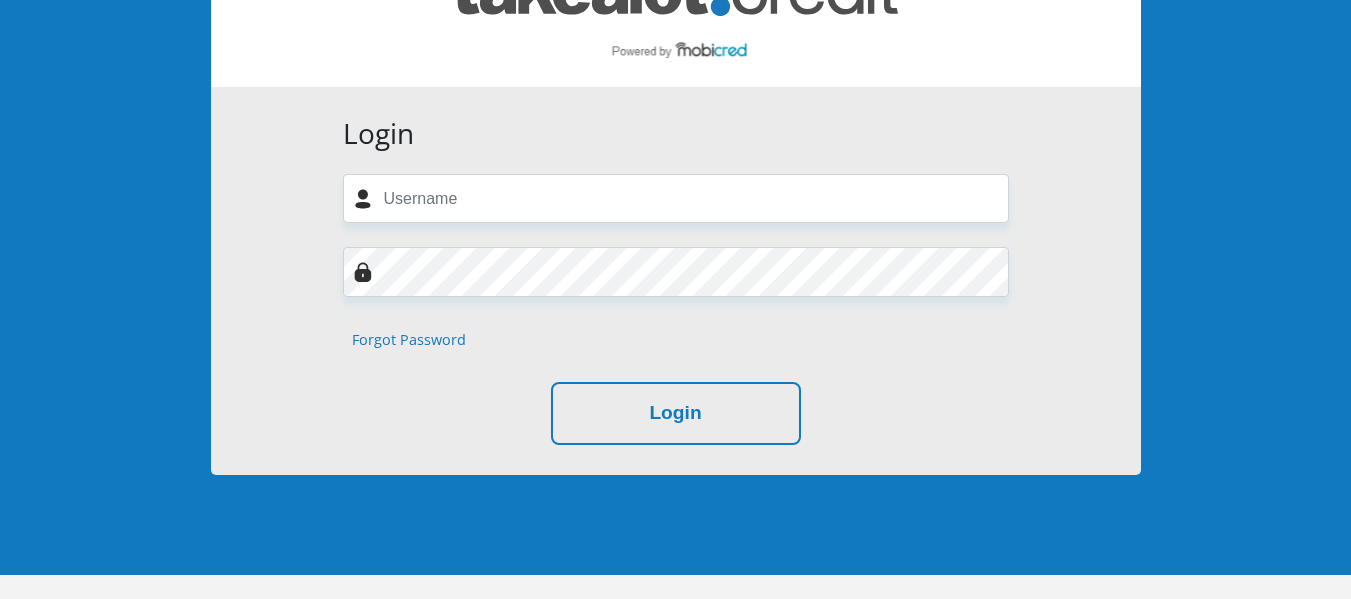 scroll, scrollTop: 161, scrollLeft: 0, axis: vertical 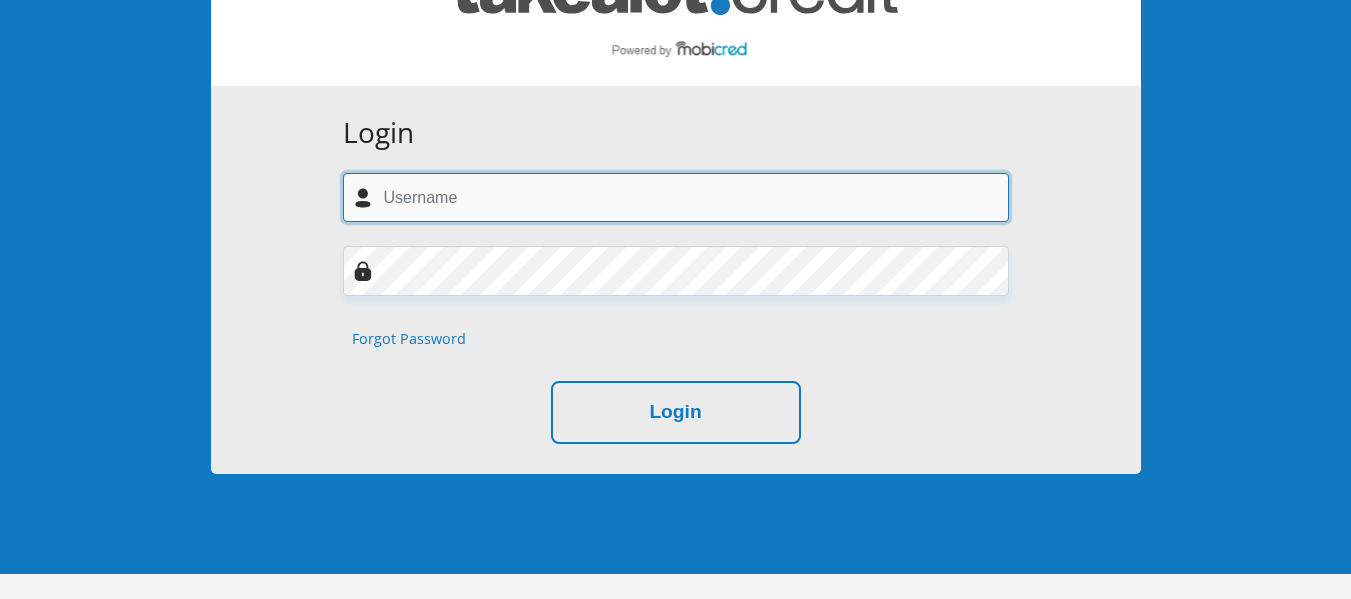 click at bounding box center (676, 197) 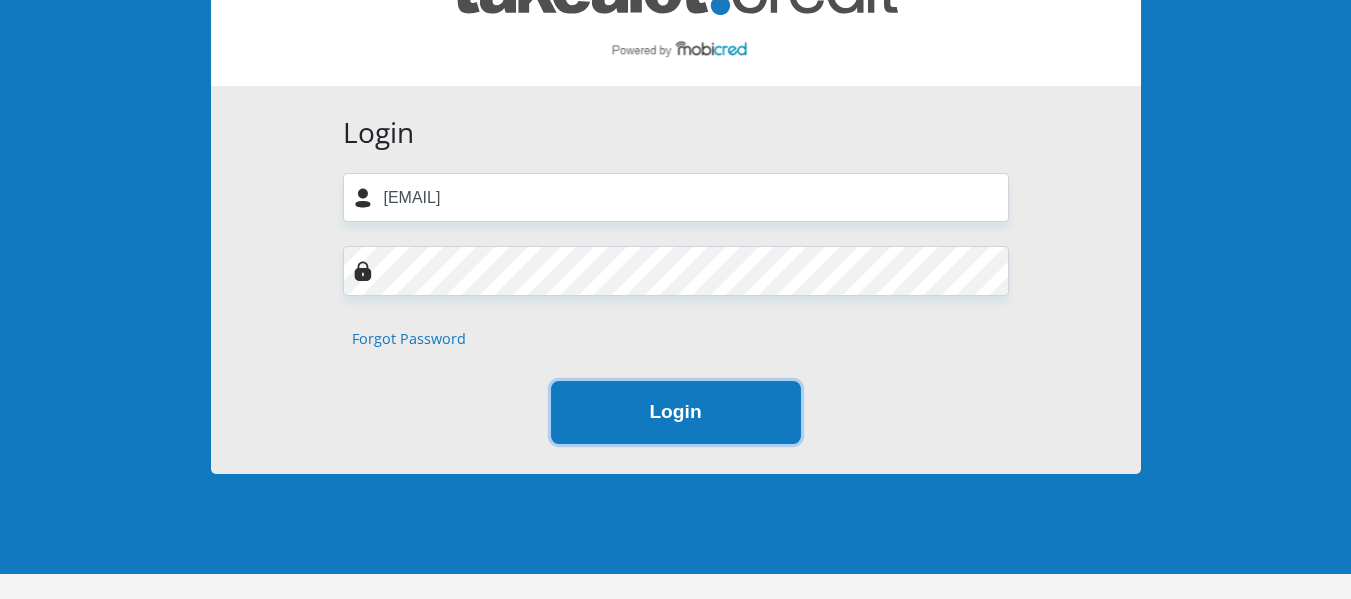 click on "Login" at bounding box center [676, 412] 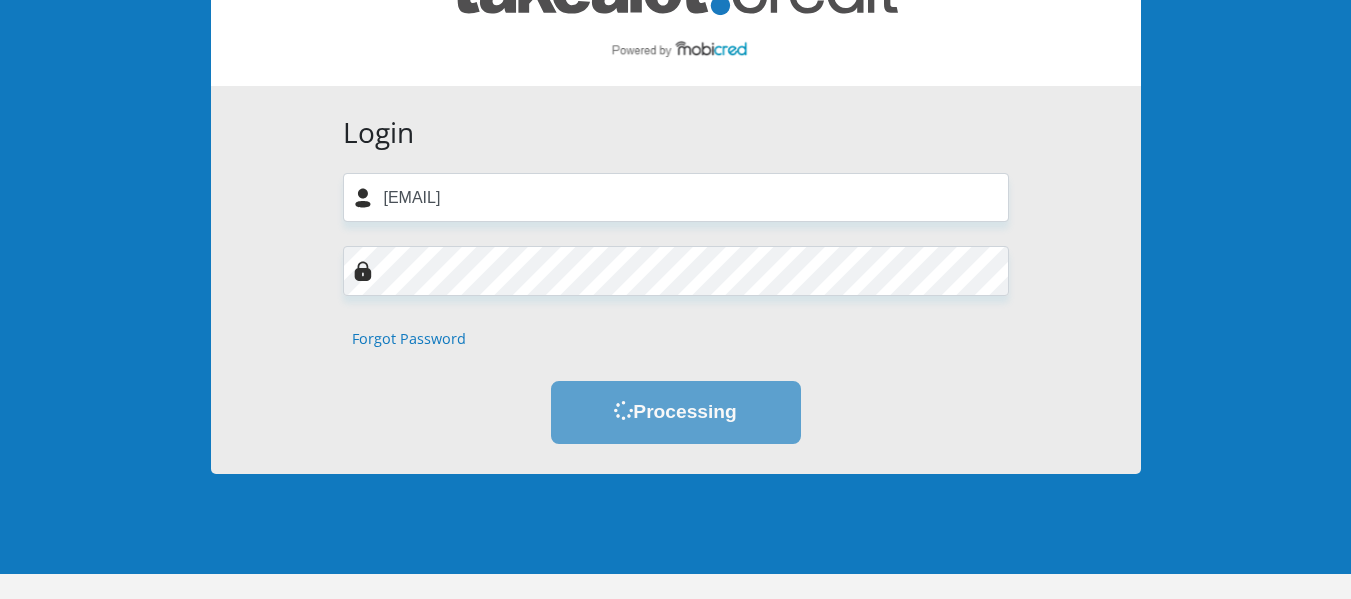 scroll, scrollTop: 0, scrollLeft: 0, axis: both 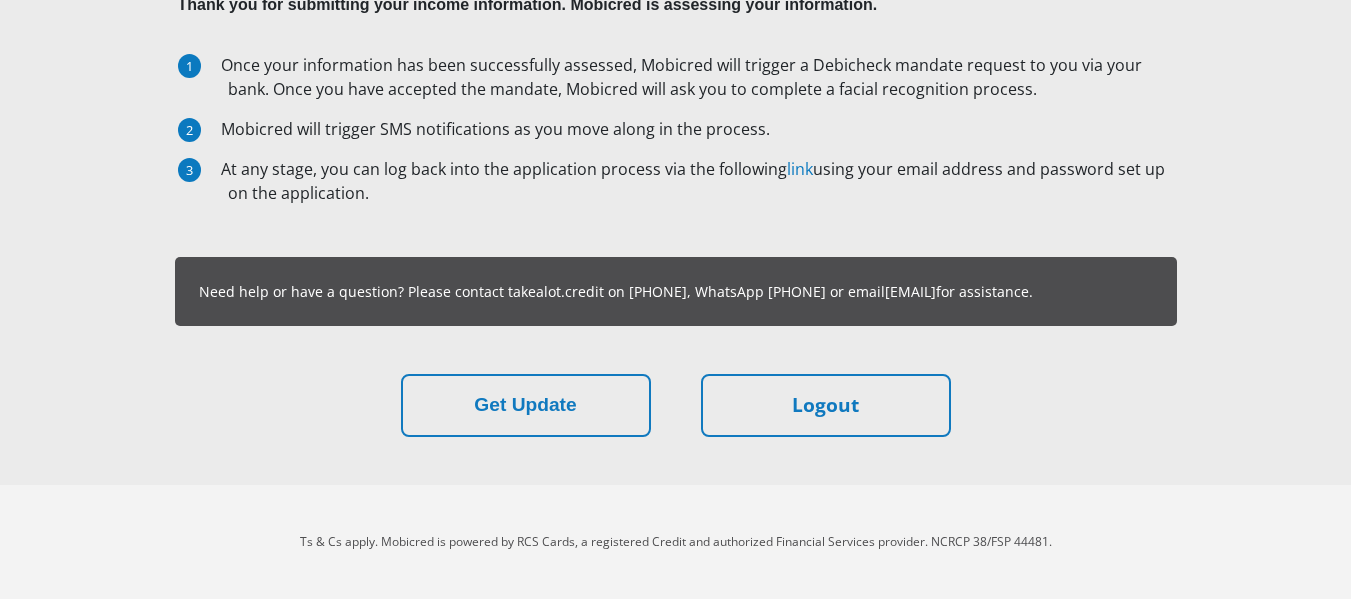 click on "Documents
Thank you for submitting your income information. Mobicred is assessing your information.
Once your information has been successfully assessed,
Mobicred will trigger a Debicheck mandate request to you via your bank.
Once you have accepted the mandate,
Mobicred will ask you to complete a facial recognition process.
Mobicred will trigger SMS notifications as you move along in the process.
At any stage, you can log back into the application process
via the following  link" at bounding box center (676, 178) 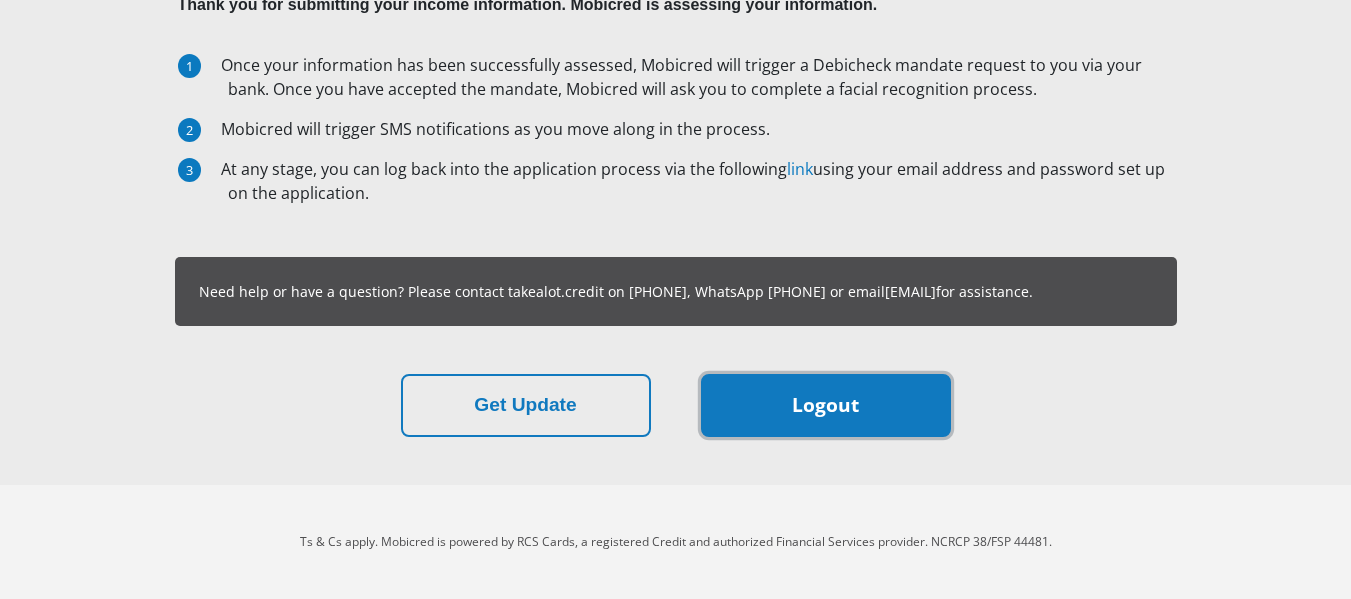 click on "Logout" at bounding box center (826, 405) 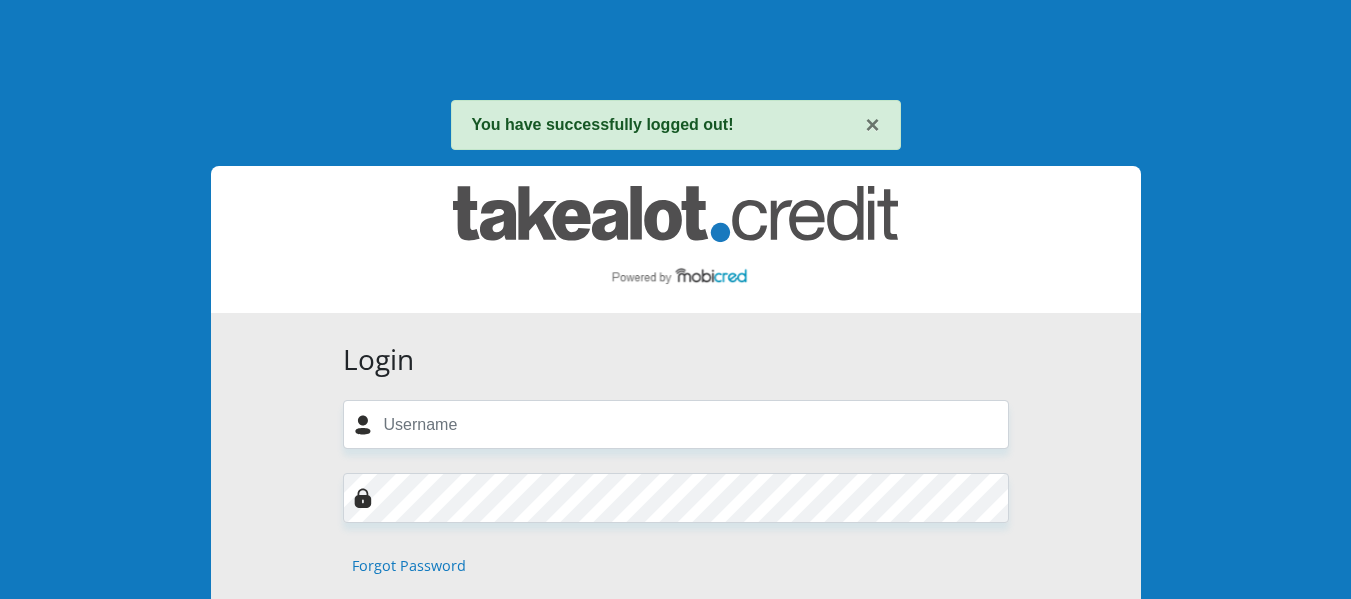 scroll, scrollTop: 0, scrollLeft: 0, axis: both 